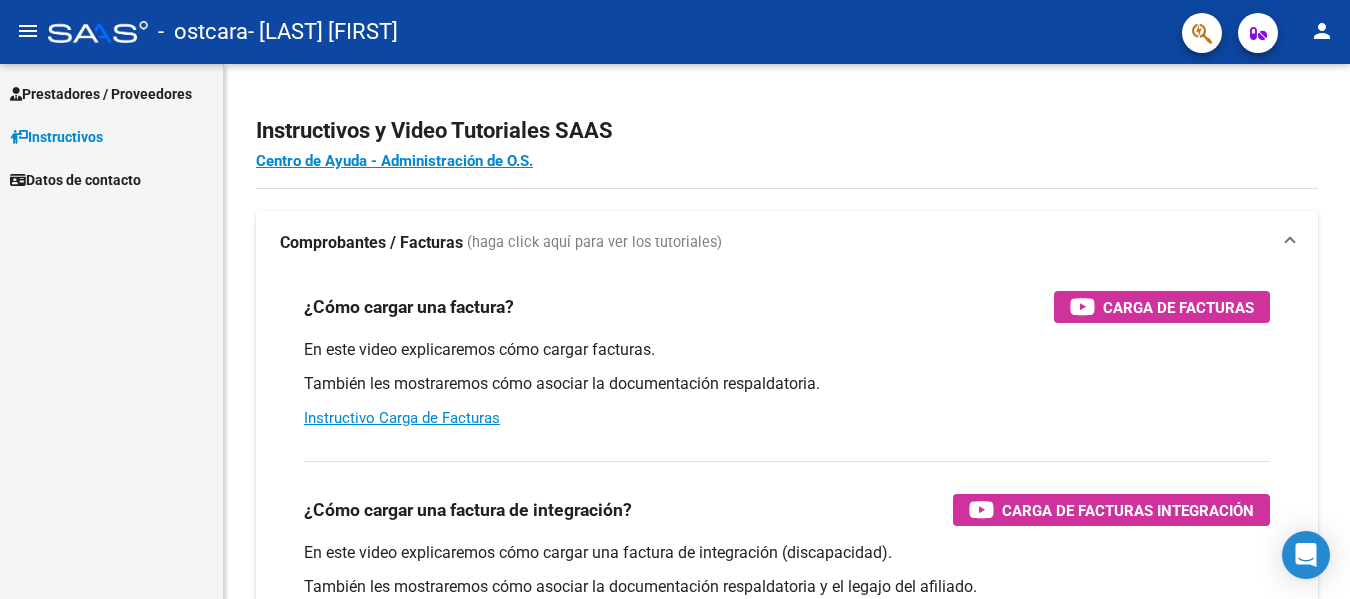 scroll, scrollTop: 0, scrollLeft: 0, axis: both 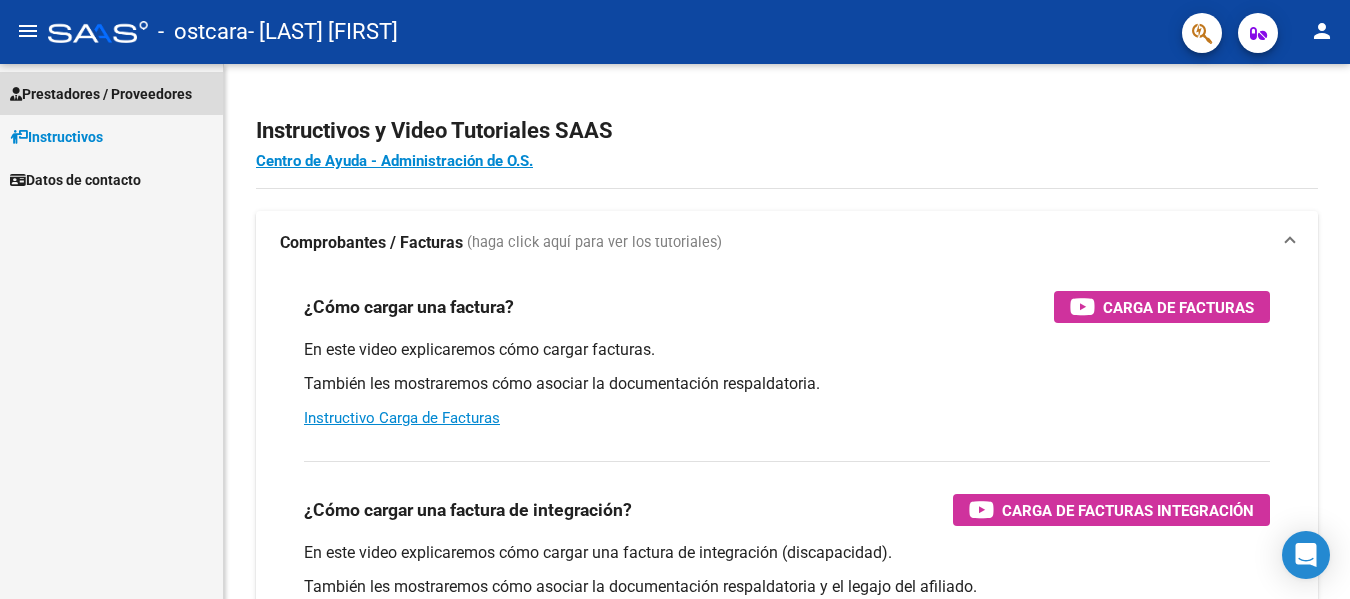 click on "Prestadores / Proveedores" at bounding box center [101, 94] 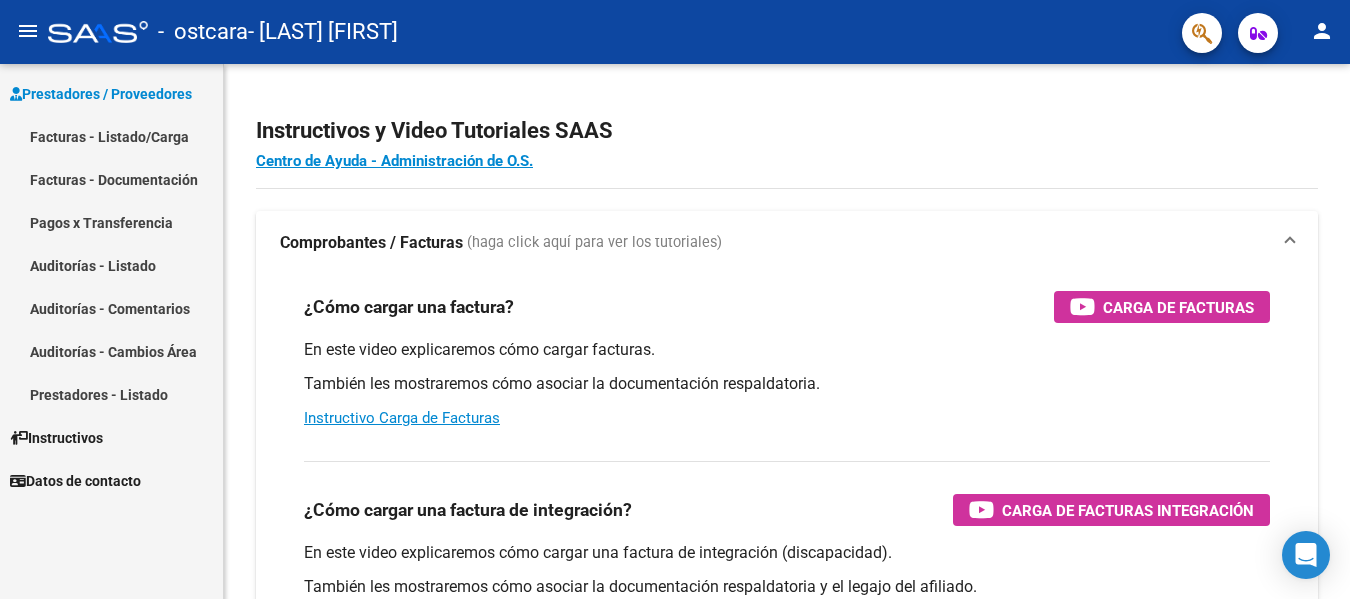 click on "Facturas - Listado/Carga" at bounding box center [111, 136] 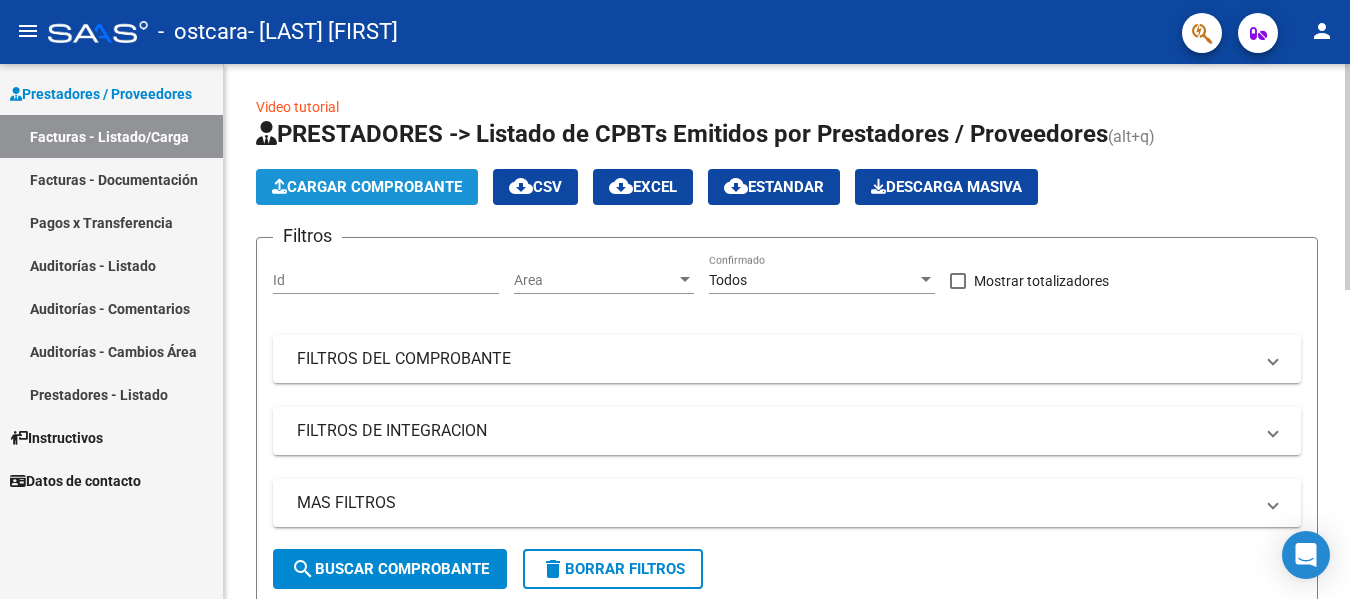 click on "Cargar Comprobante" 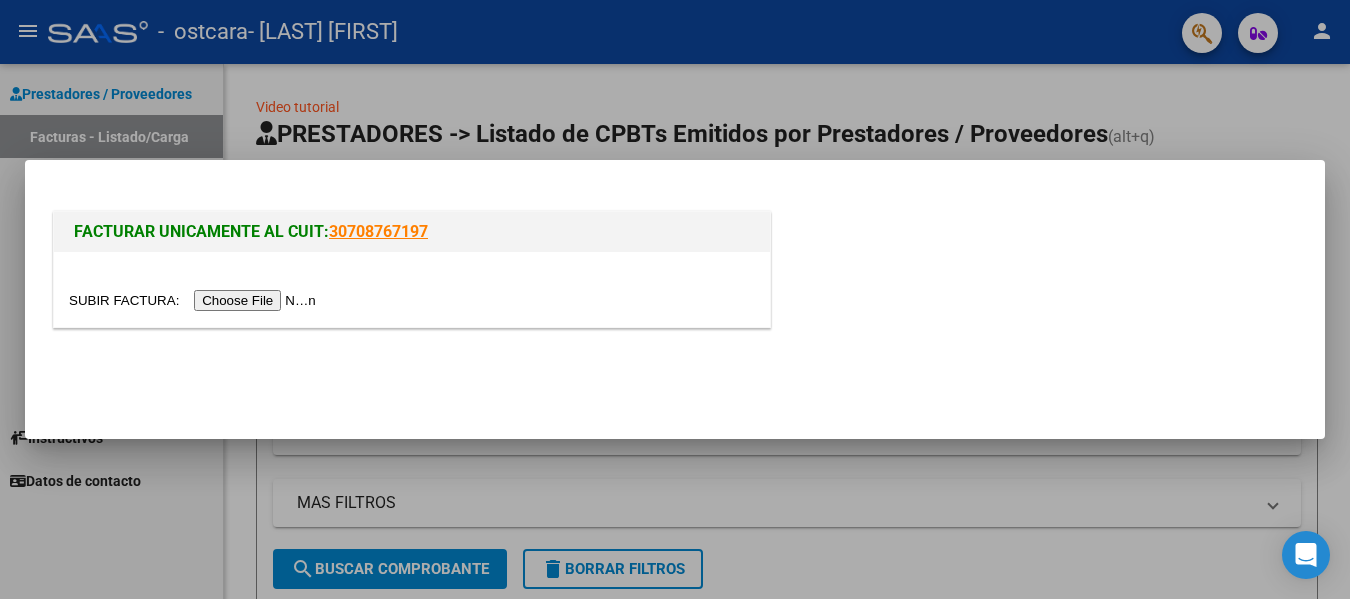 click at bounding box center (195, 300) 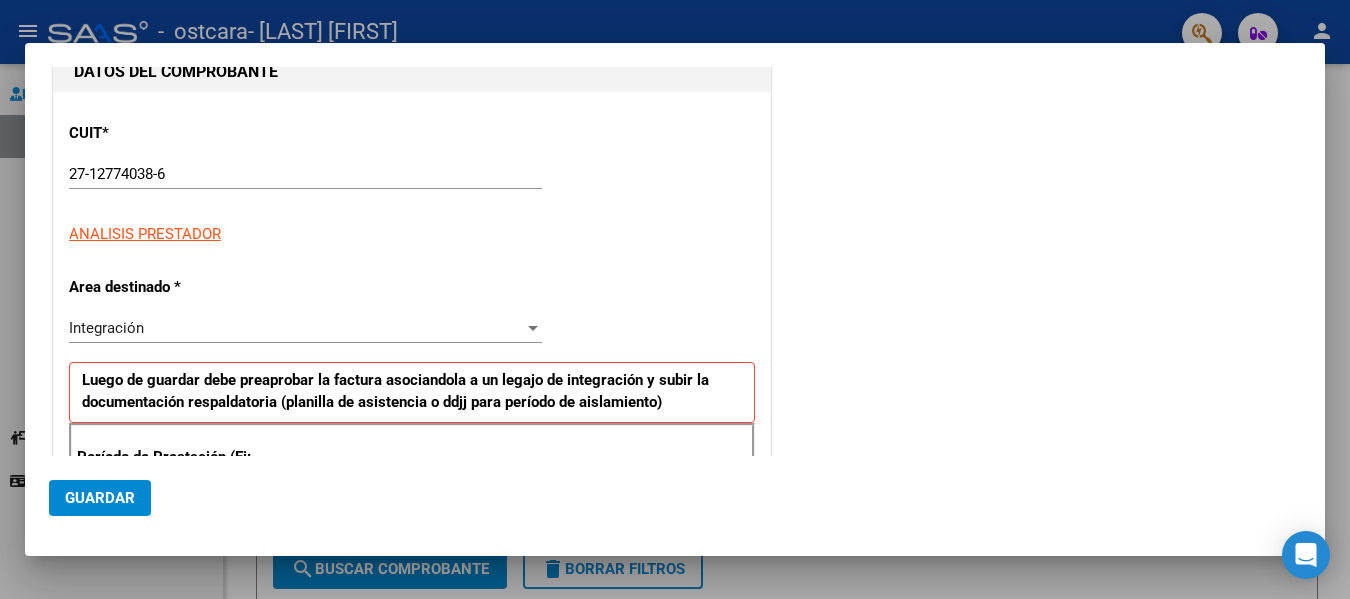 scroll, scrollTop: 200, scrollLeft: 0, axis: vertical 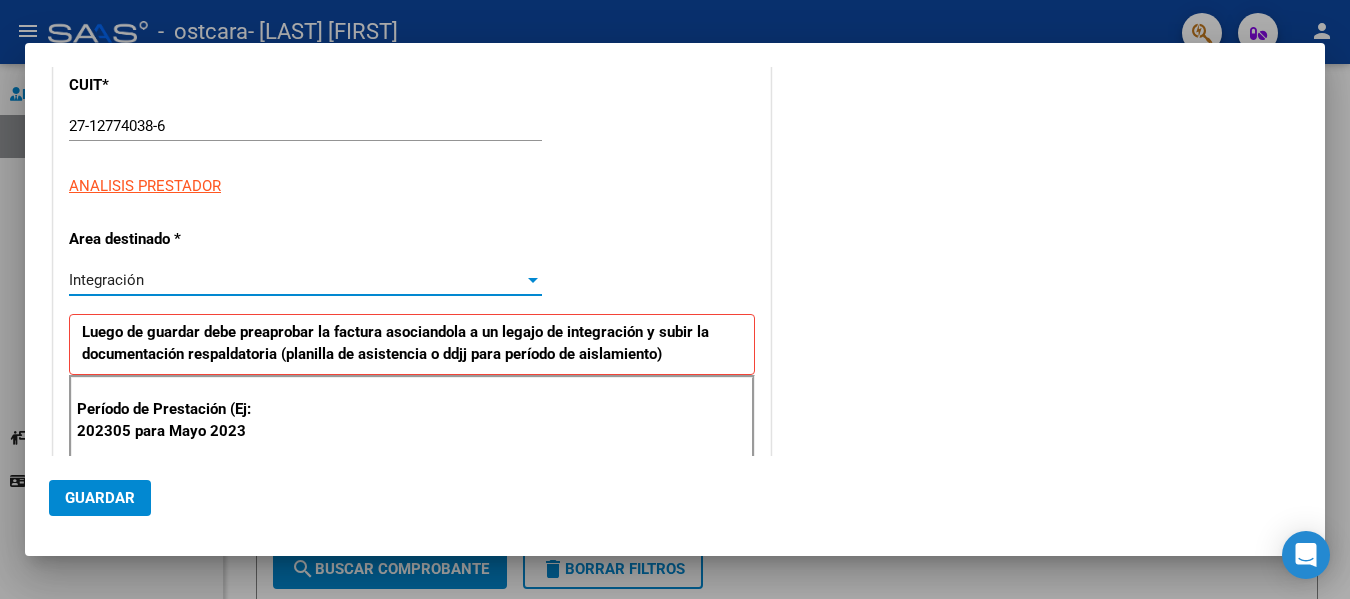 click at bounding box center (533, 280) 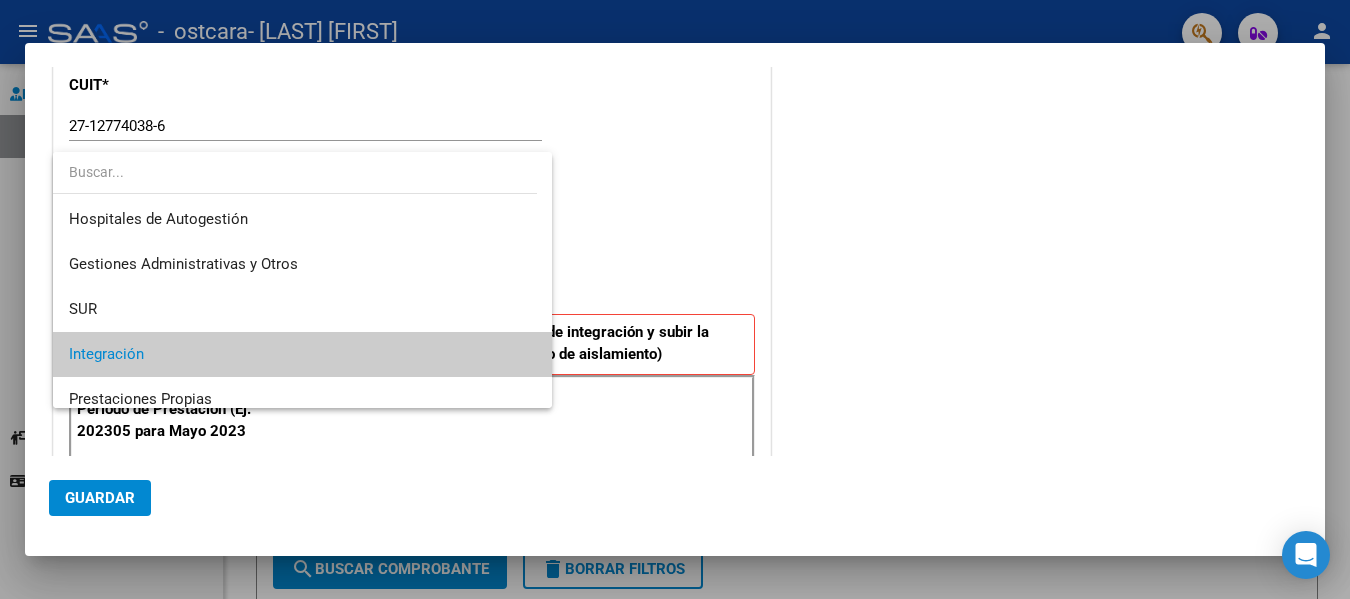 scroll, scrollTop: 75, scrollLeft: 0, axis: vertical 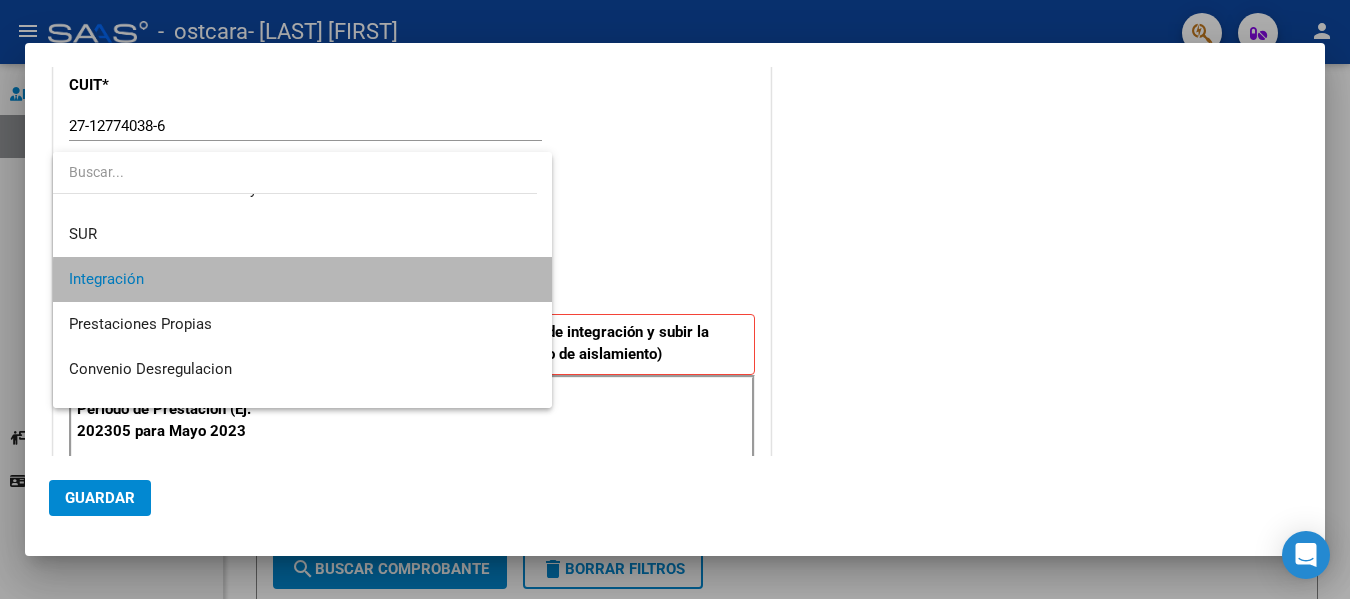 click on "Integración" at bounding box center (302, 279) 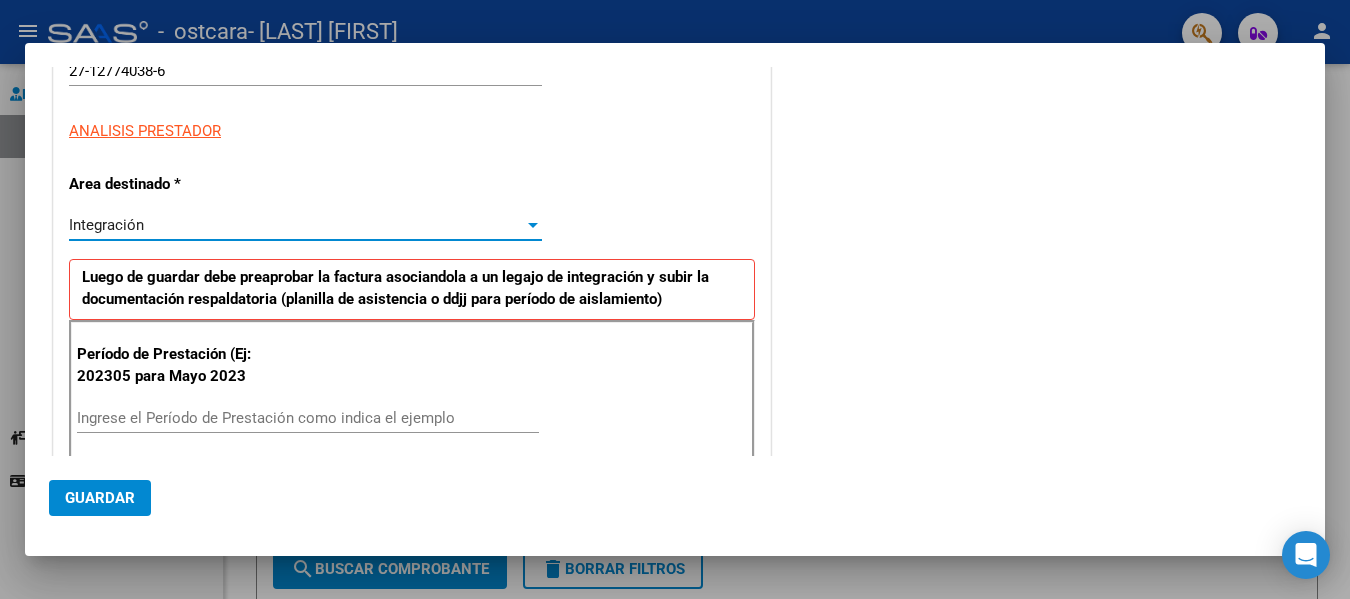 scroll, scrollTop: 300, scrollLeft: 0, axis: vertical 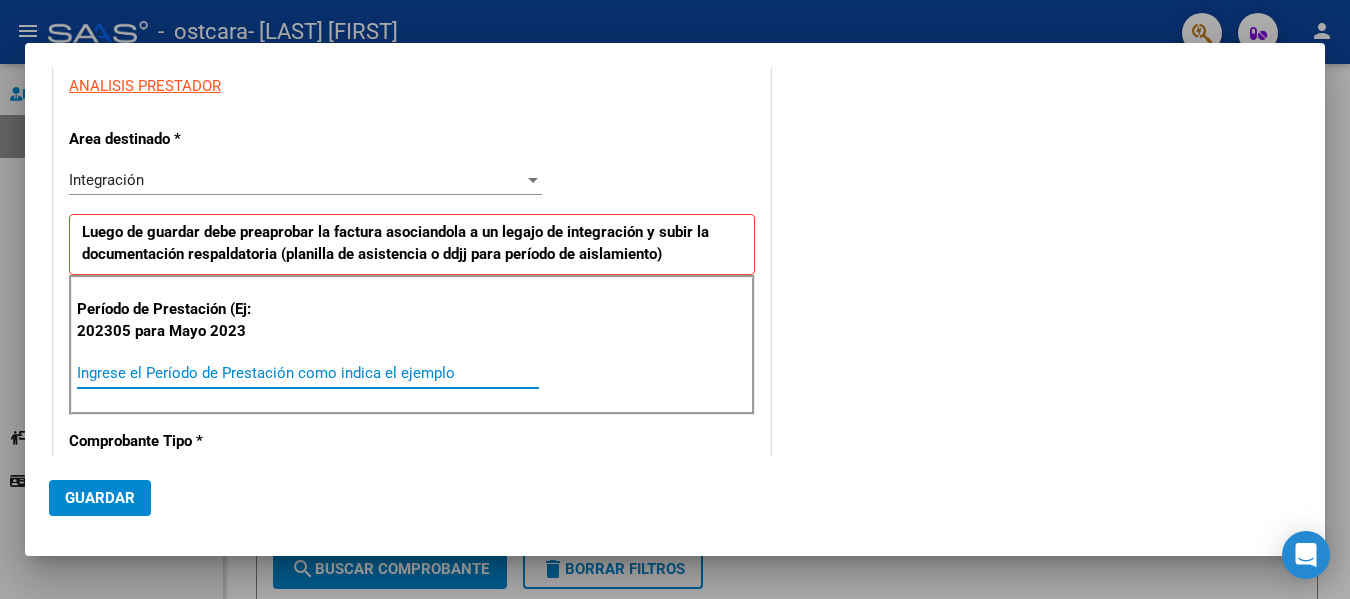 click on "Ingrese el Período de Prestación como indica el ejemplo" at bounding box center (308, 373) 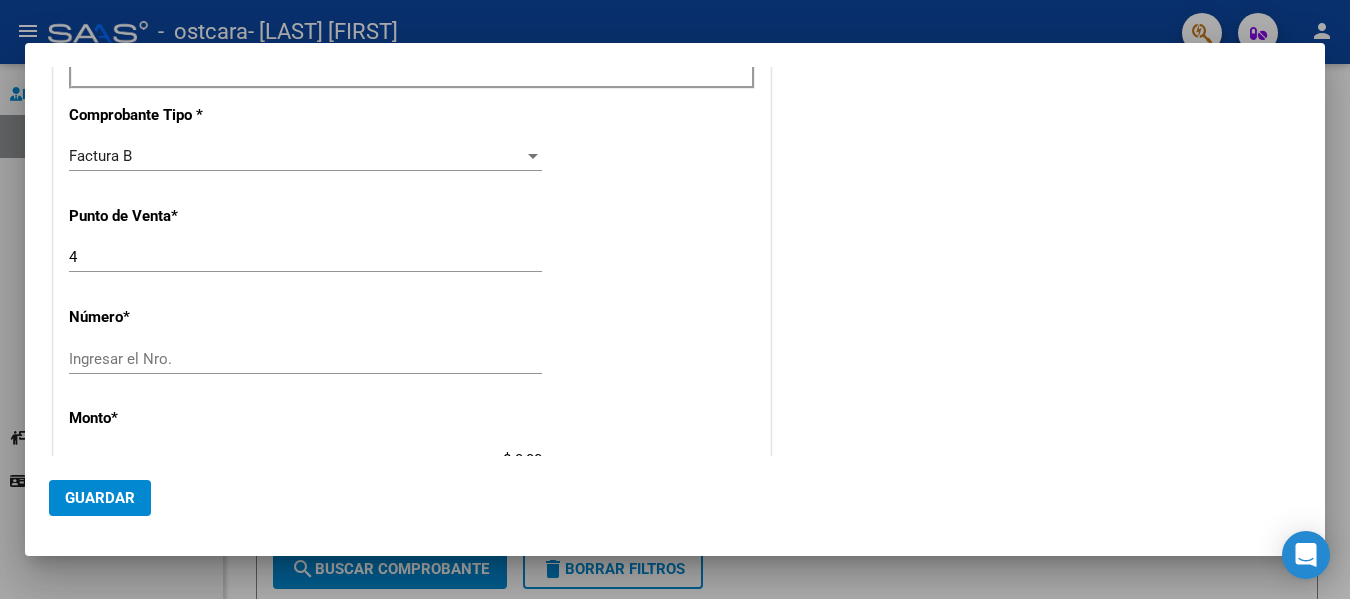 scroll, scrollTop: 700, scrollLeft: 0, axis: vertical 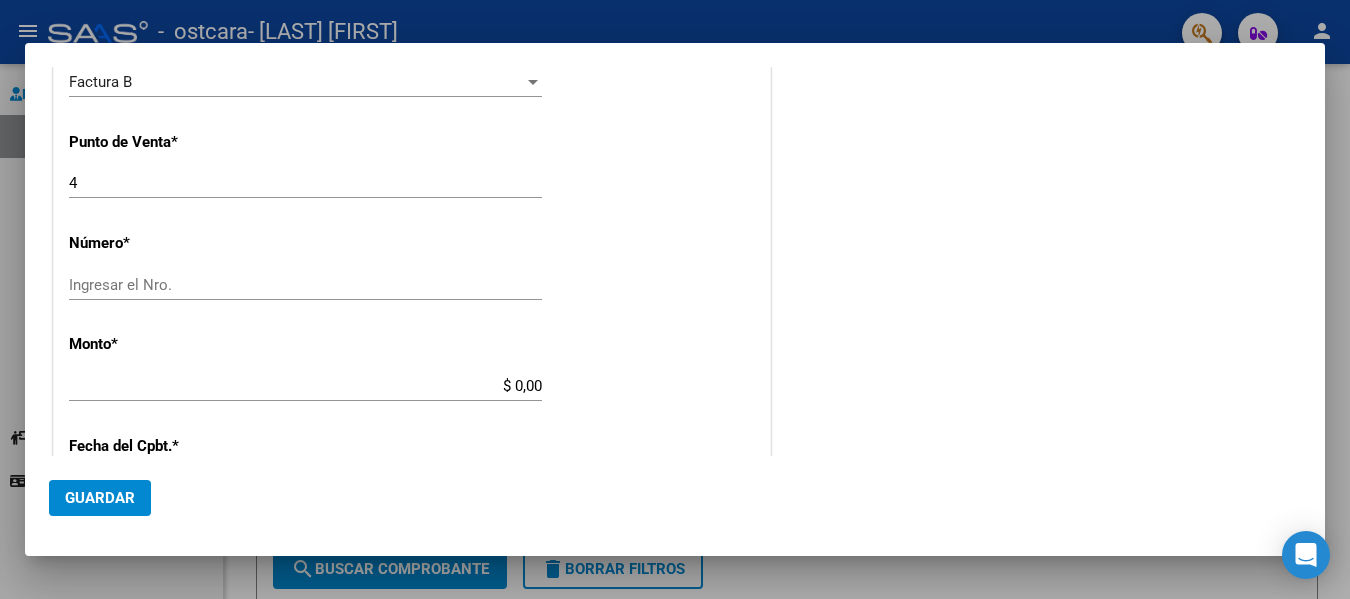 type on "202507" 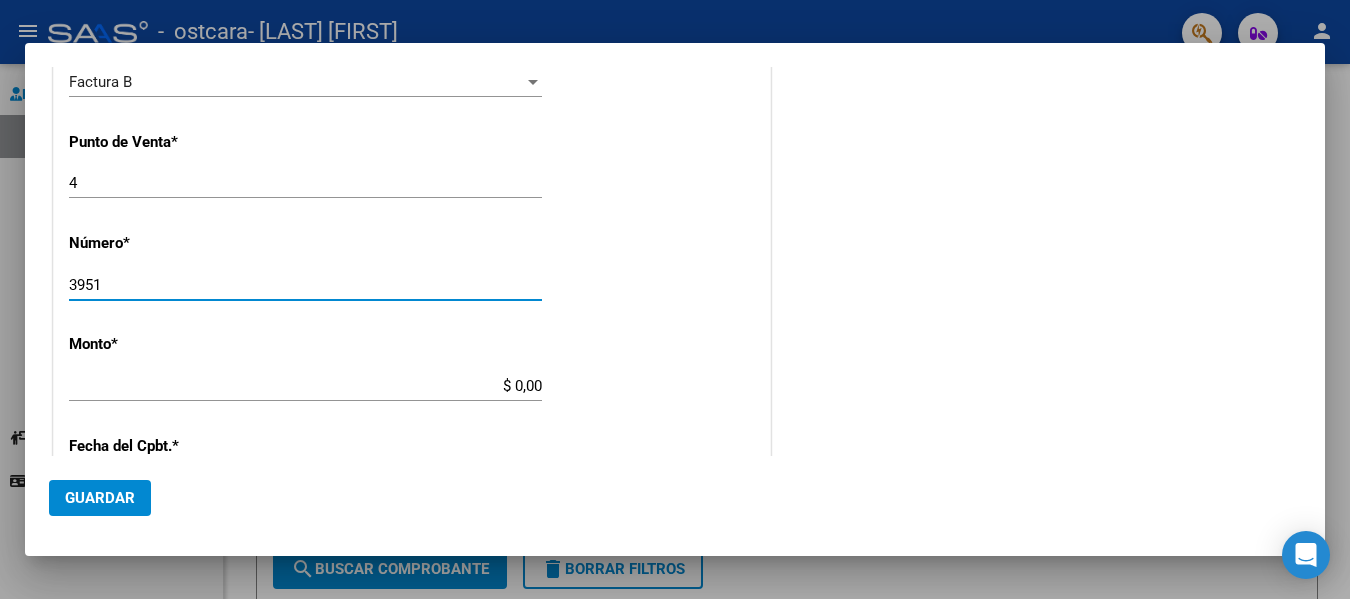 type on "3951" 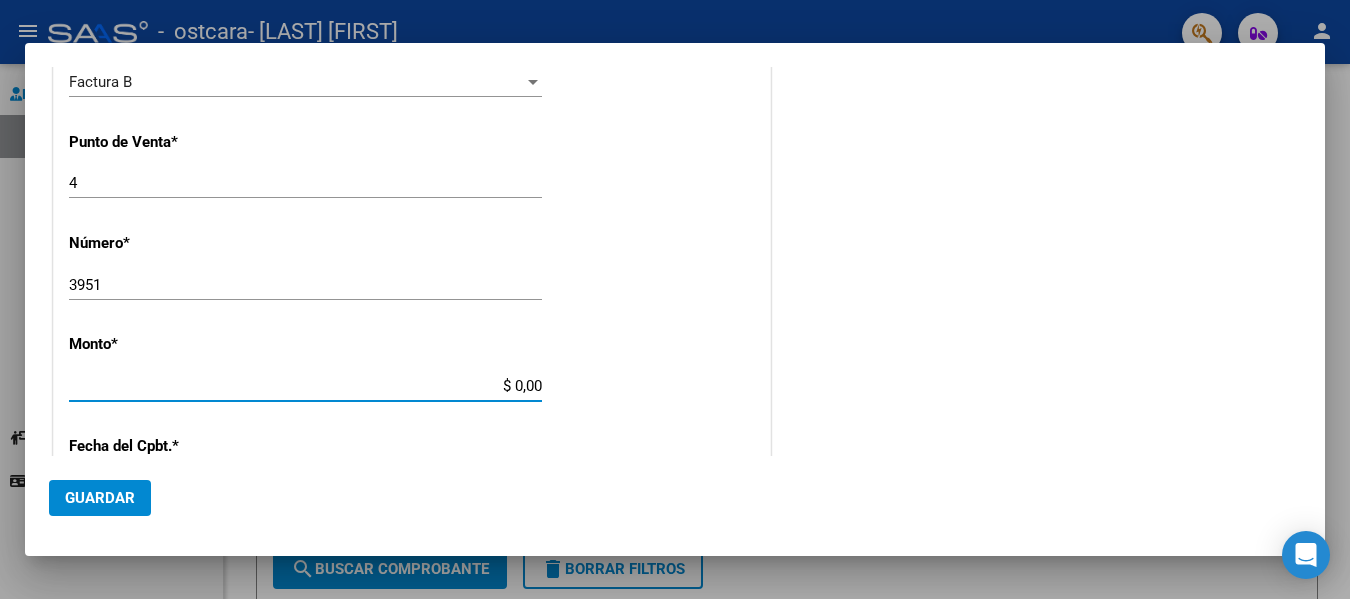 type on "$ 111.335,49" 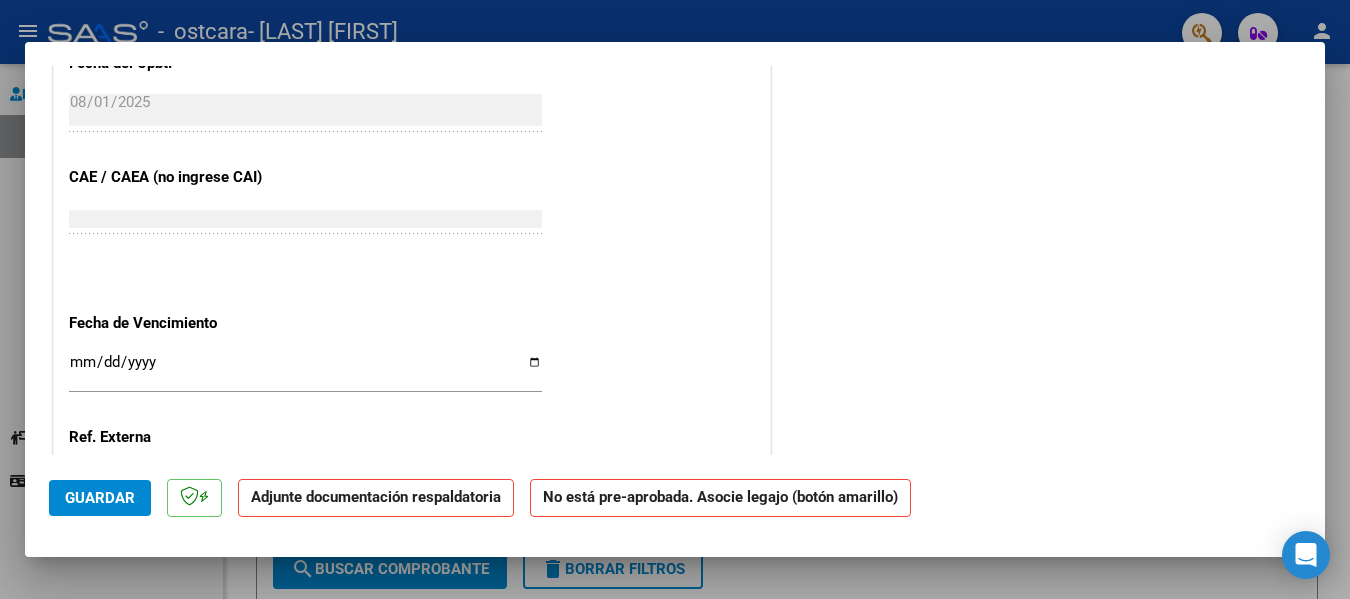 scroll, scrollTop: 1100, scrollLeft: 0, axis: vertical 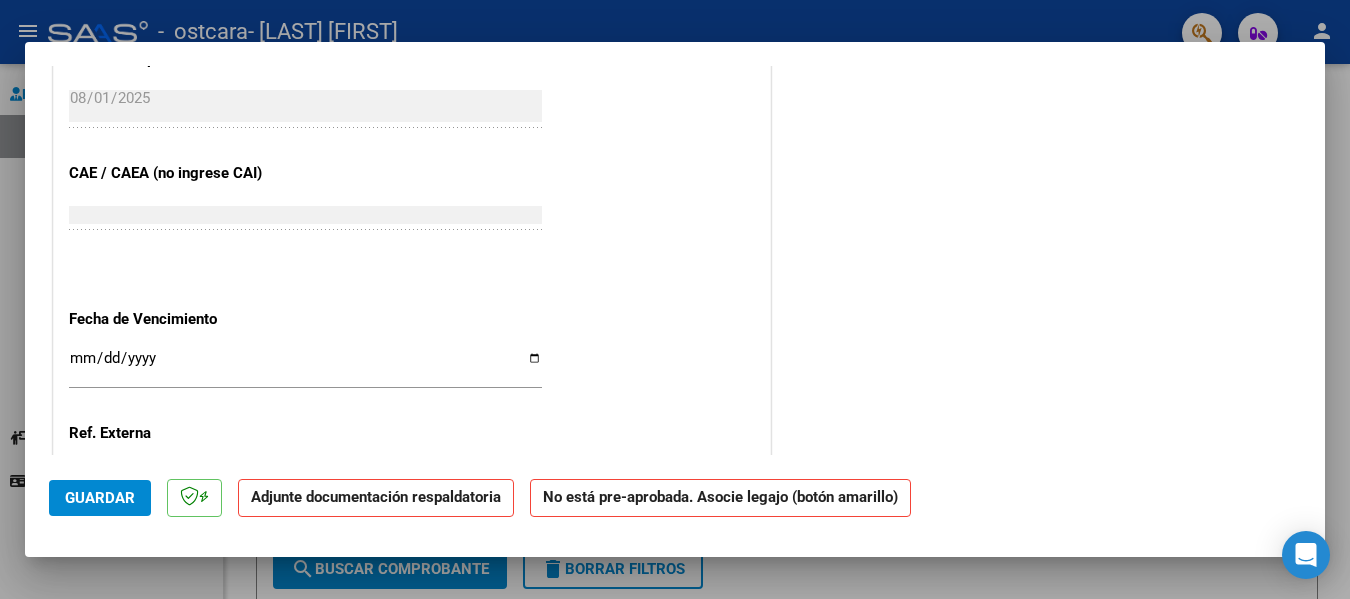click on "Ingresar la fecha" at bounding box center (305, 366) 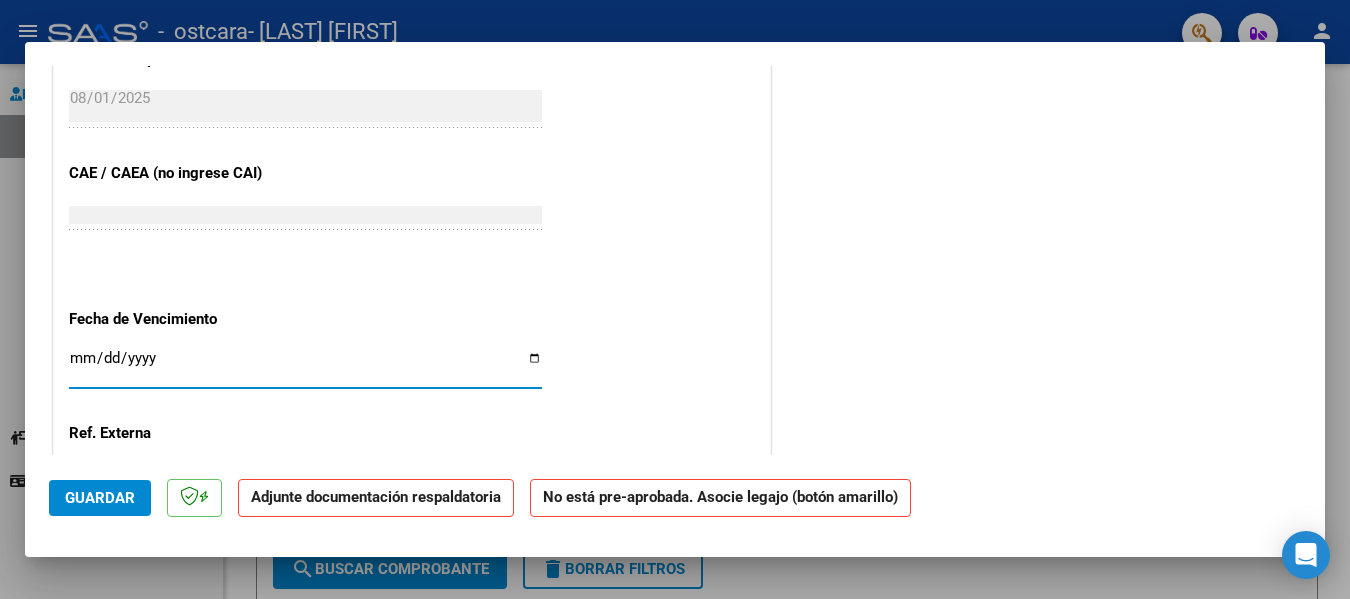 type on "2025-08-11" 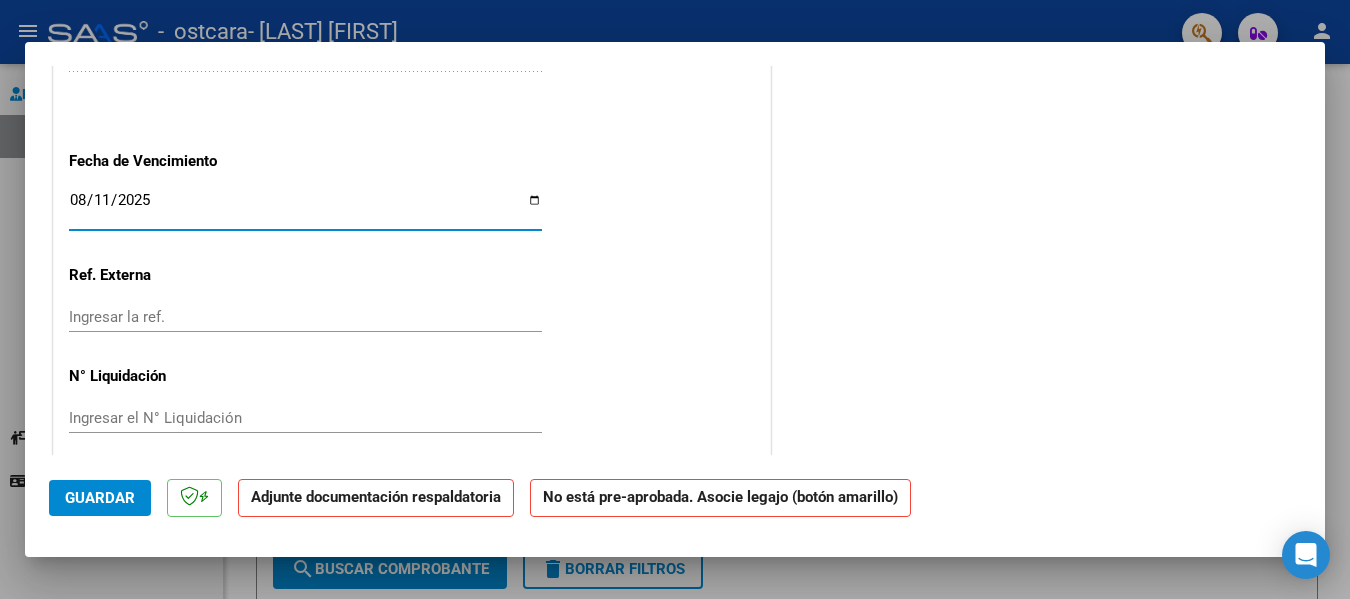 scroll, scrollTop: 1275, scrollLeft: 0, axis: vertical 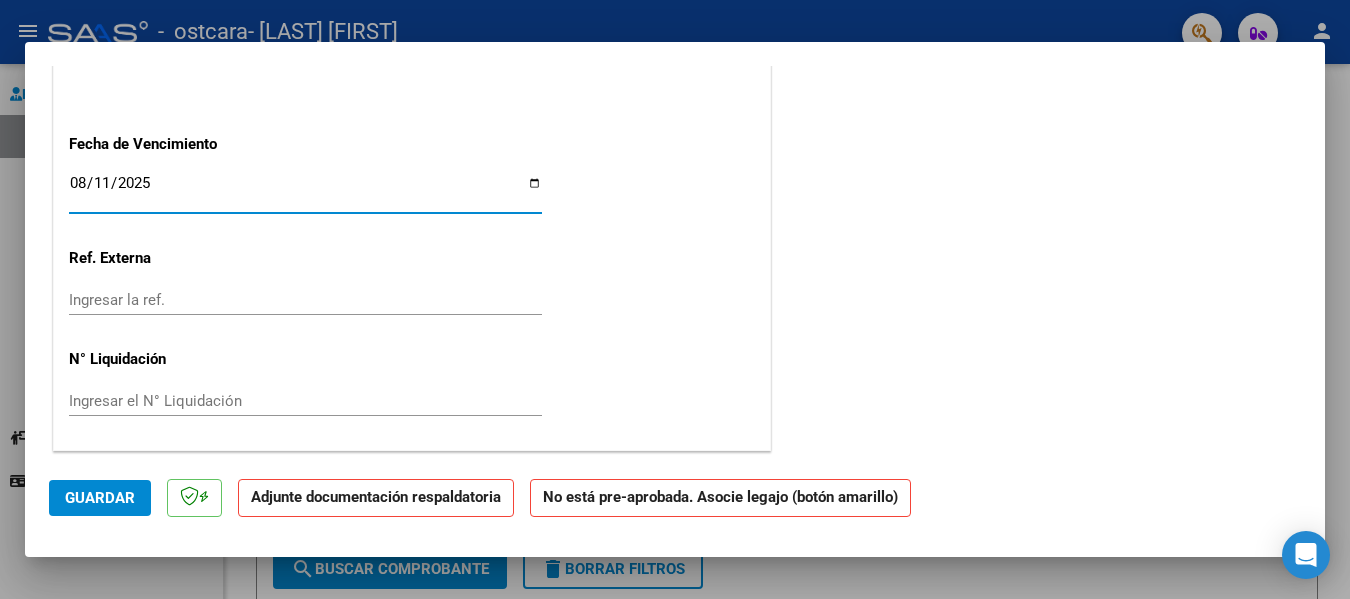click on "Guardar" 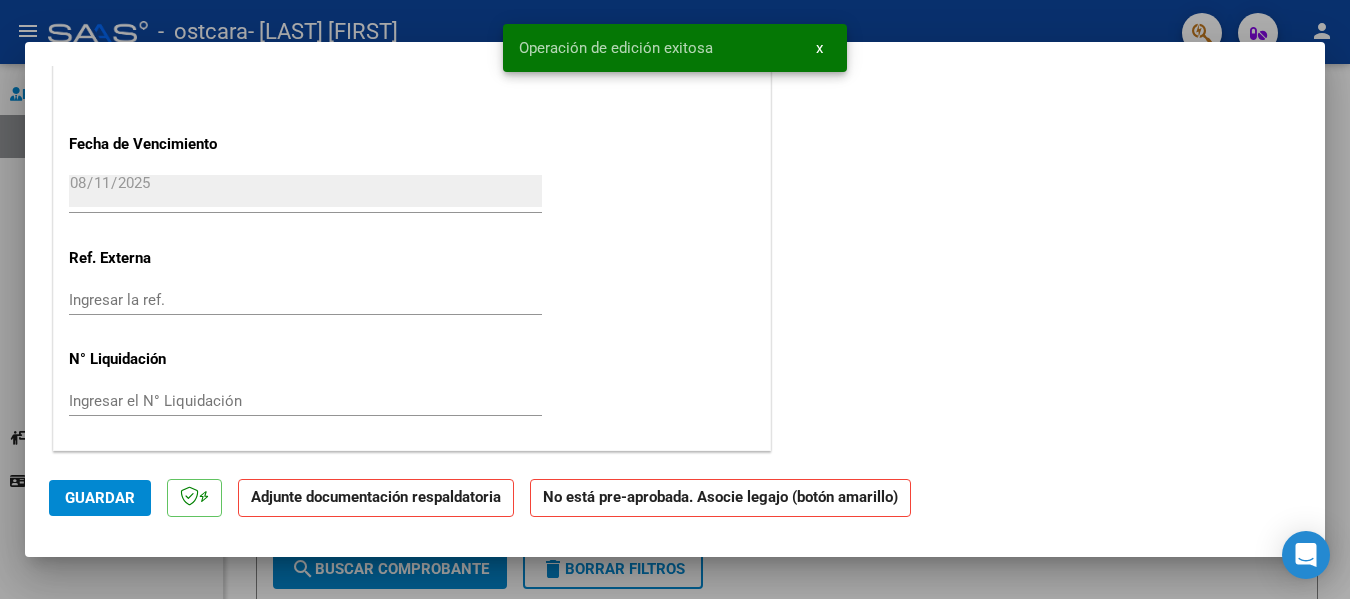click on "Adjunte documentación respaldatoria" 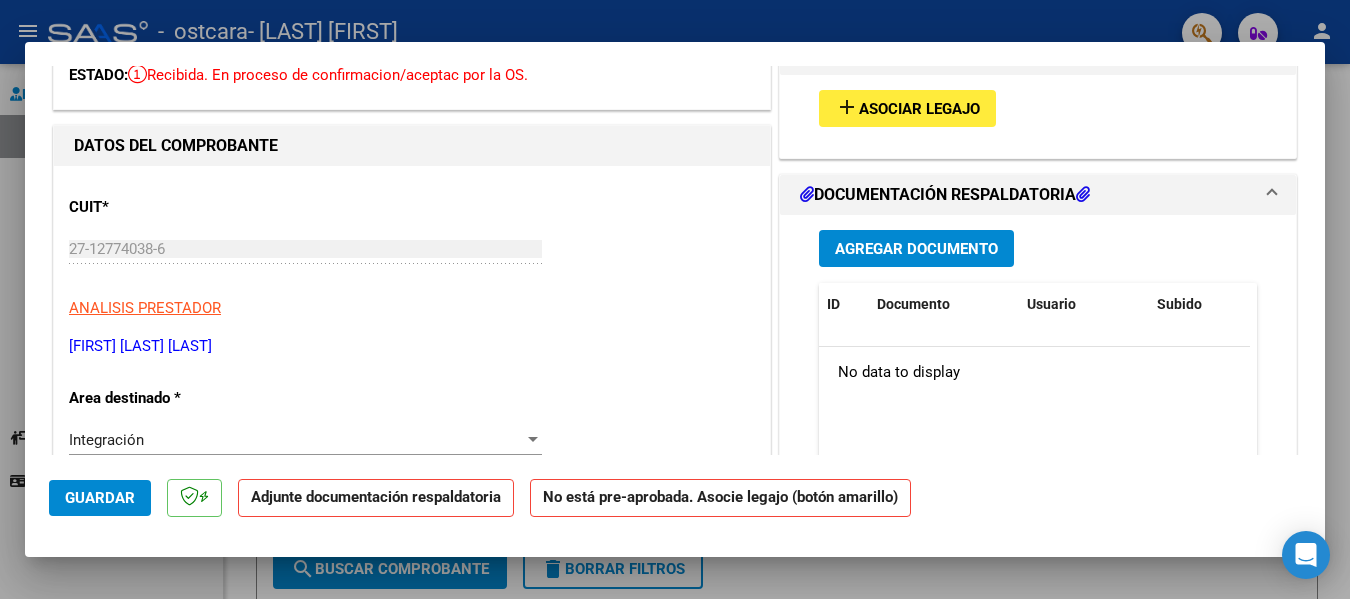 scroll, scrollTop: 75, scrollLeft: 0, axis: vertical 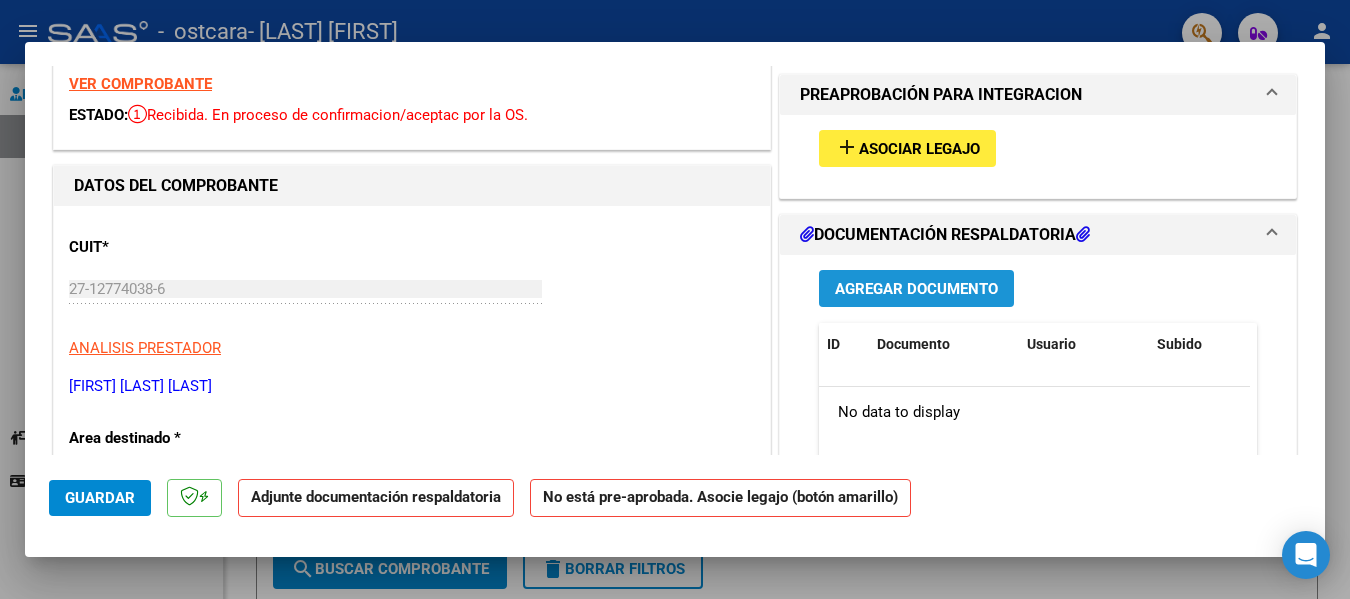 click on "Agregar Documento" at bounding box center (916, 289) 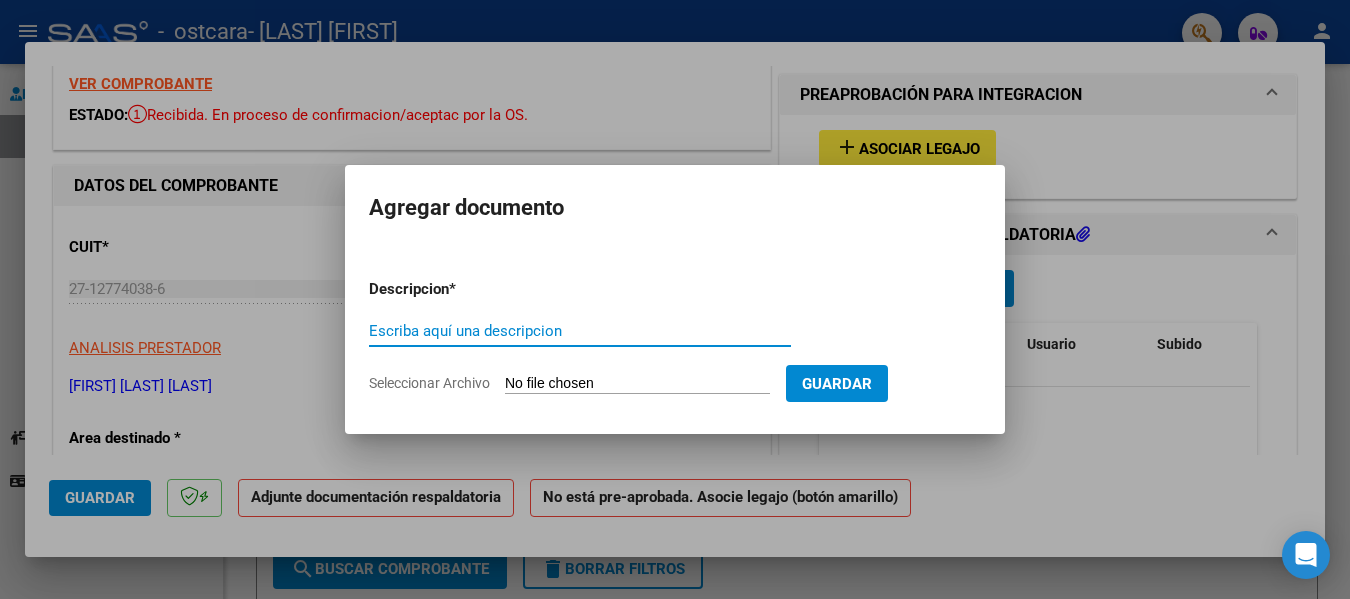 click on "Escriba aquí una descripcion" at bounding box center [580, 331] 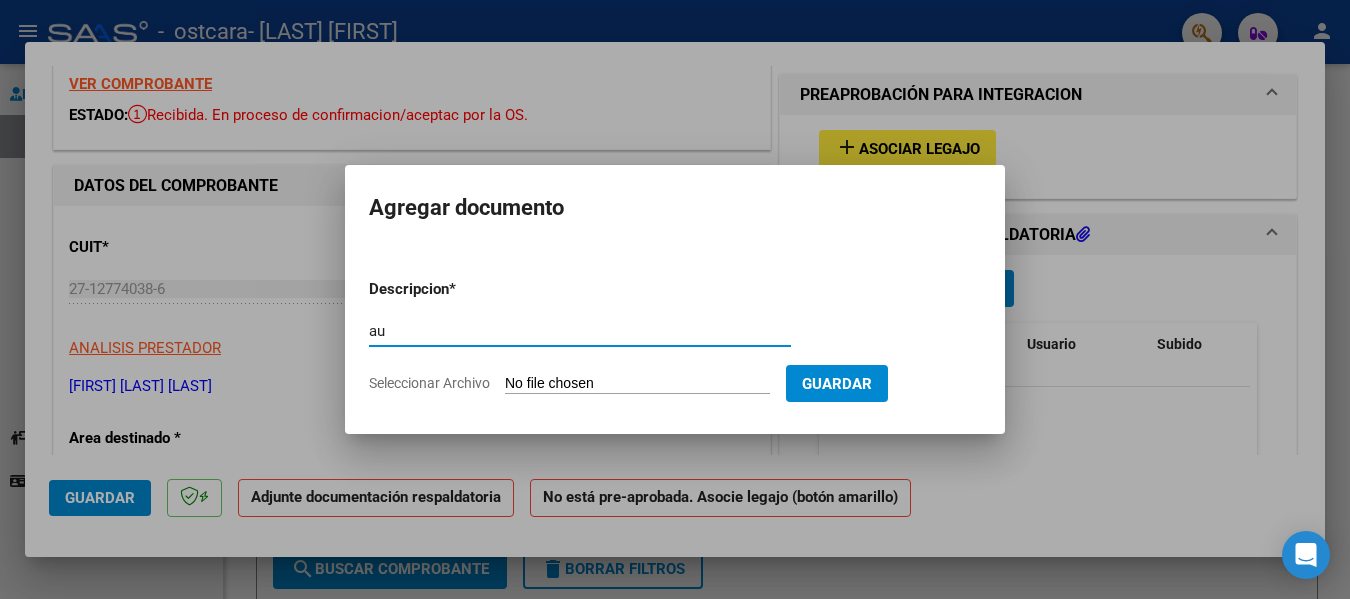 type on "a" 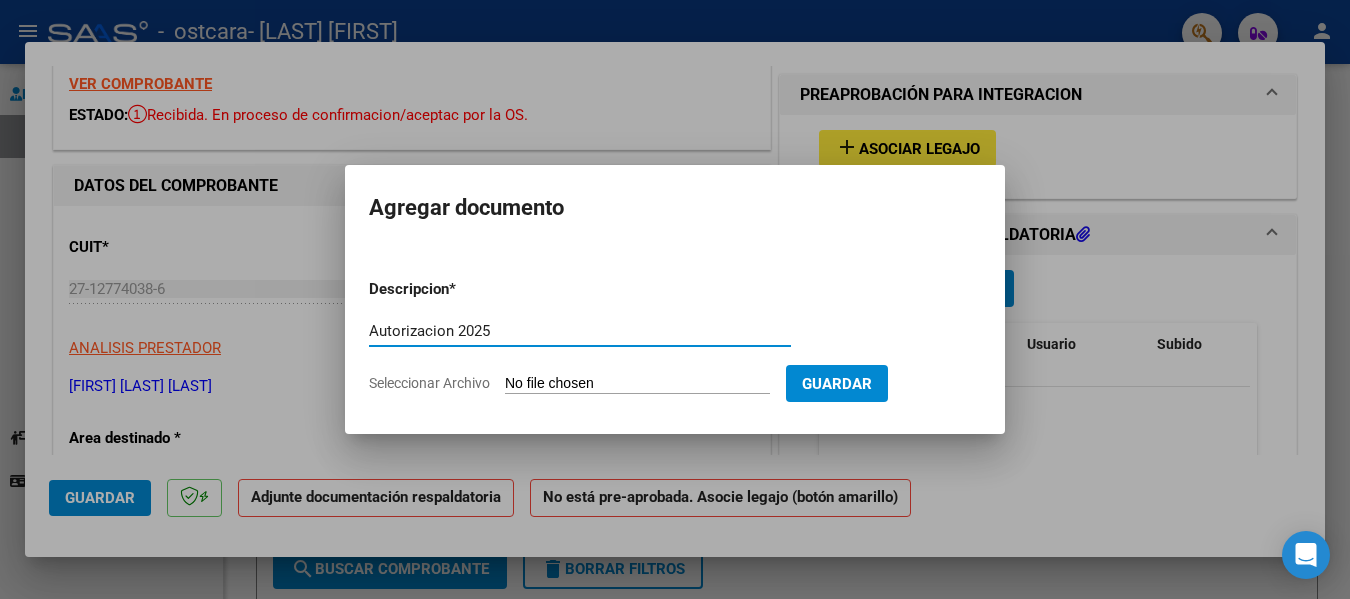 type on "Autorizacion 2025" 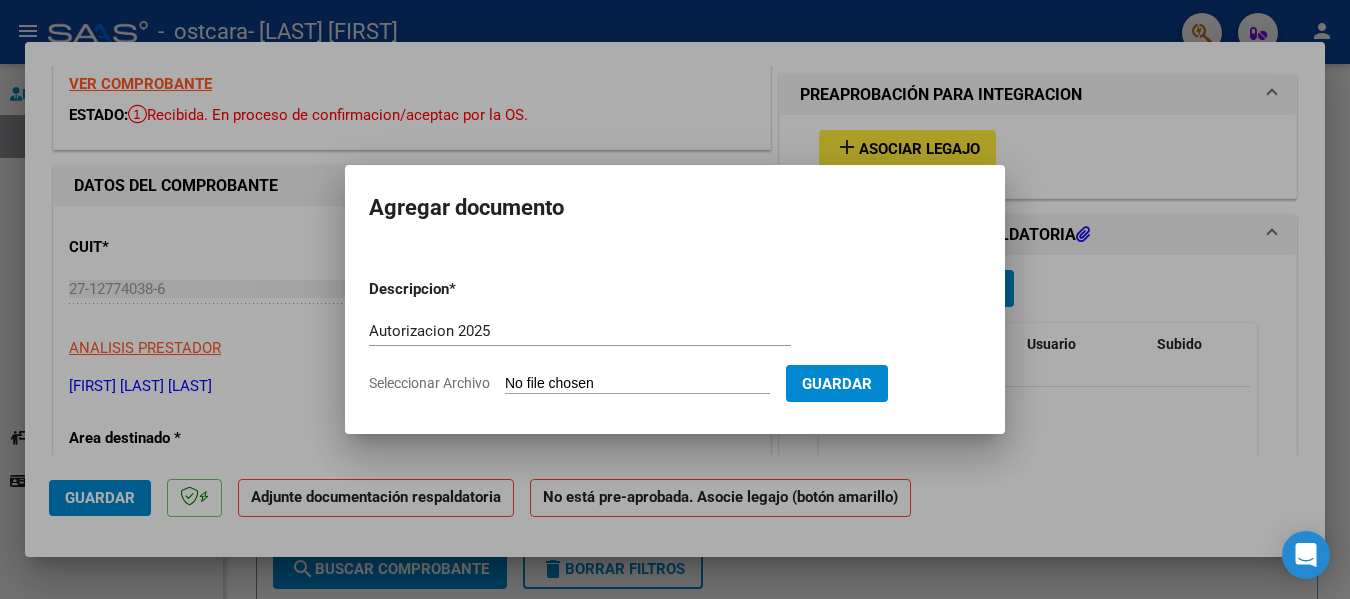 click on "Seleccionar Archivo" 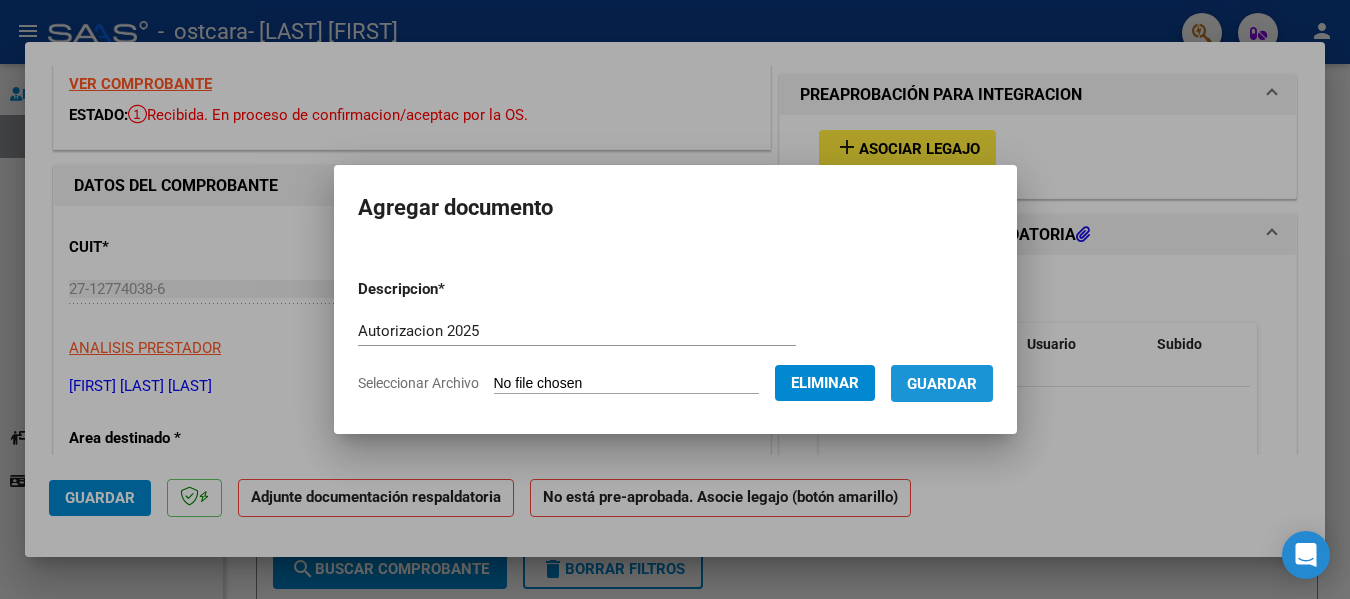 click on "Guardar" at bounding box center [942, 384] 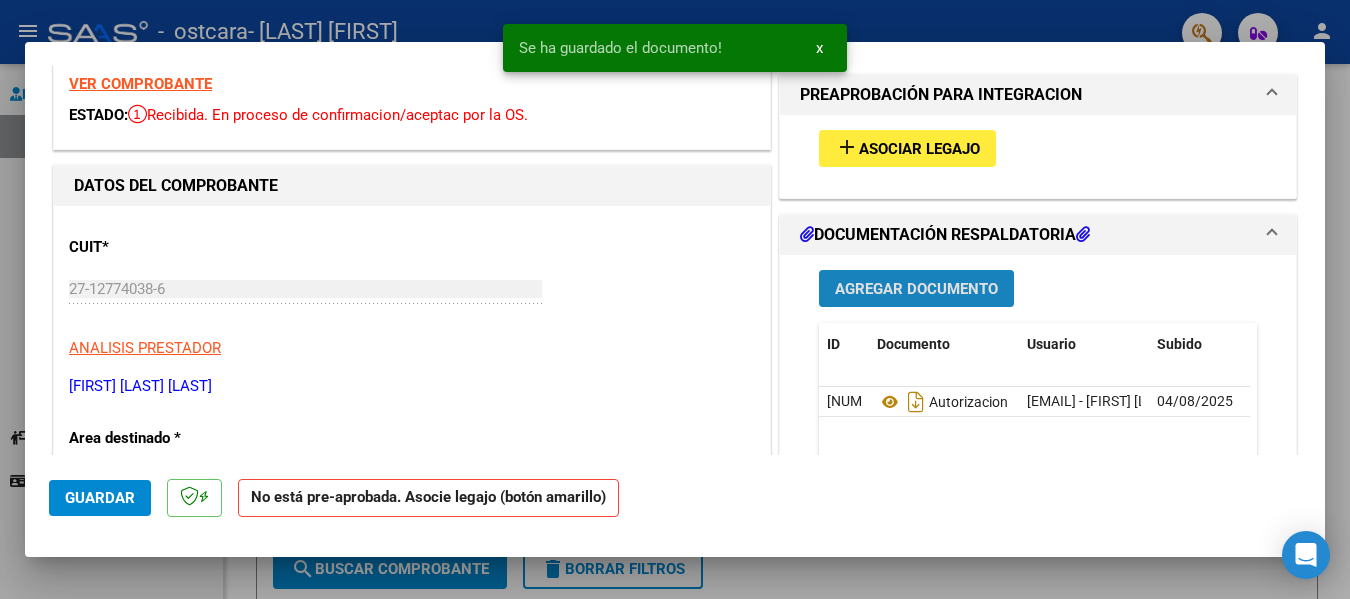click on "Agregar Documento" at bounding box center (916, 289) 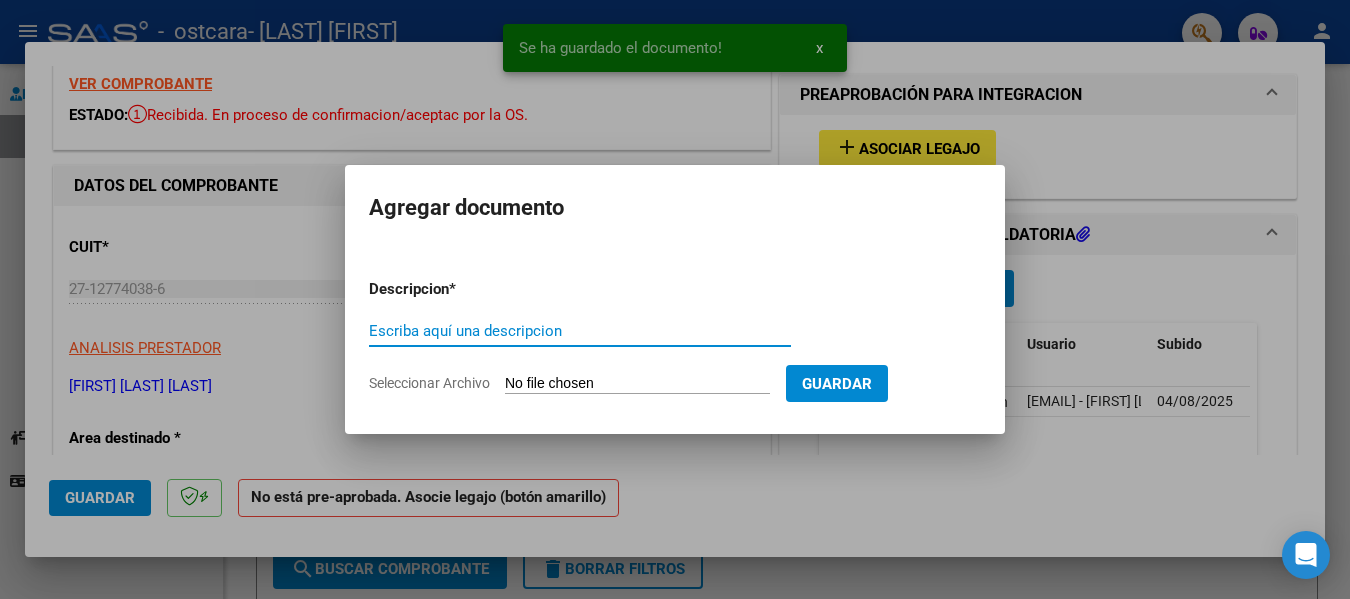 click on "Escriba aquí una descripcion" at bounding box center [580, 331] 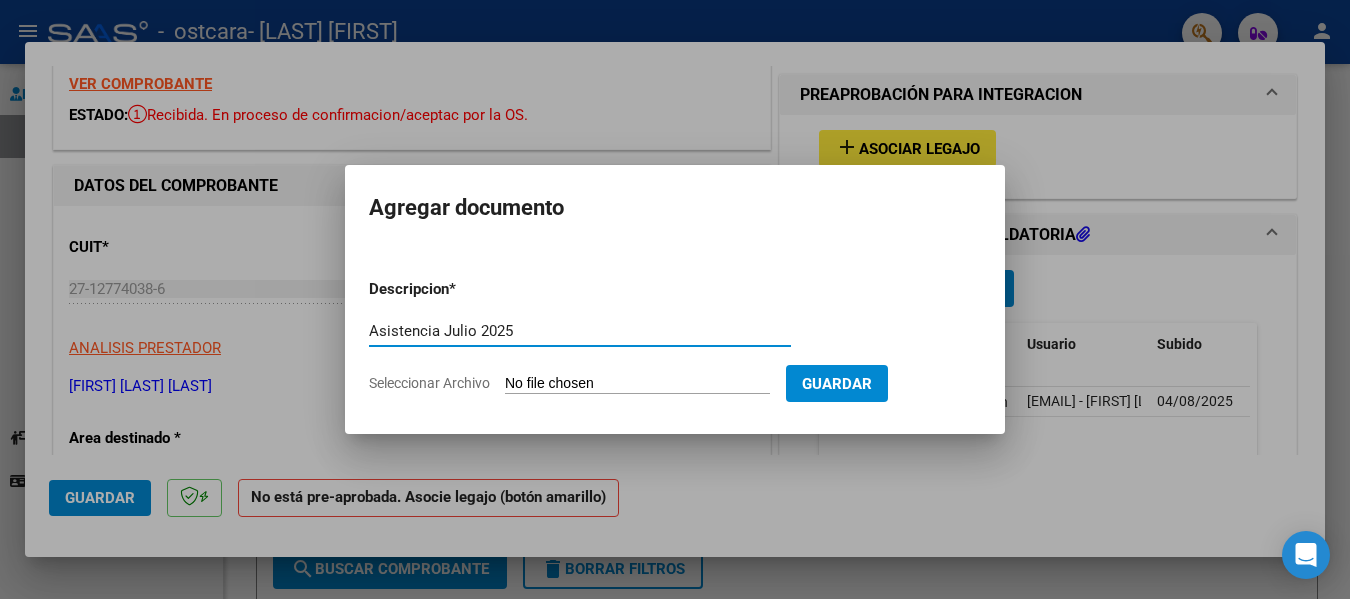 type on "Asistencia Julio 2025" 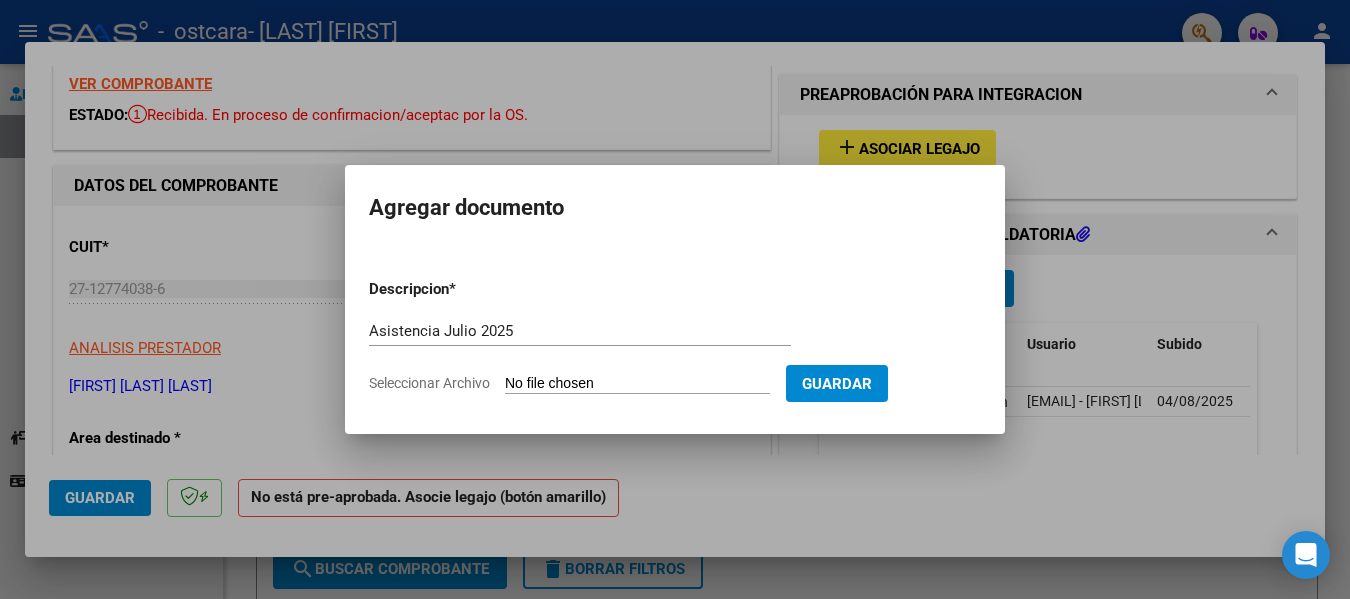 type on "C:\fakepath\Asist Julio 2025 OSTCARA Maidana.pdf" 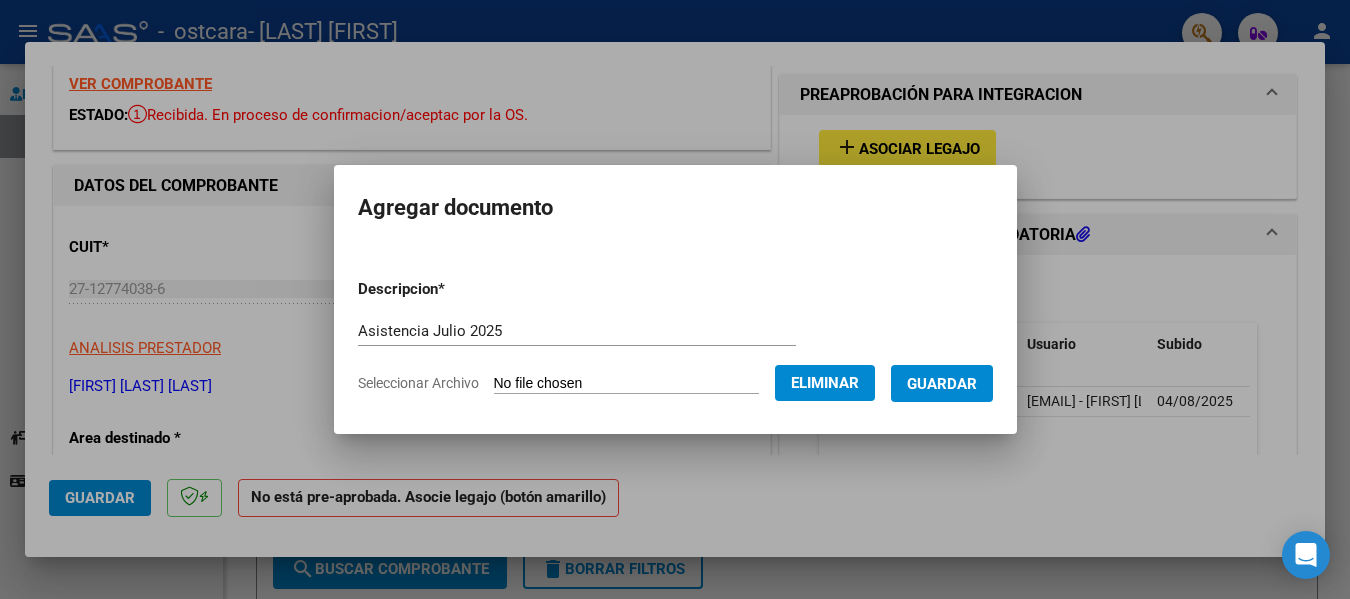 click on "Guardar" at bounding box center [942, 384] 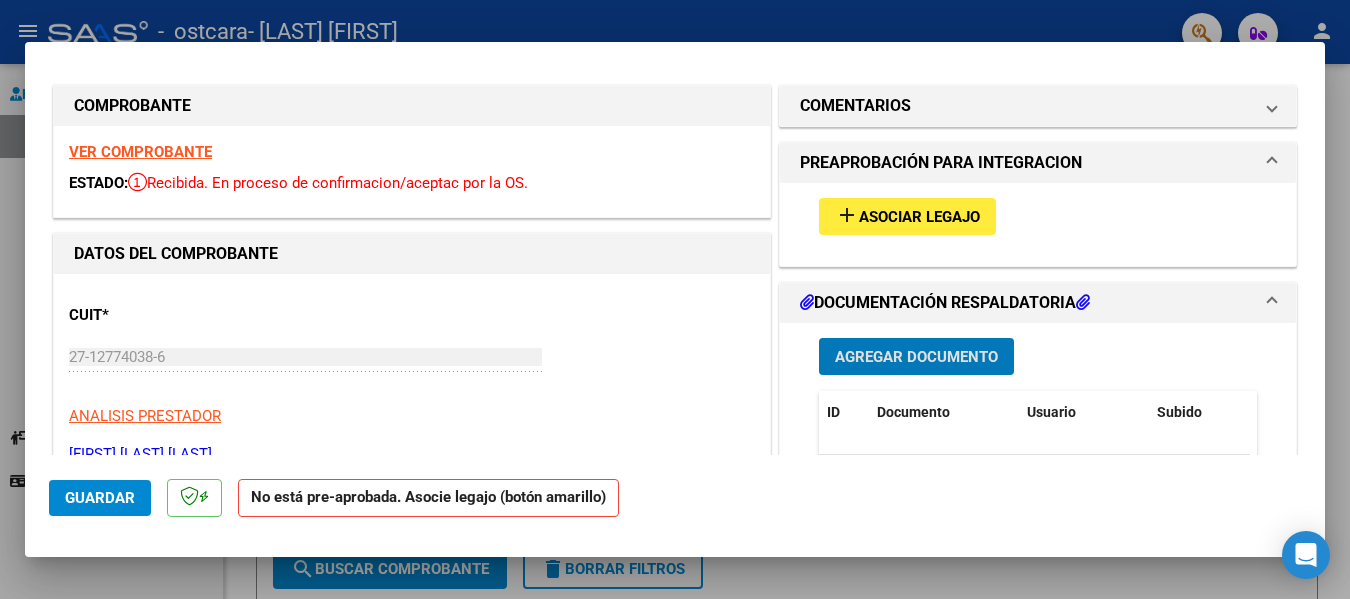 scroll, scrollTop: 0, scrollLeft: 0, axis: both 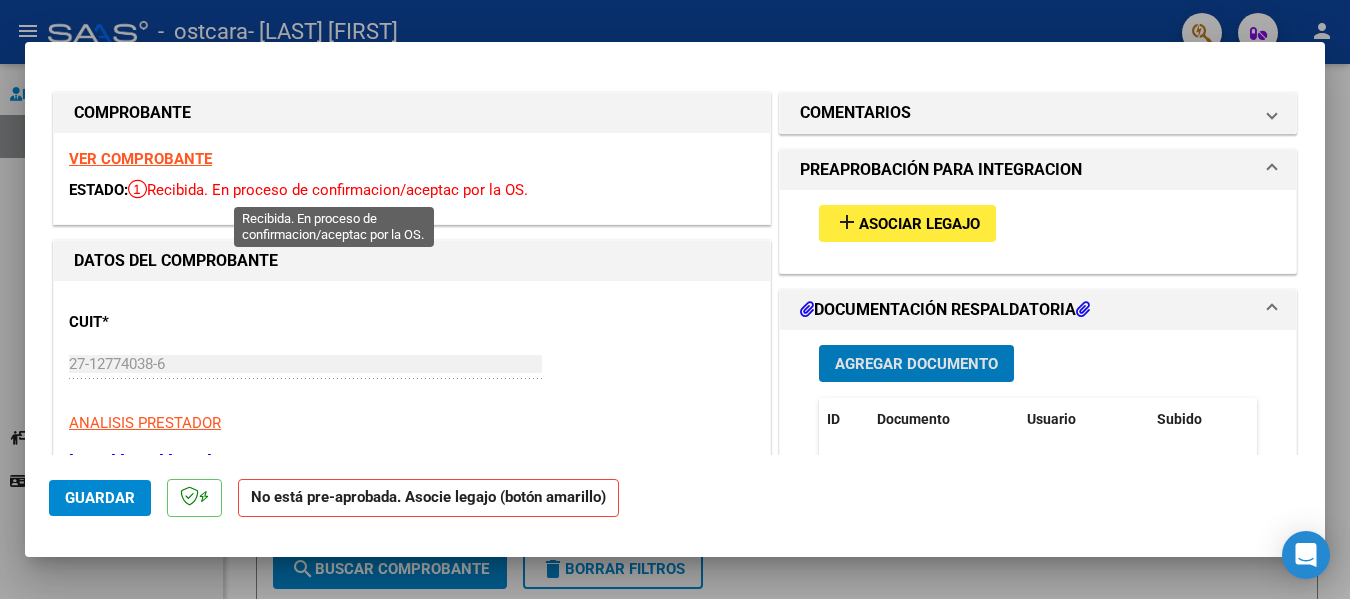 click on "Recibida. En proceso de confirmacion/aceptac por la OS." at bounding box center (328, 190) 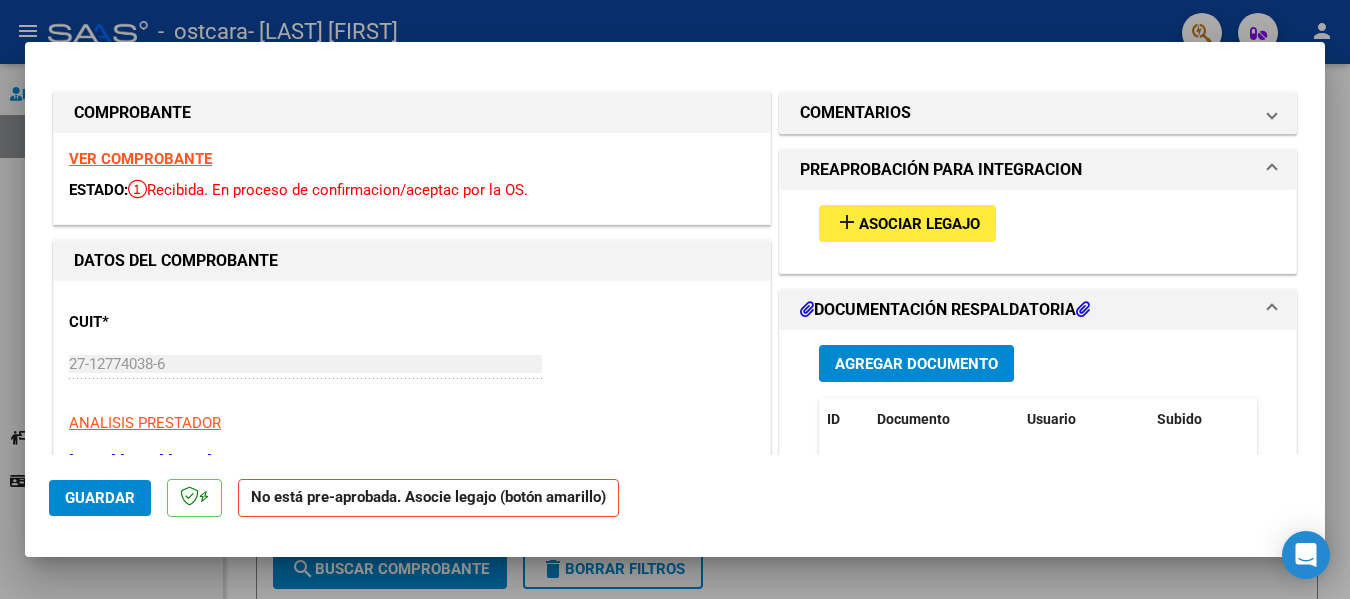 click on "VER COMPROBANTE" at bounding box center [140, 159] 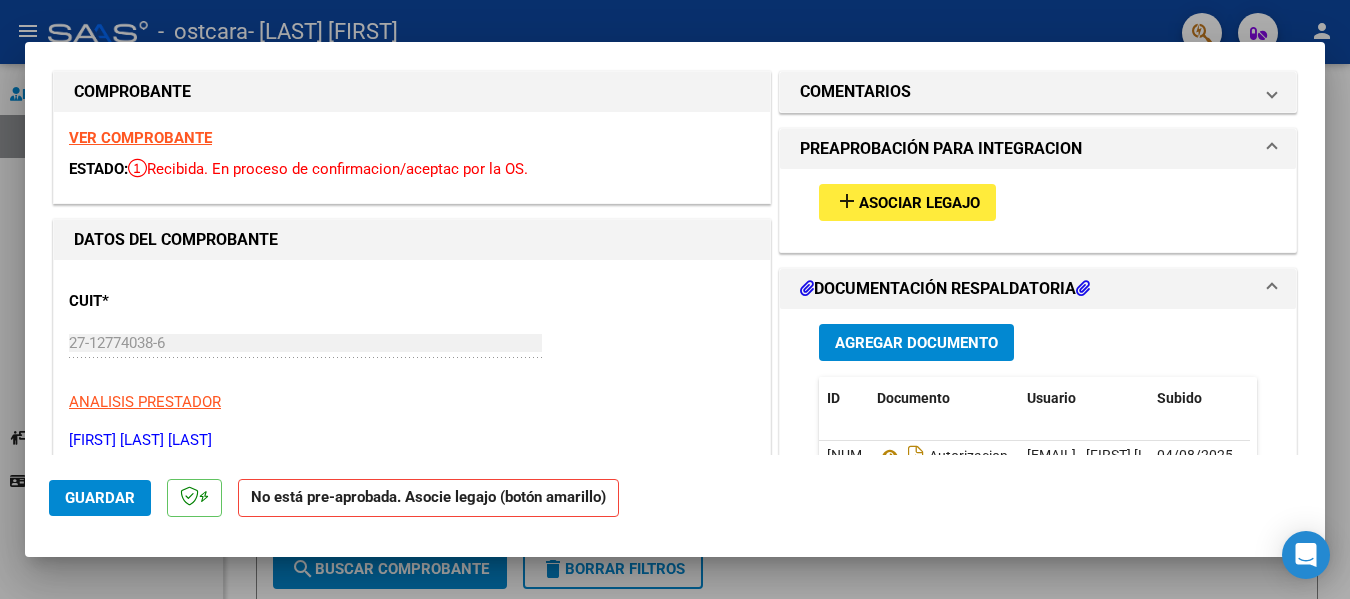 scroll, scrollTop: 0, scrollLeft: 0, axis: both 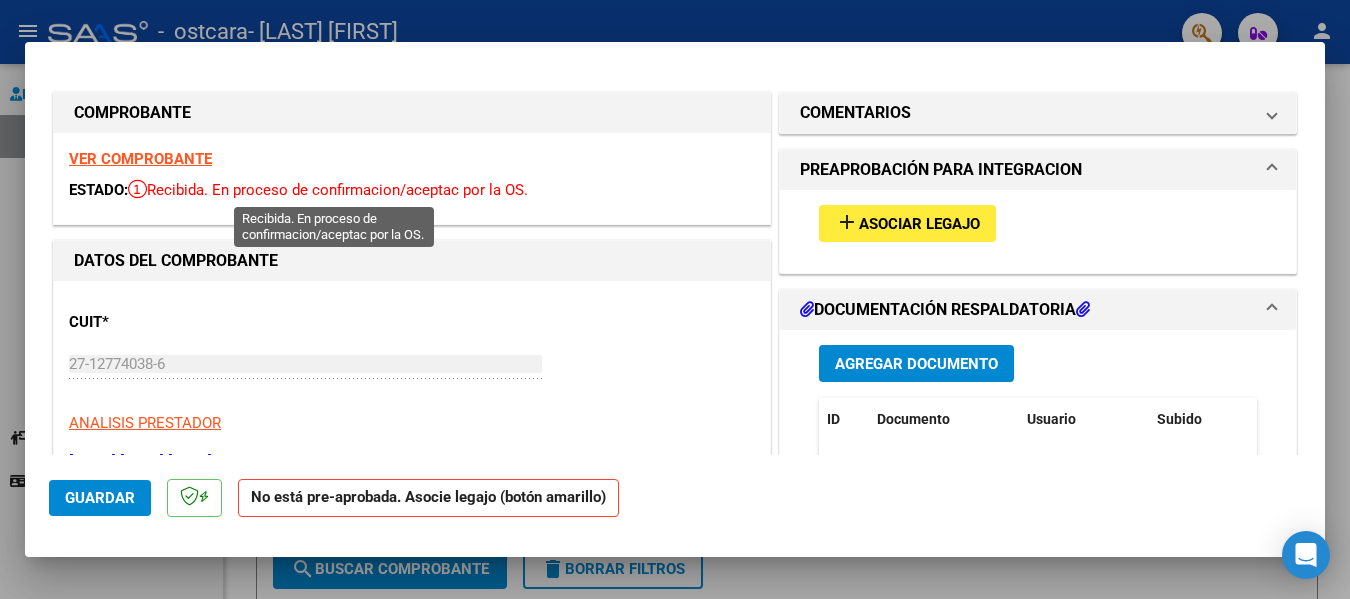click on "Recibida. En proceso de confirmacion/aceptac por la OS." at bounding box center [328, 190] 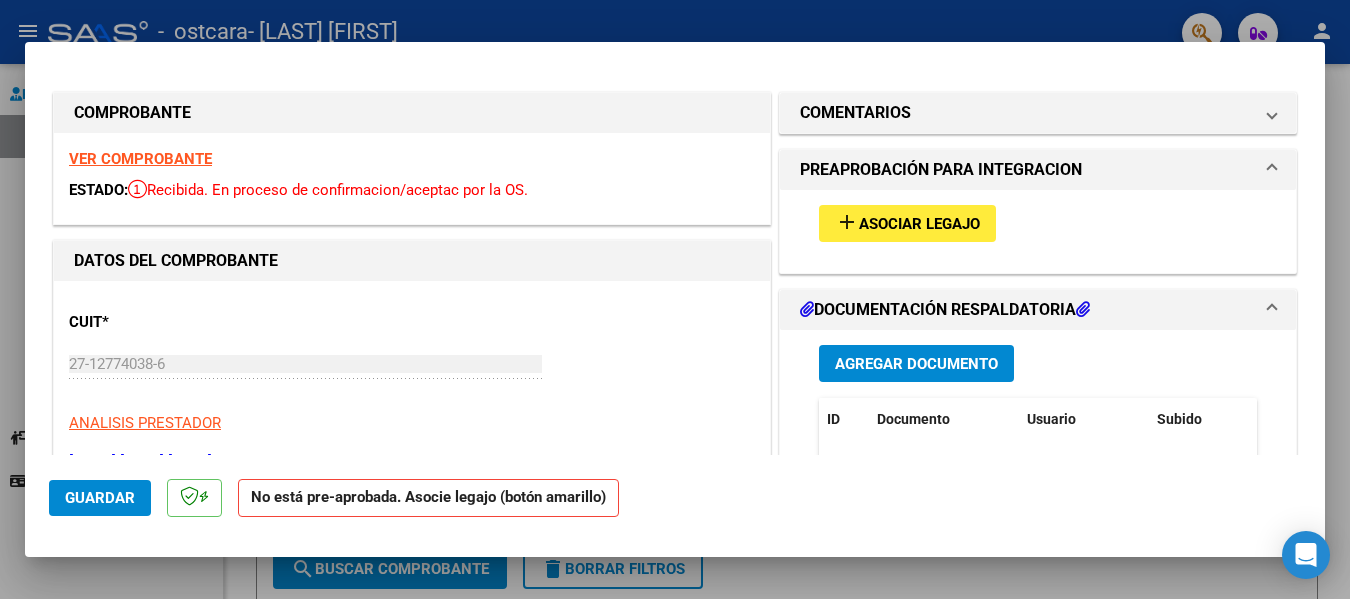 click at bounding box center (675, 299) 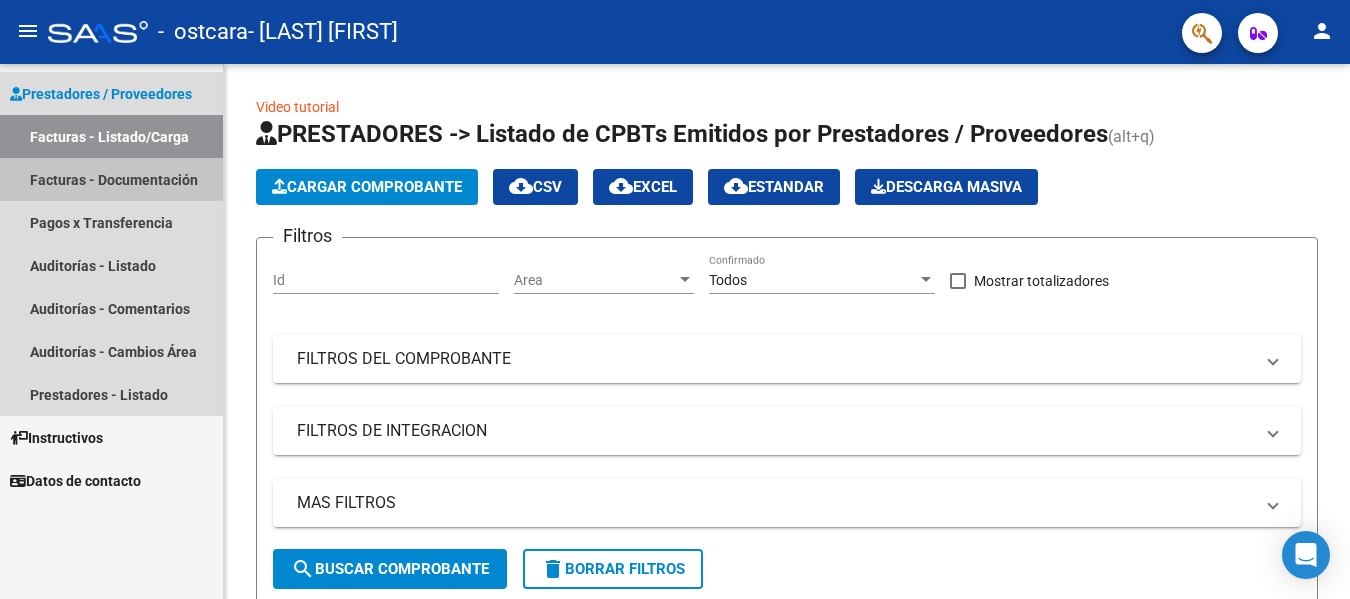click on "Facturas - Documentación" at bounding box center (111, 179) 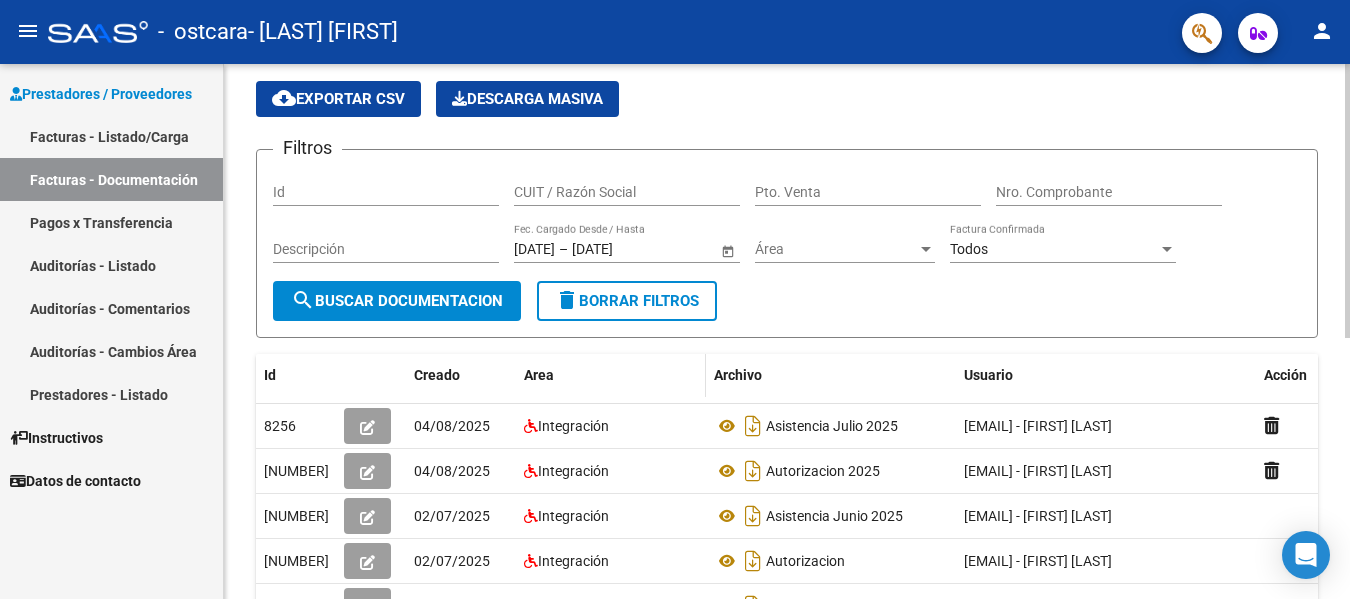 scroll, scrollTop: 100, scrollLeft: 0, axis: vertical 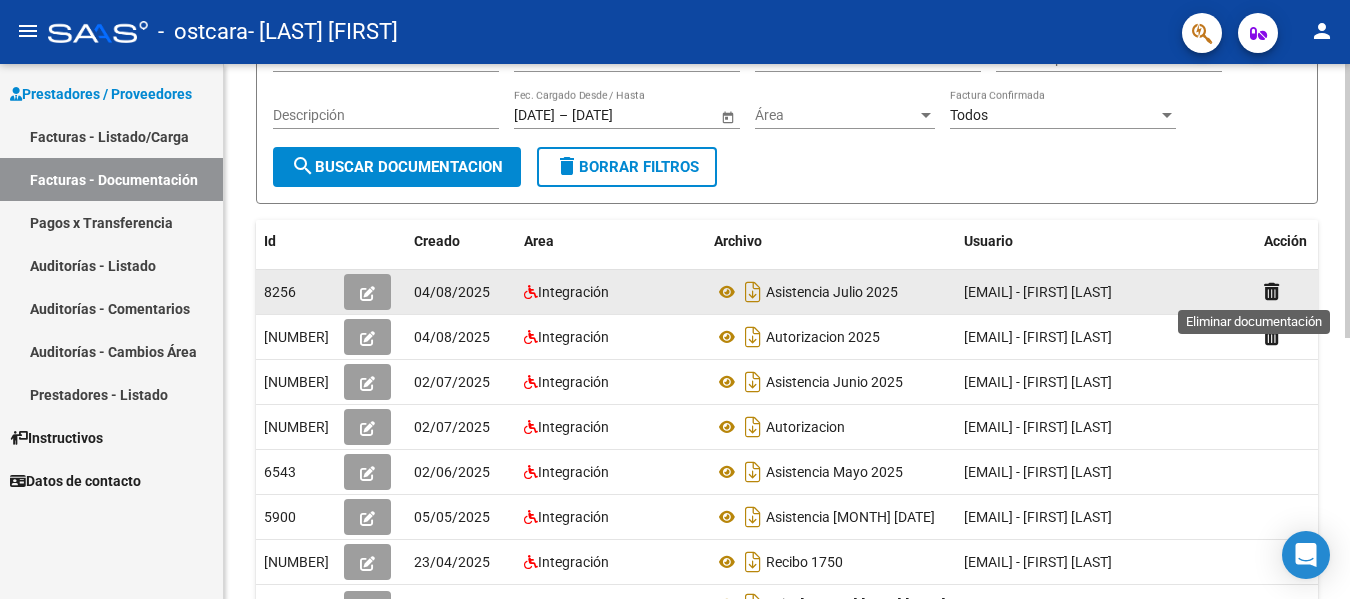click 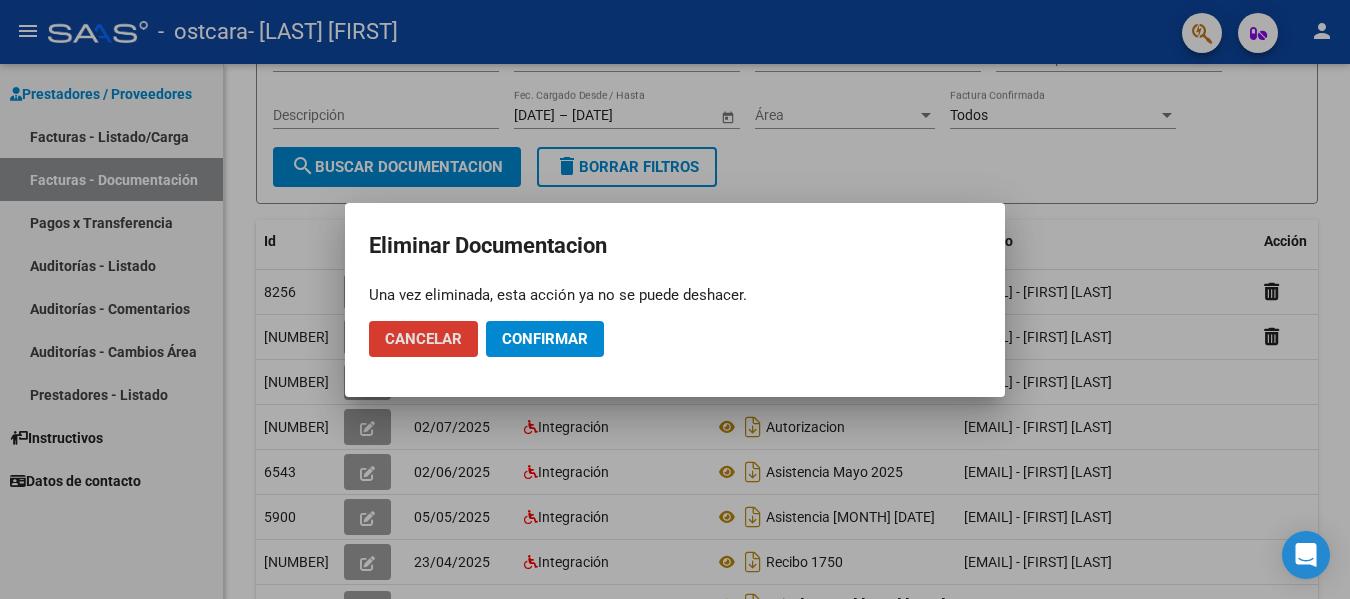 click on "Cancelar" 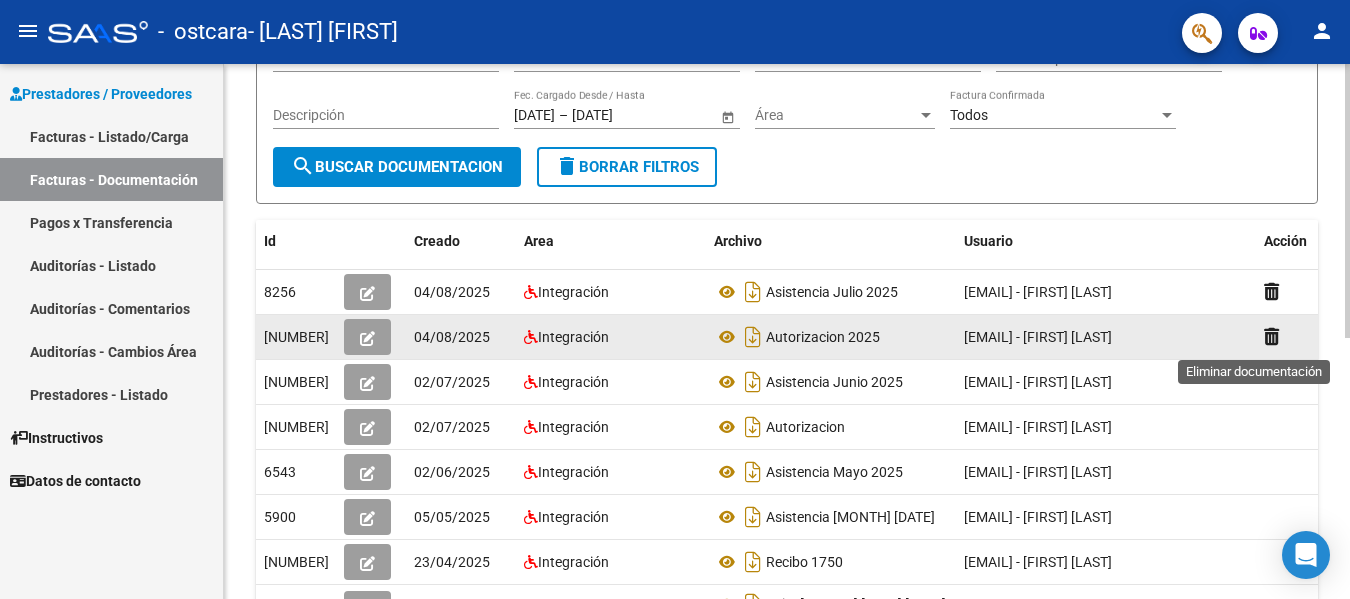 click 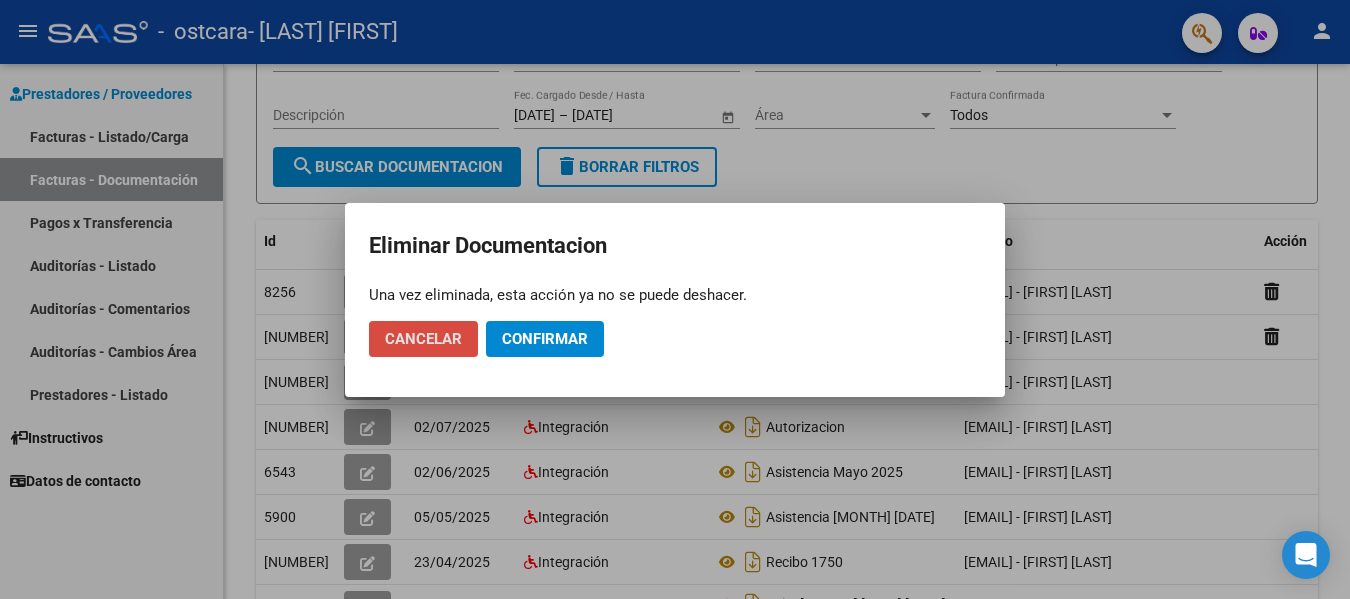 click on "Cancelar" 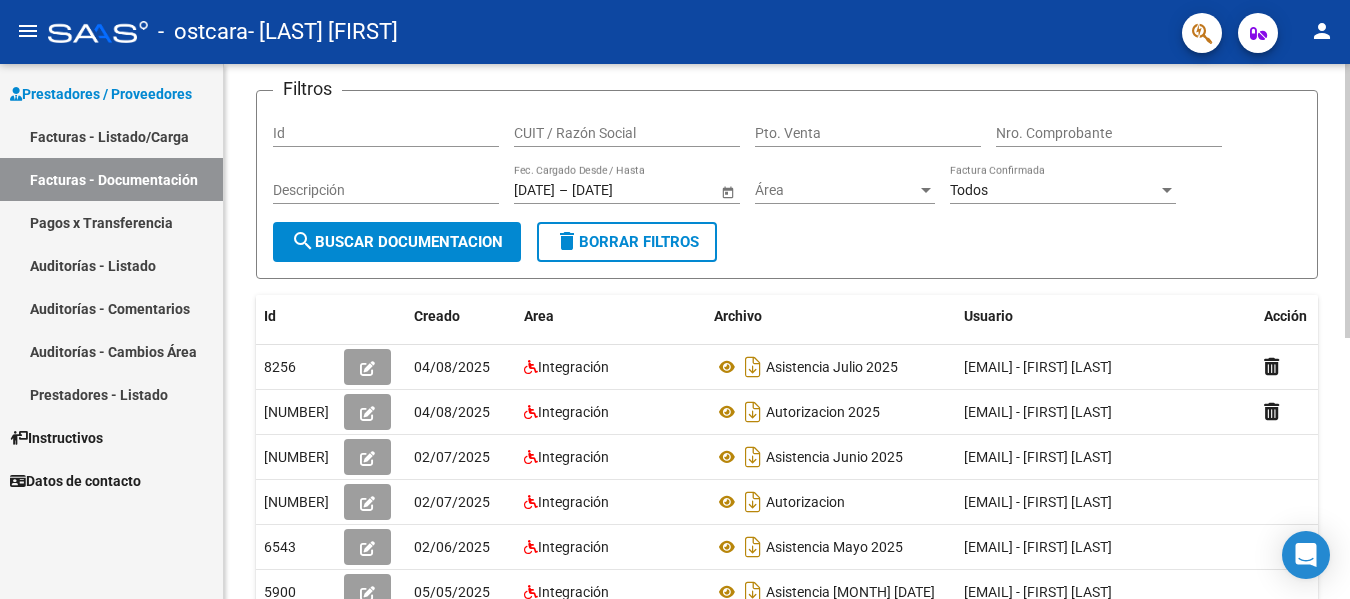 scroll, scrollTop: 0, scrollLeft: 0, axis: both 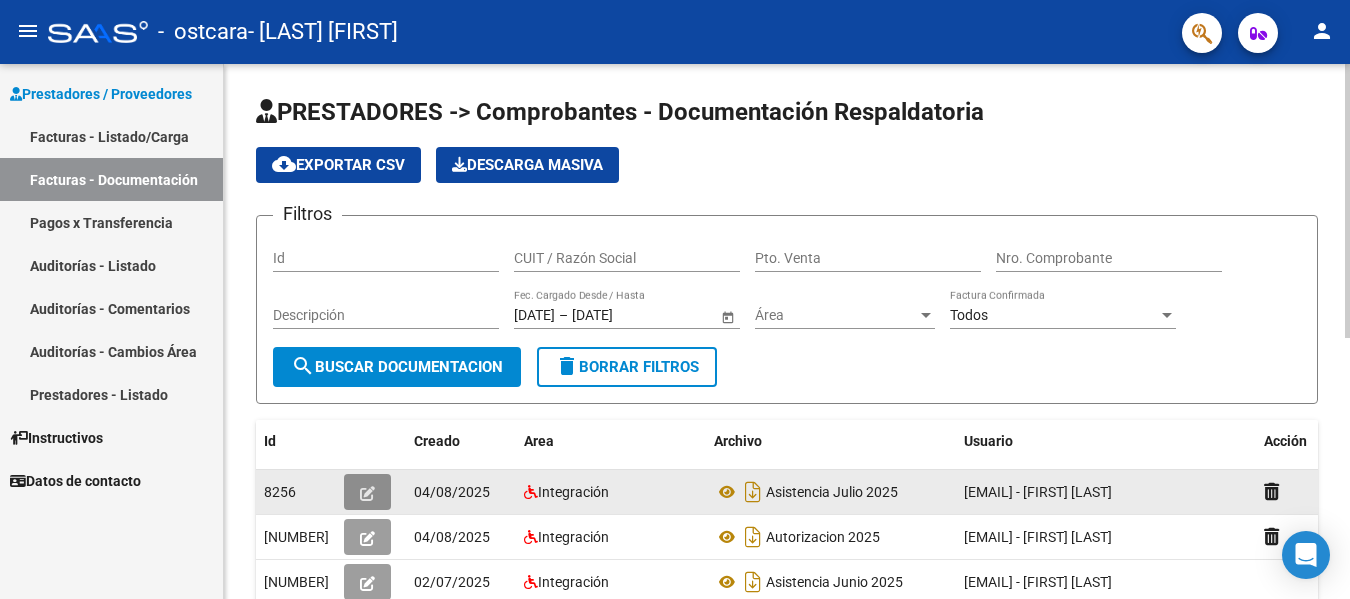 click 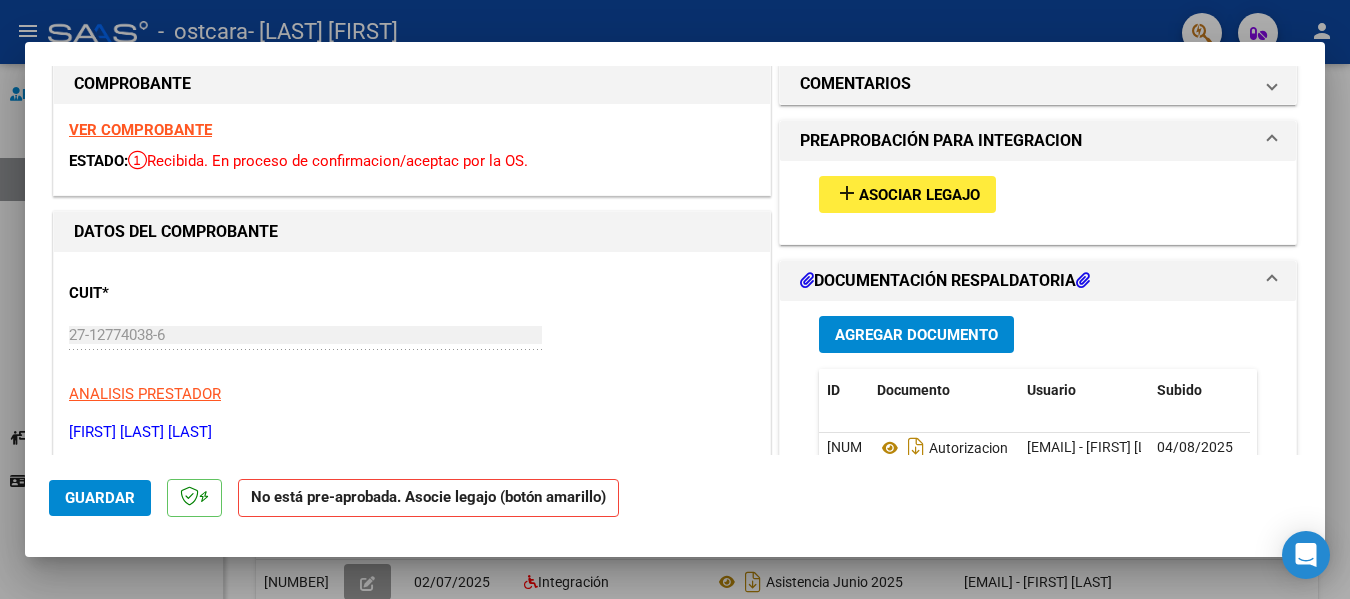 scroll, scrollTop: 0, scrollLeft: 0, axis: both 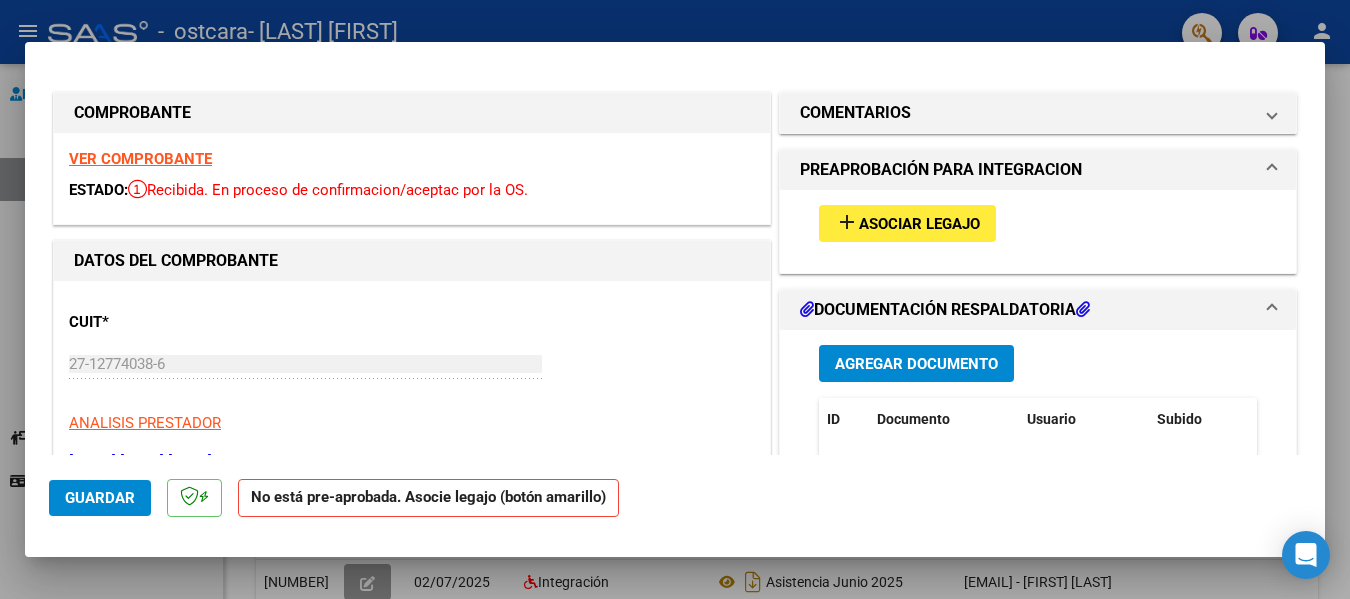 click at bounding box center (675, 299) 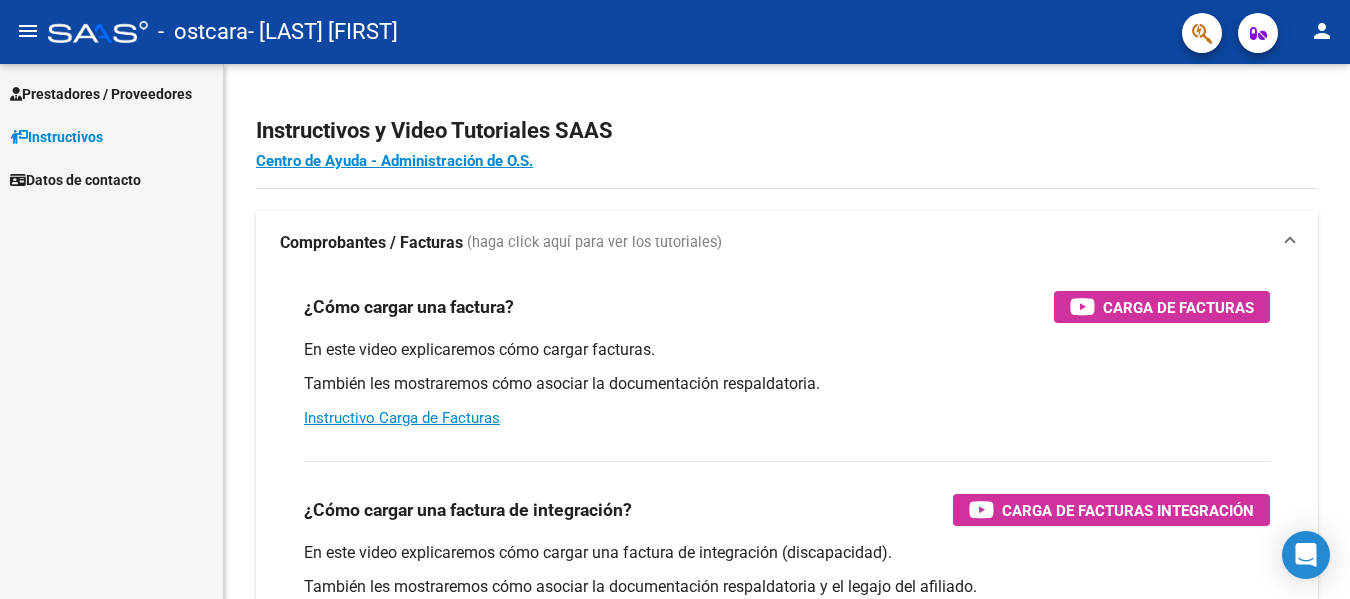scroll, scrollTop: 0, scrollLeft: 0, axis: both 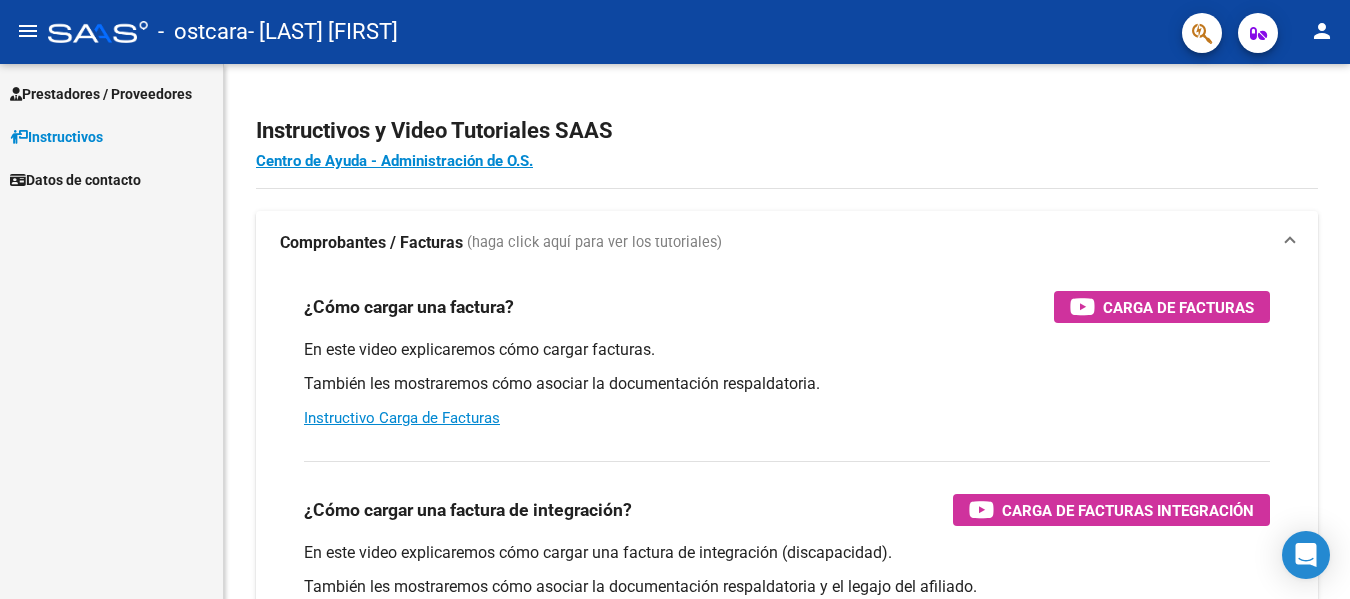 click on "Prestadores / Proveedores" at bounding box center (101, 94) 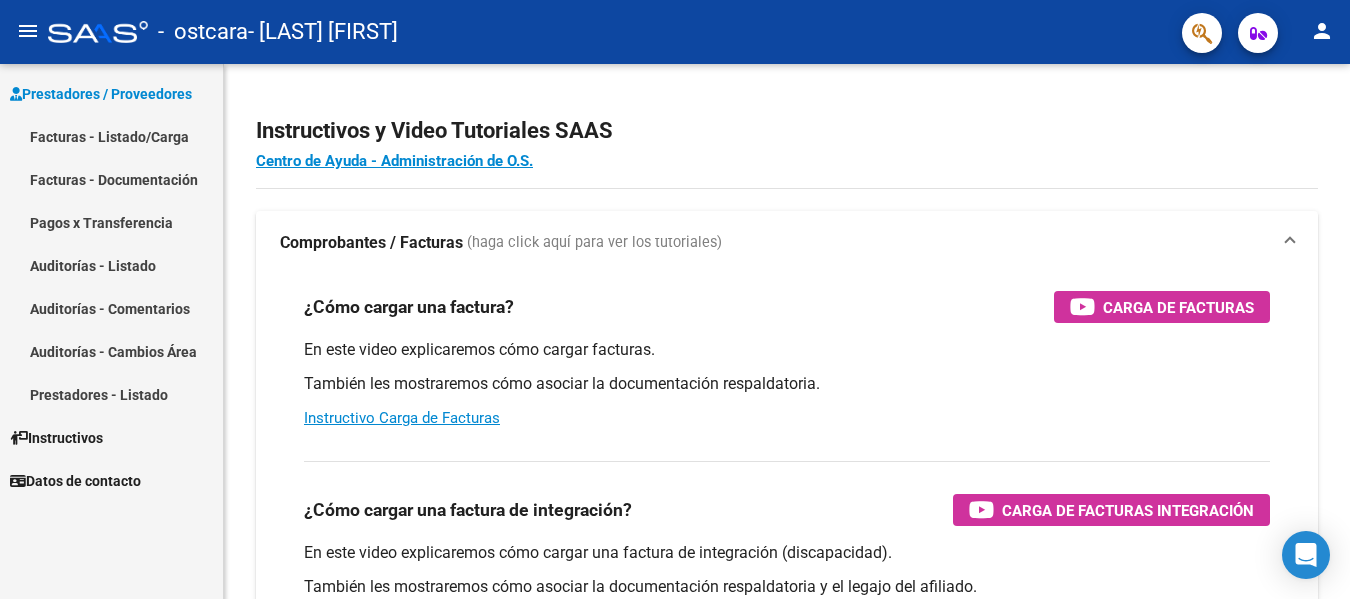 click on "Facturas - Documentación" at bounding box center [111, 179] 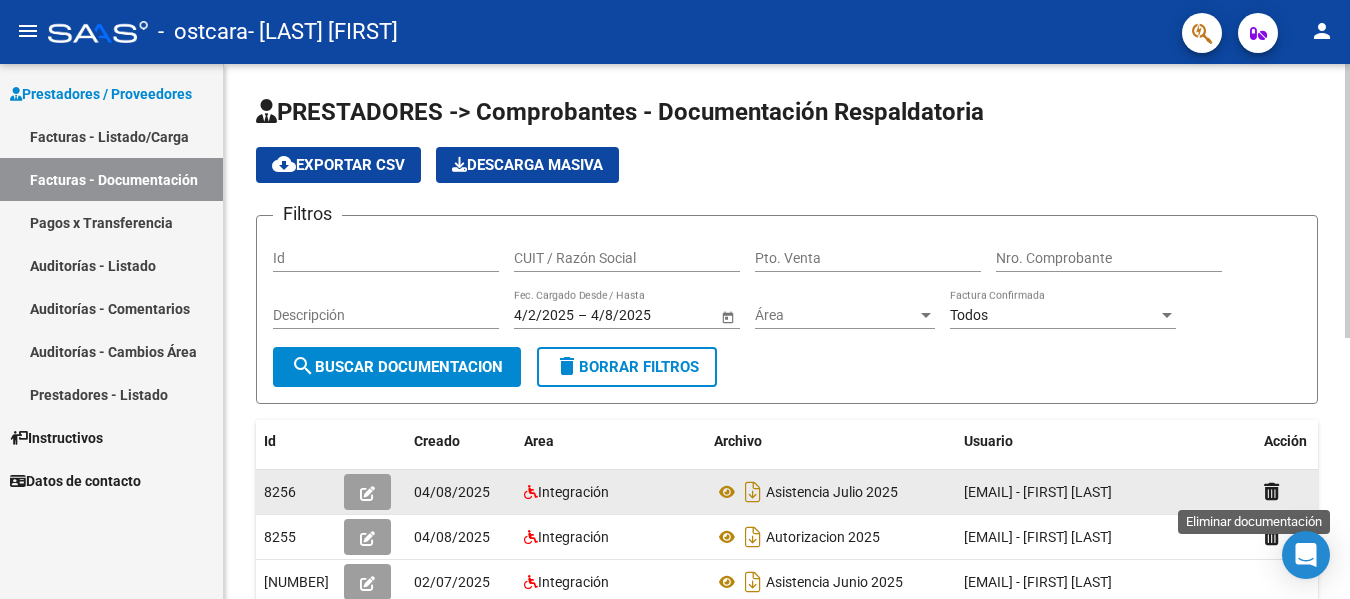 scroll, scrollTop: 100, scrollLeft: 0, axis: vertical 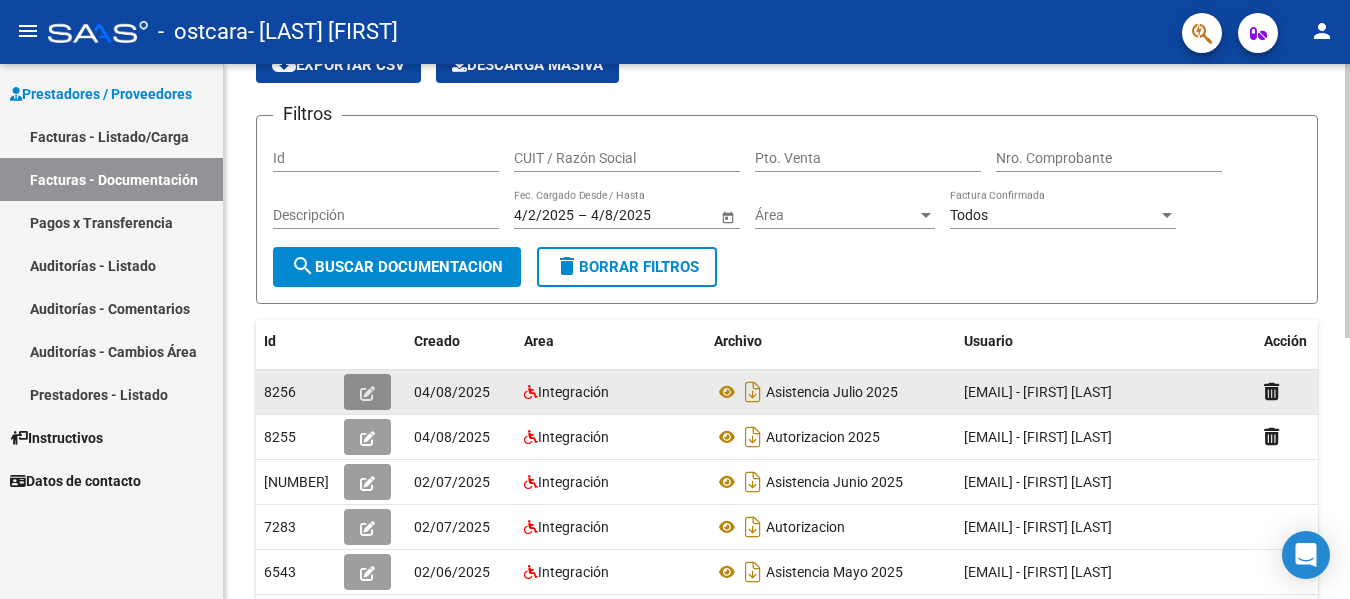 click 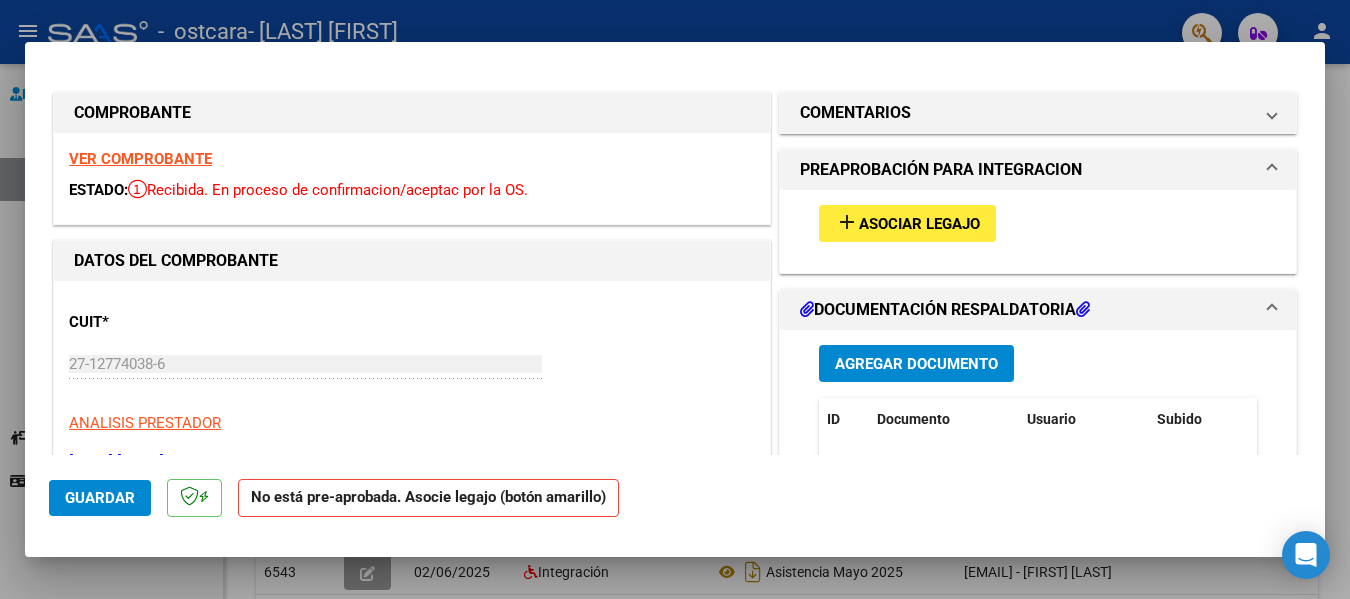 click on "No está pre-aprobada. Asocie legajo (botón amarillo)" 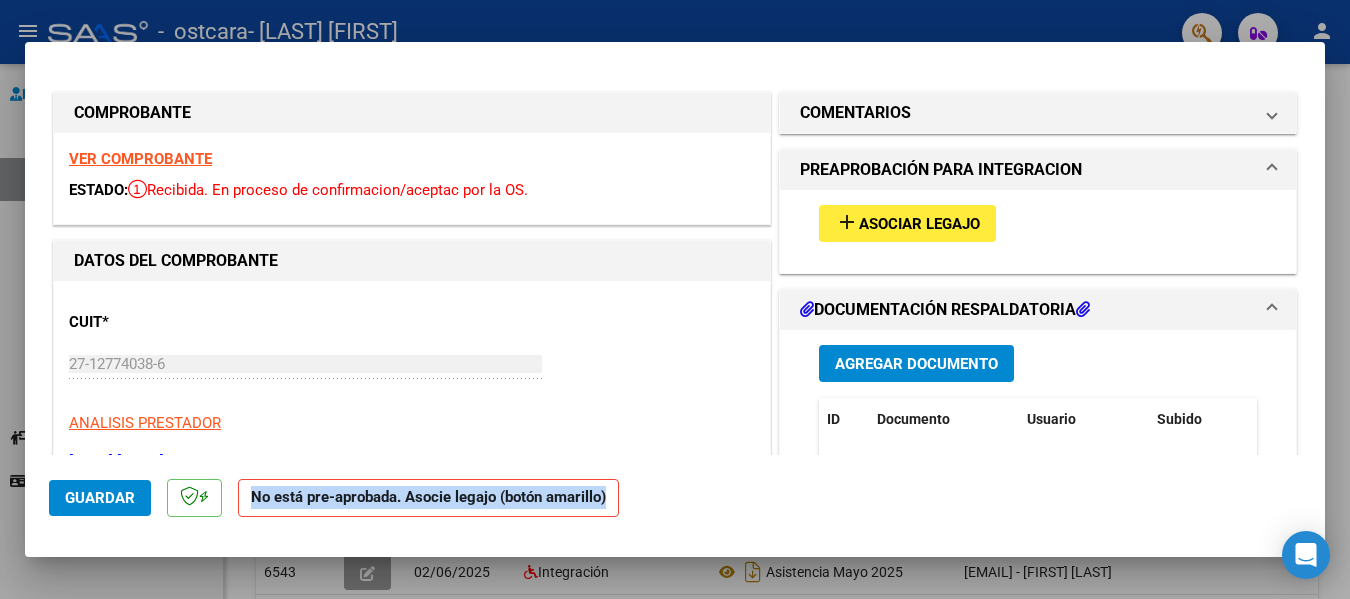 click on "No está pre-aprobada. Asocie legajo (botón amarillo)" 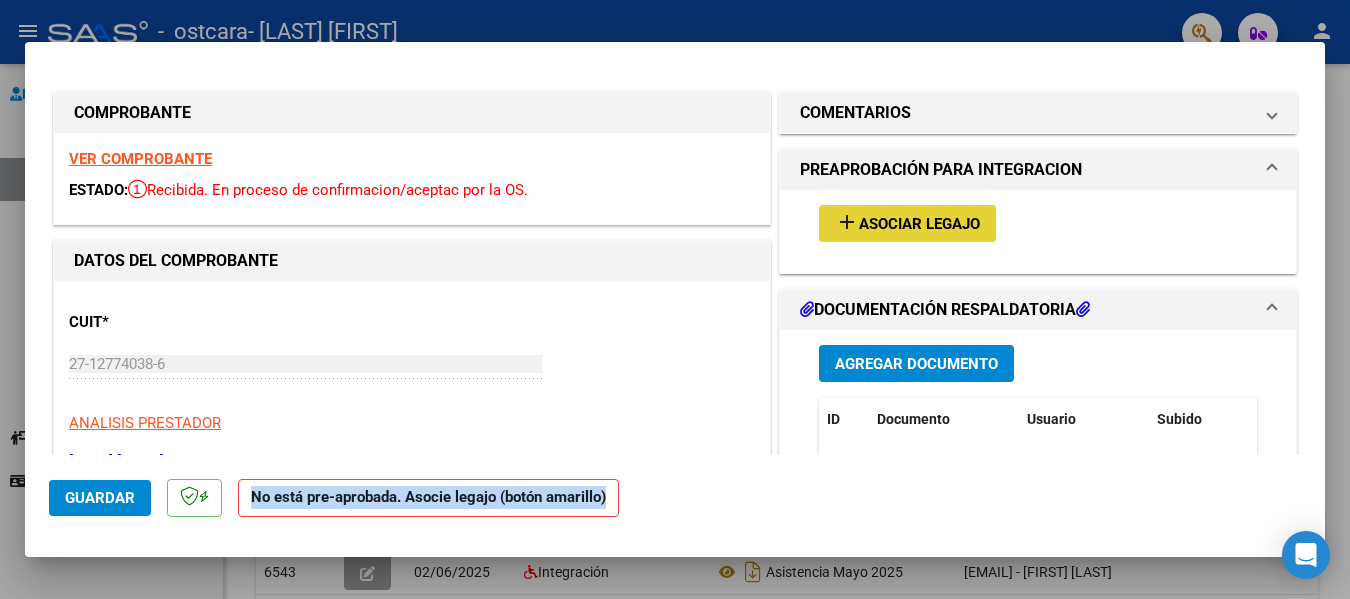 click on "Asociar Legajo" at bounding box center (919, 224) 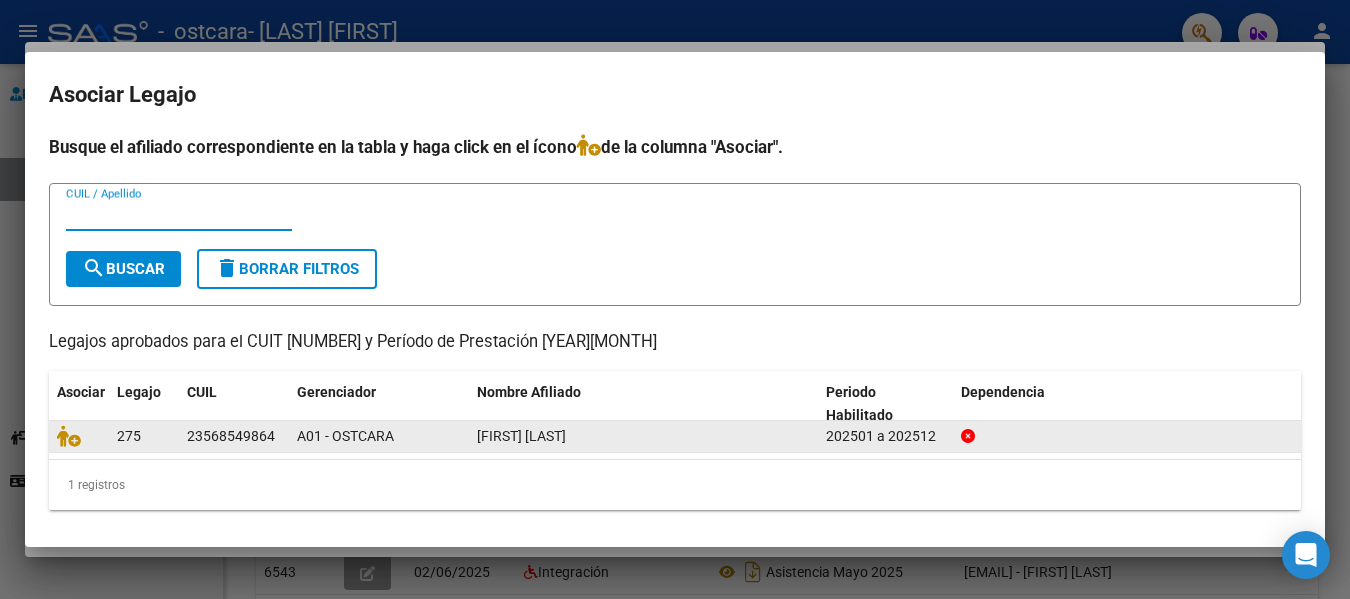 click 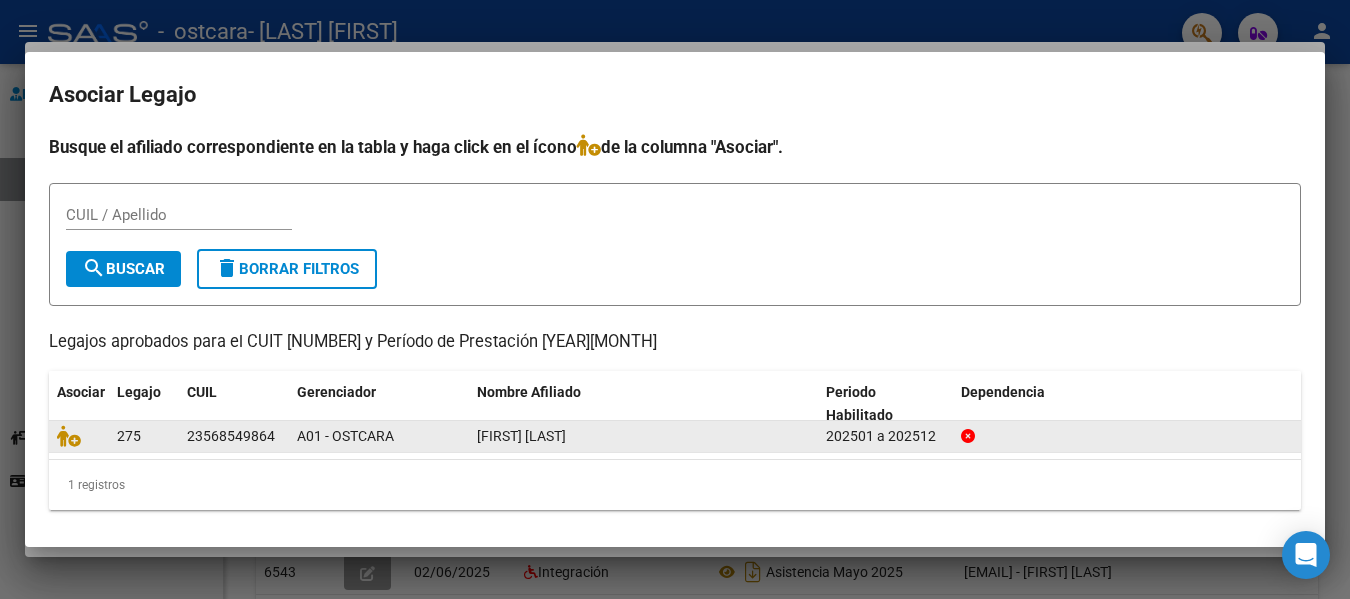click 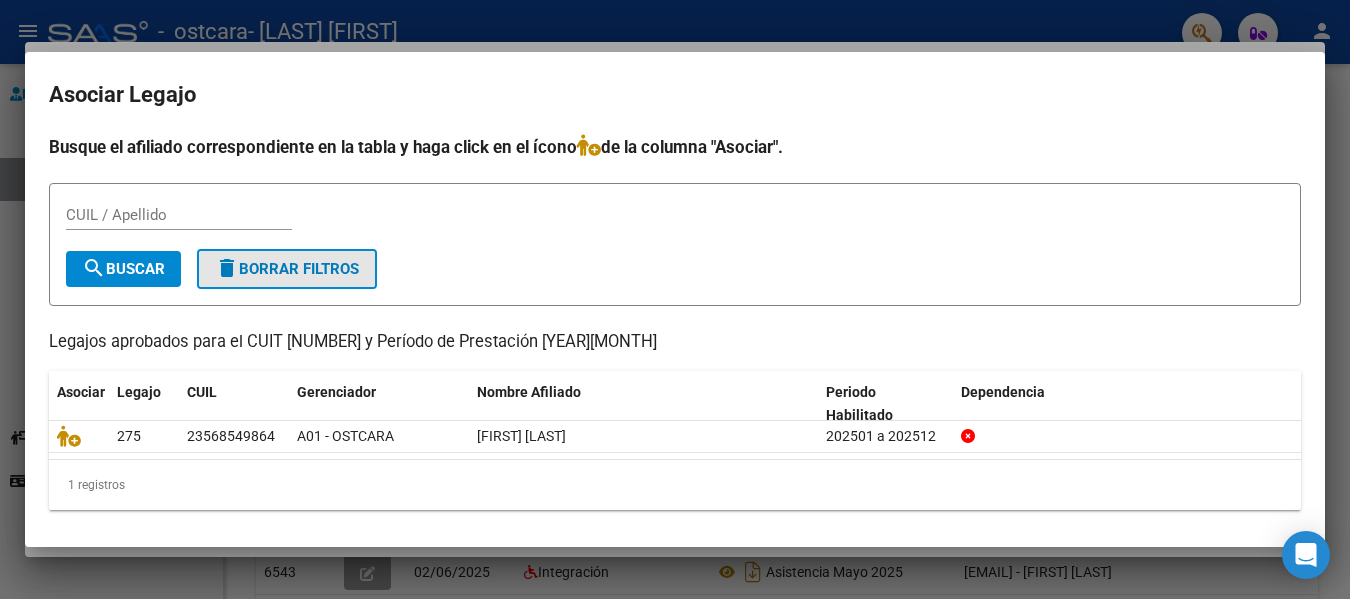 click on "delete  Borrar Filtros" at bounding box center (287, 269) 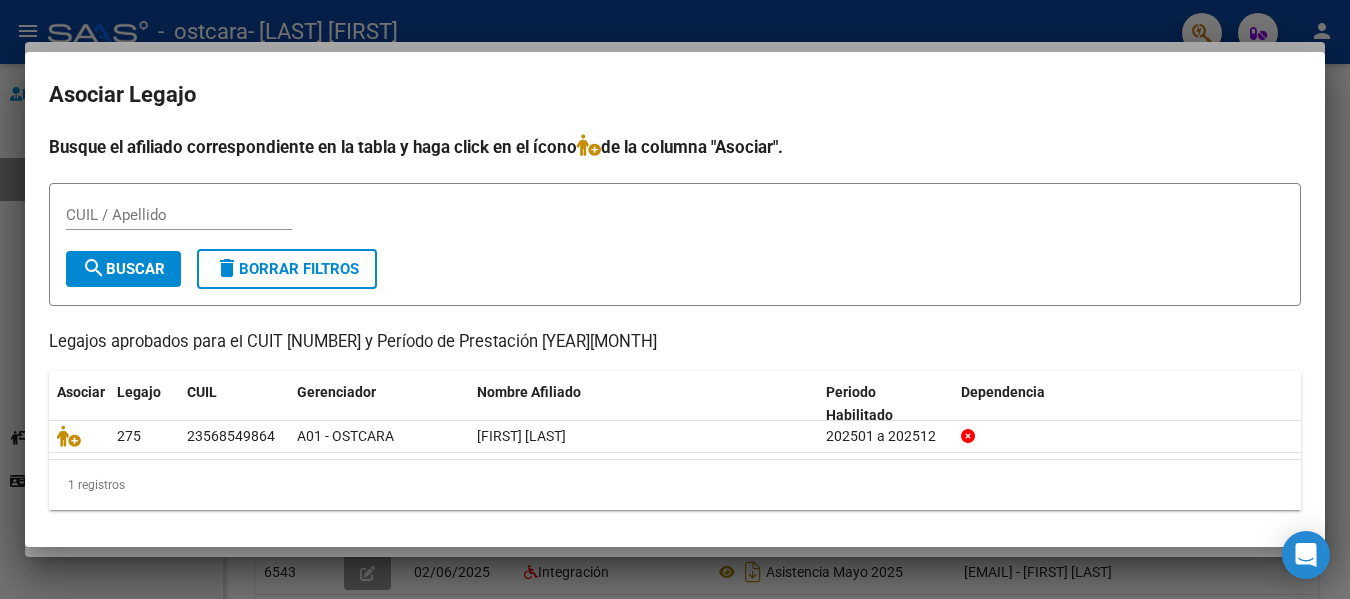 click on "Asociar Legajo Busque el afiliado correspondiente en la tabla y haga click en el ícono   de la columna "Asociar". CUIL / Apellido search  Buscar  delete  Borrar Filtros  Legajos aprobados para el CUIT [NUMBER] y Período de Prestación [YEAR][MONTH]  Asociar Legajo CUIL Gerenciador Nombre Afiliado Periodo Habilitado Dependencia    275 [NUMBER] [FIRST] [LAST]  [YEAR][MONTH] a [YEAR][MONTH]   1 registros   1" at bounding box center [675, 299] 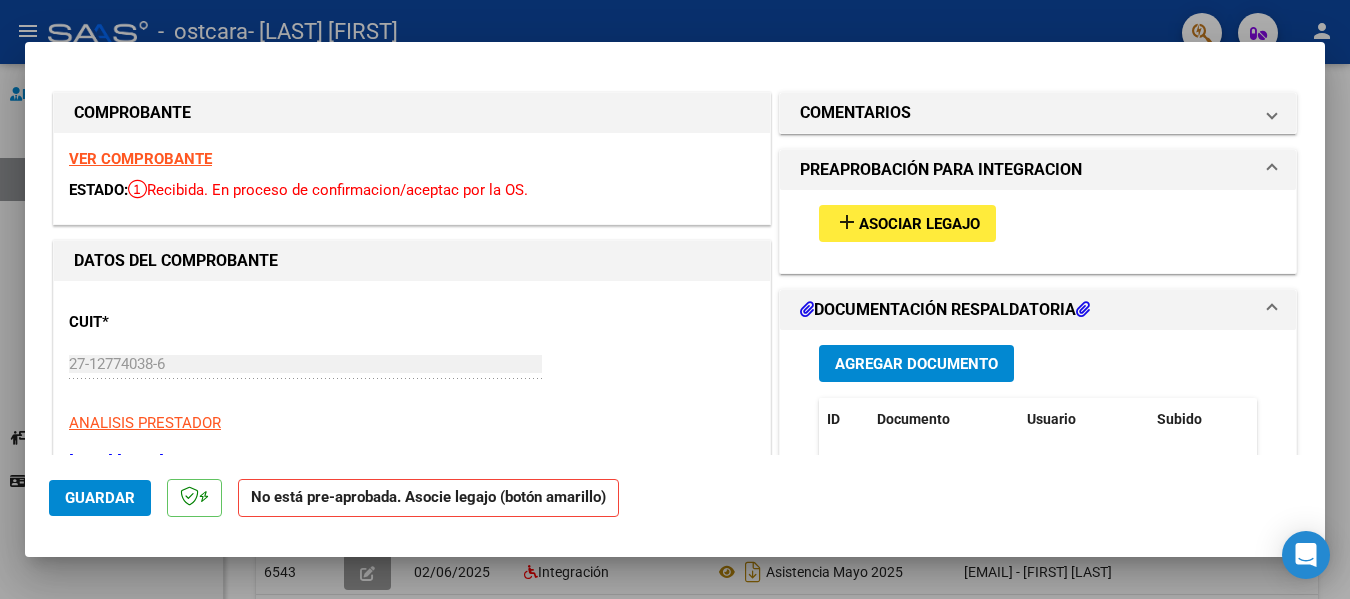 click on "ESTADO:" at bounding box center [98, 190] 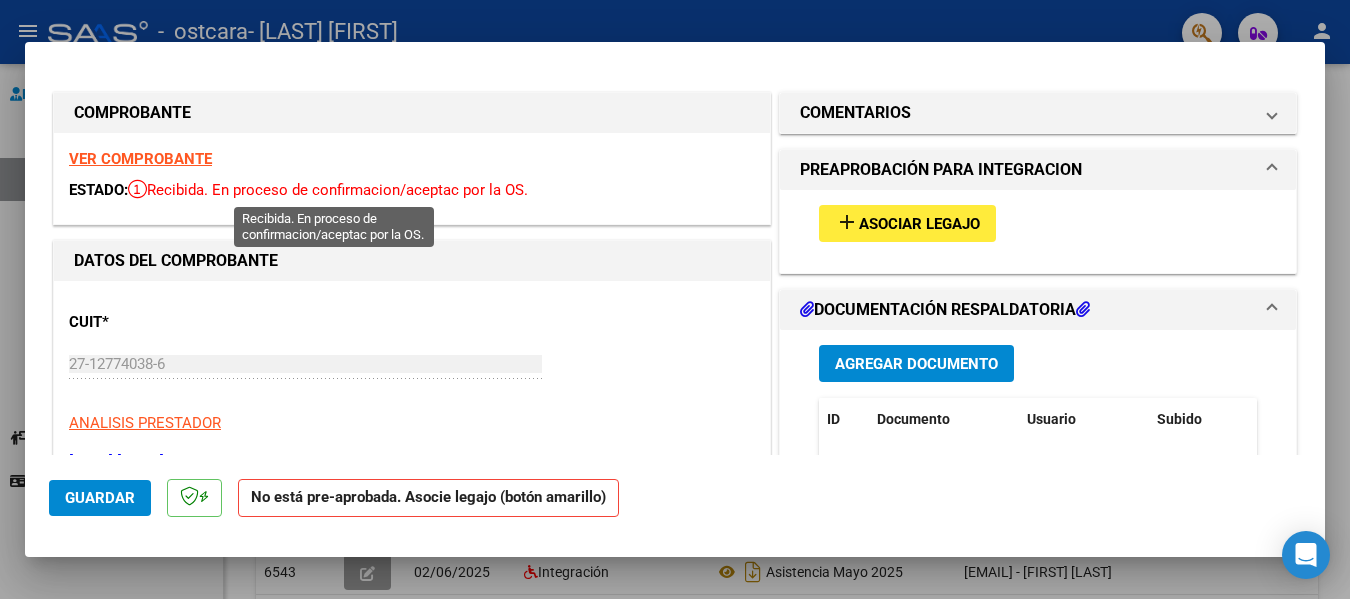 click on "Recibida. En proceso de confirmacion/aceptac por la OS." at bounding box center (328, 190) 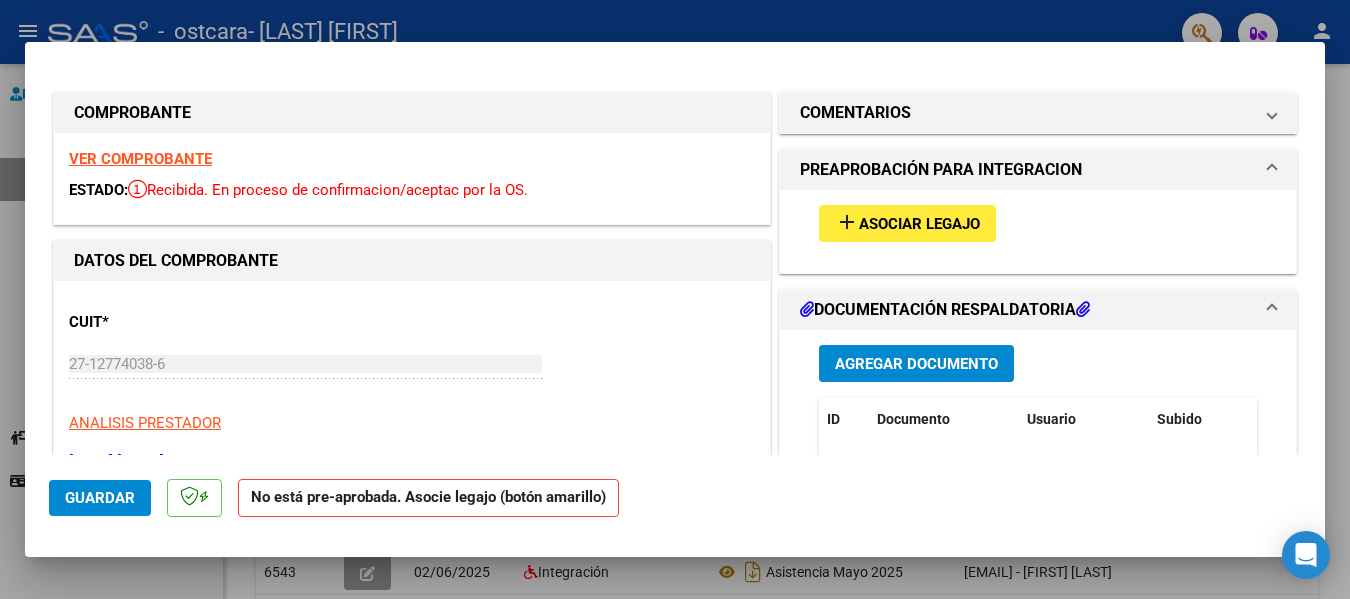 click on "Recibida. En proceso de confirmacion/aceptac por la OS." at bounding box center (328, 190) 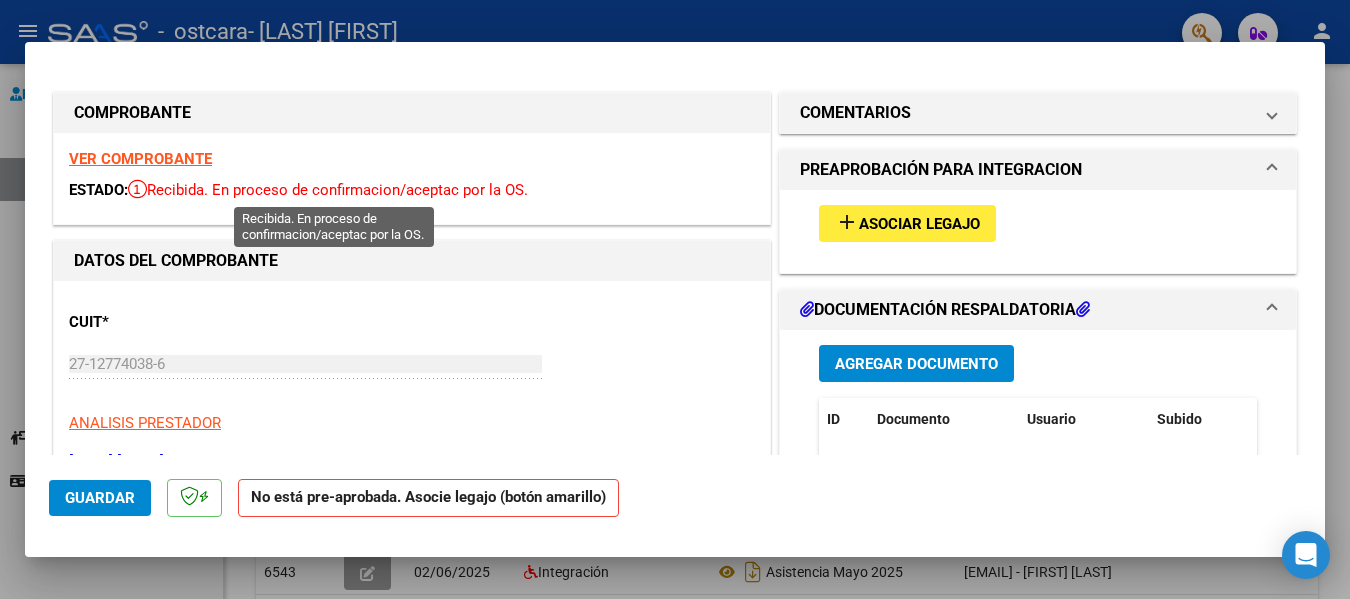 click on "Recibida. En proceso de confirmacion/aceptac por la OS." at bounding box center [328, 190] 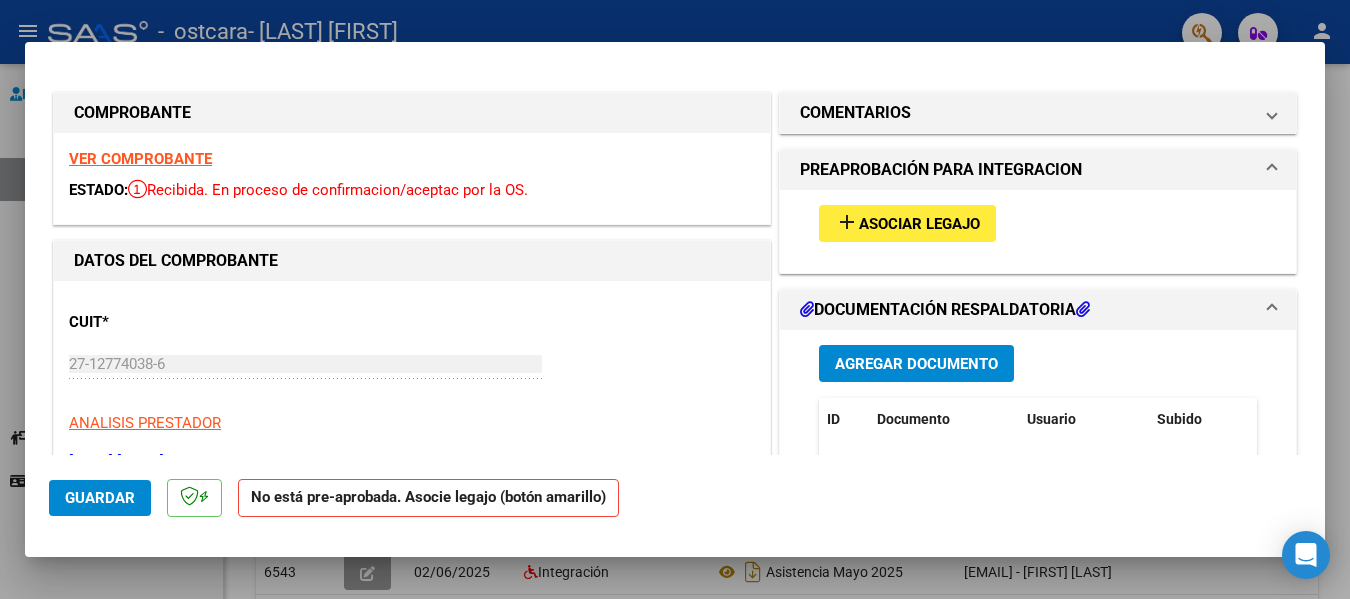 click on "VER COMPROBANTE       ESTADO:   Recibida. En proceso de confirmacion/aceptac por la OS." at bounding box center [412, 178] 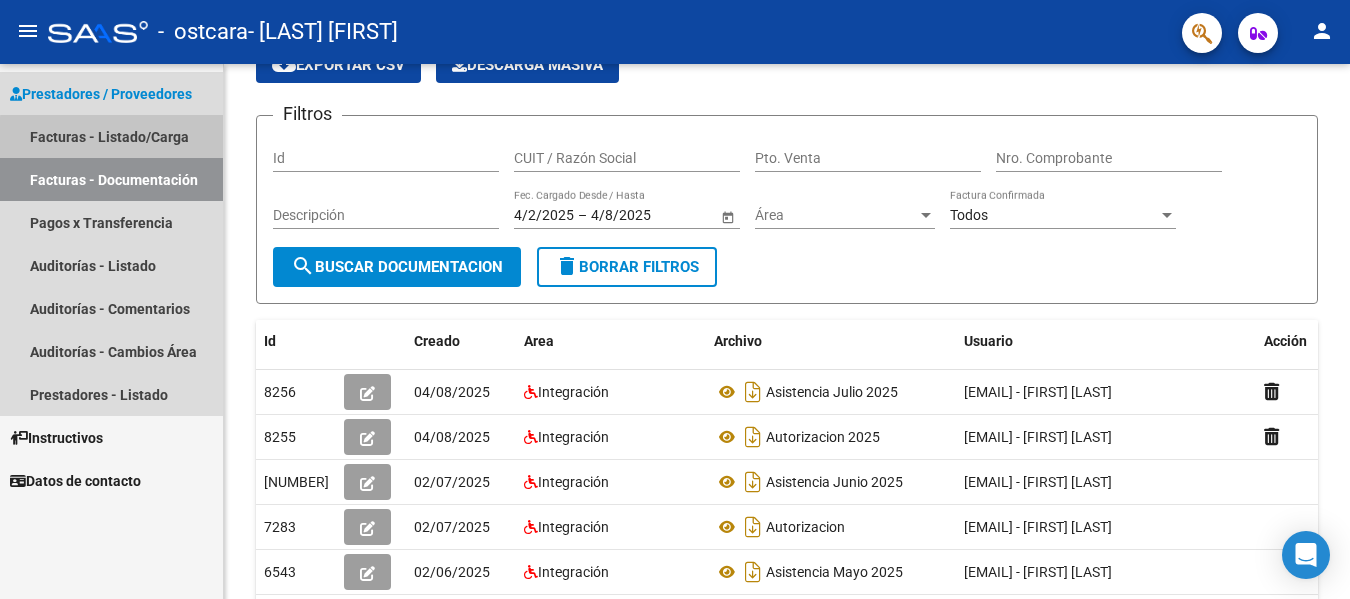click on "Facturas - Listado/Carga" at bounding box center [111, 136] 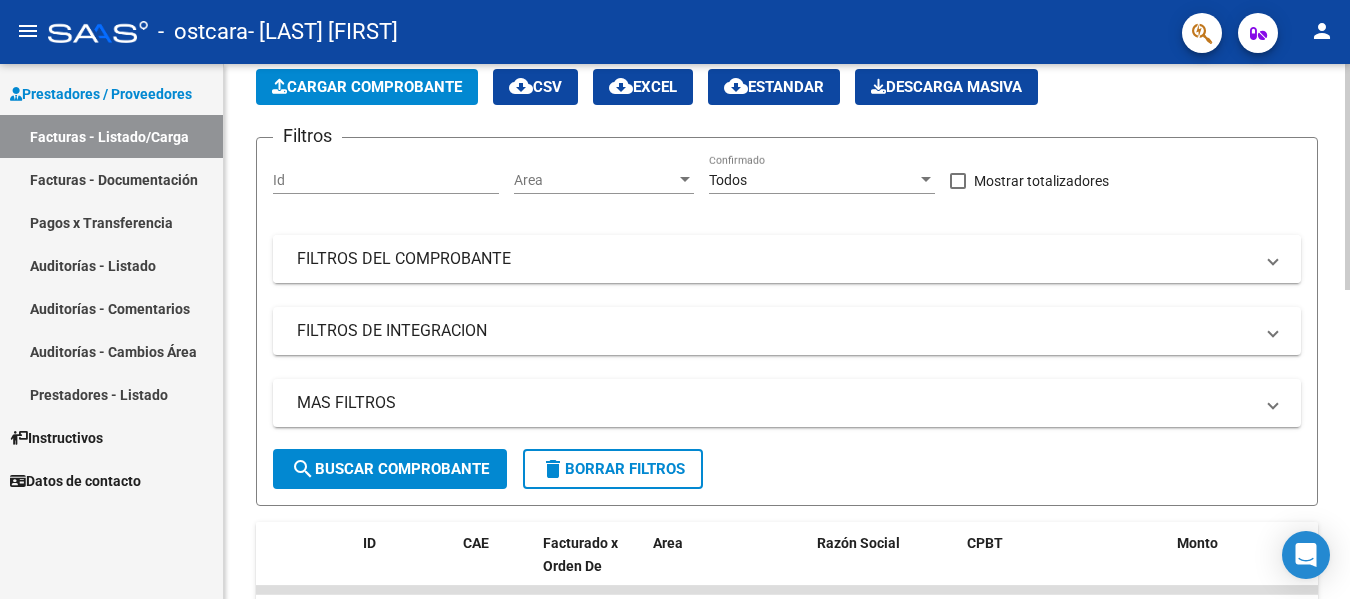 click on "FILTROS DEL COMPROBANTE" at bounding box center (775, 259) 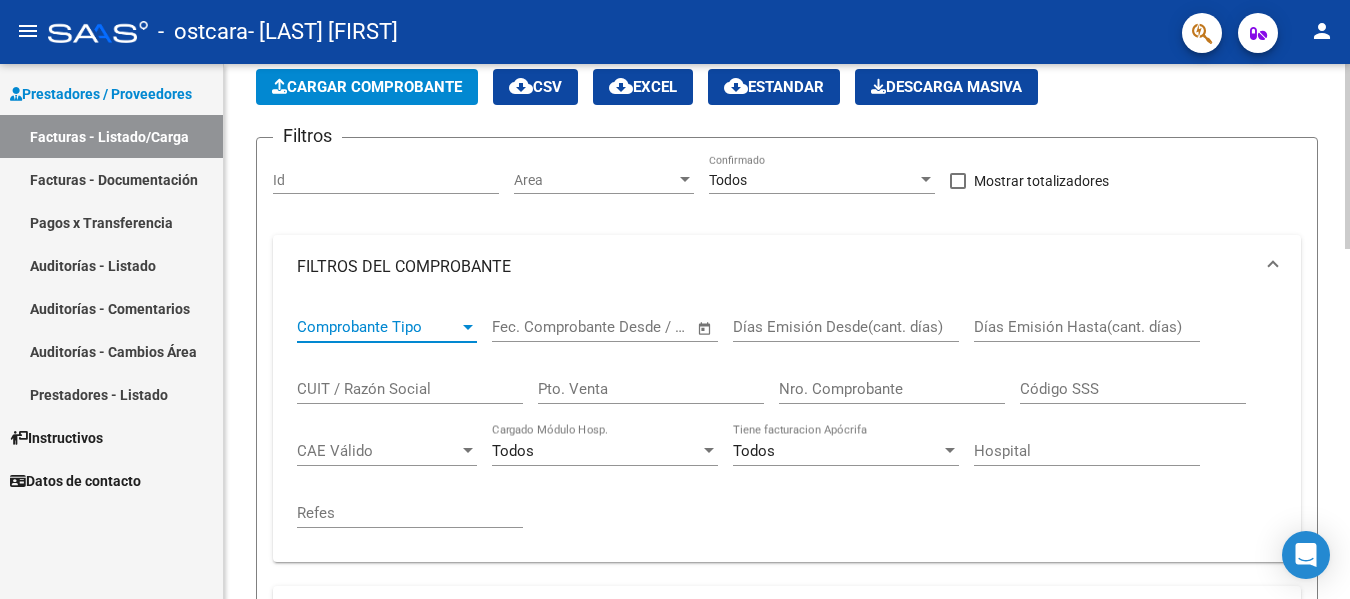 click on "Comprobante Tipo" at bounding box center [378, 327] 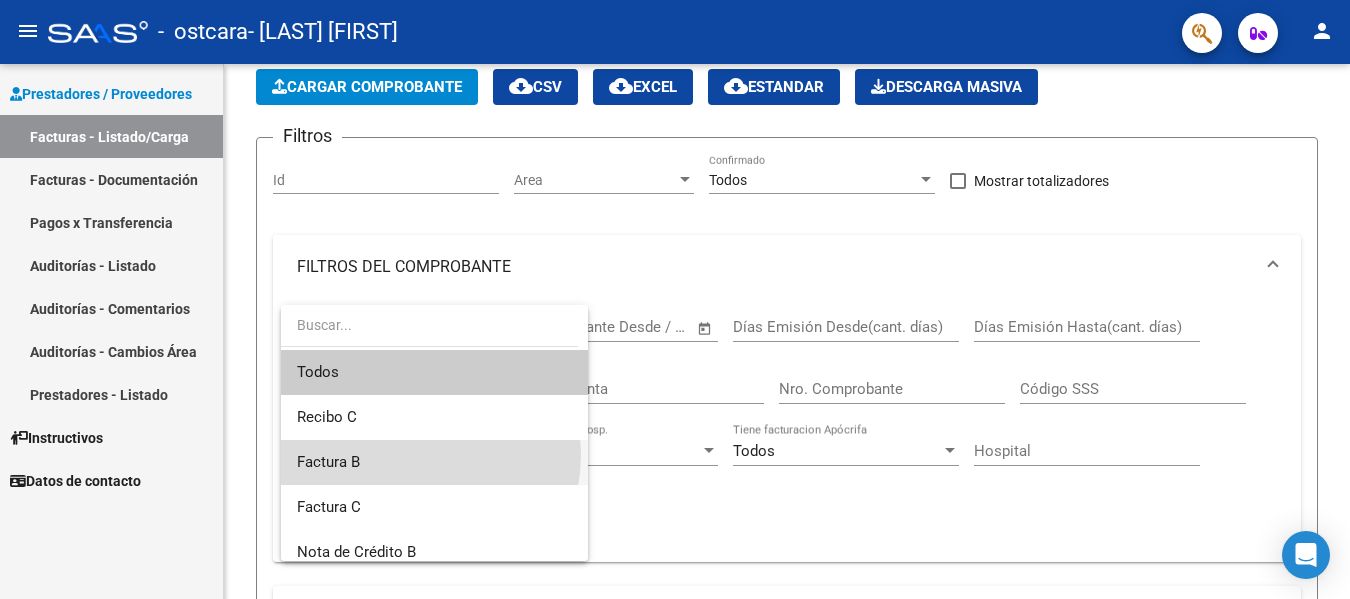 click on "Factura B" at bounding box center (434, 462) 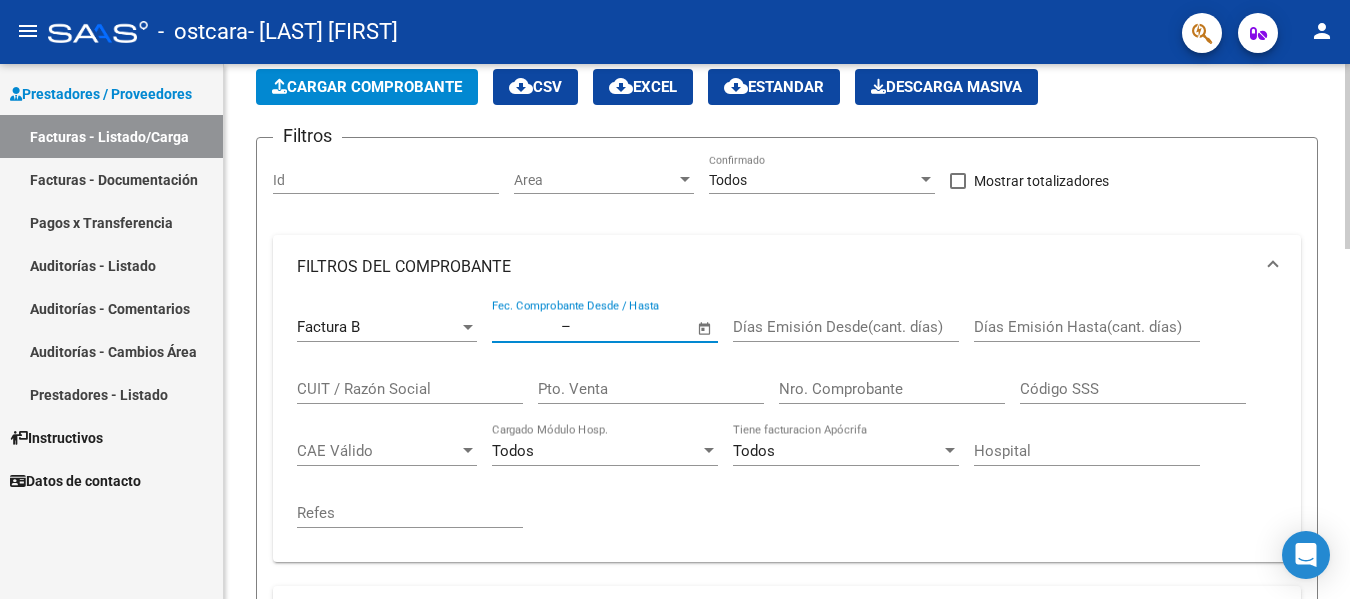 click at bounding box center [524, 327] 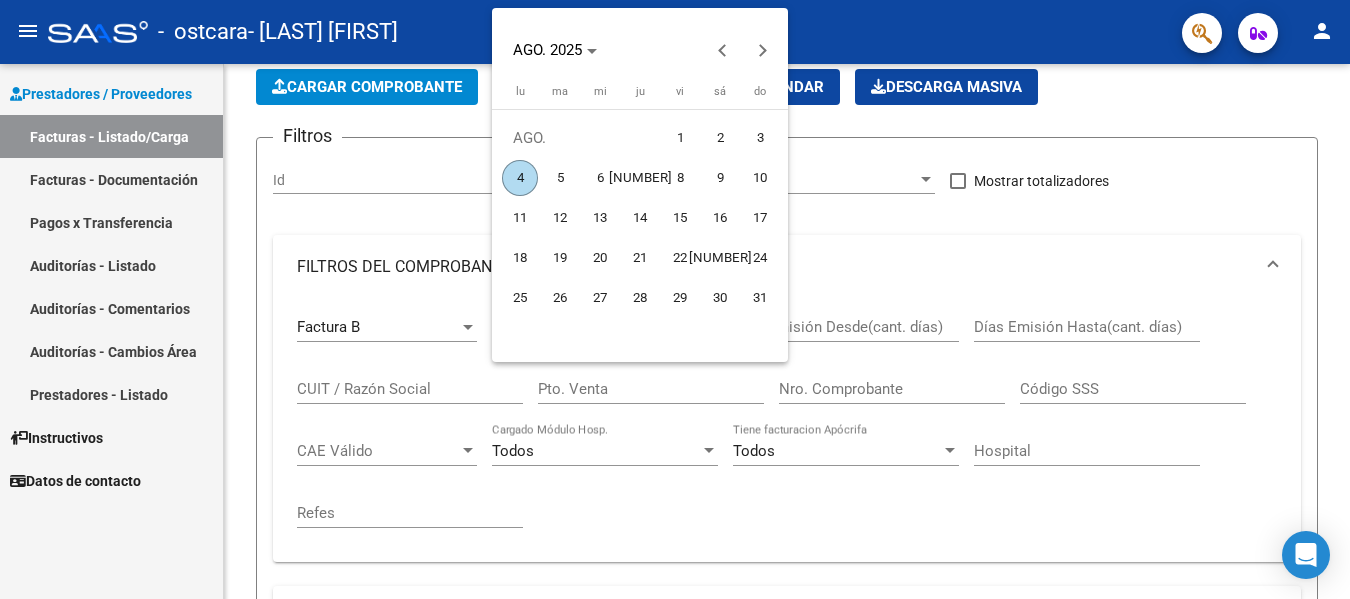 click on "1" at bounding box center (680, 138) 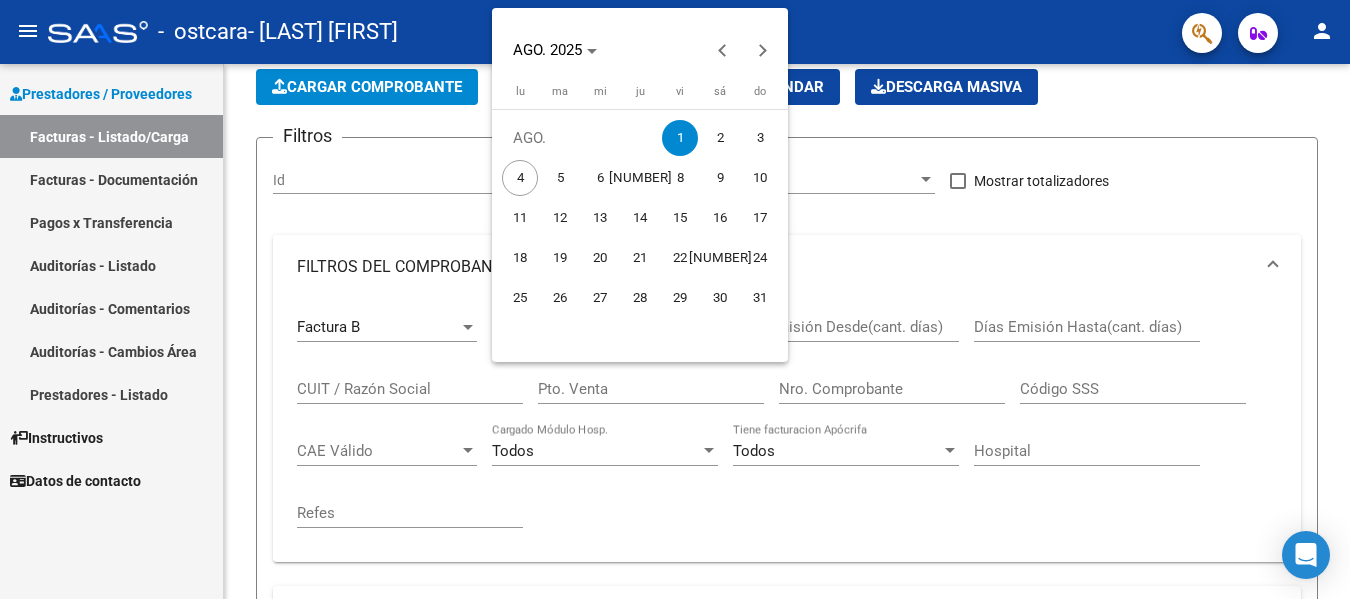 click on "1" at bounding box center [680, 138] 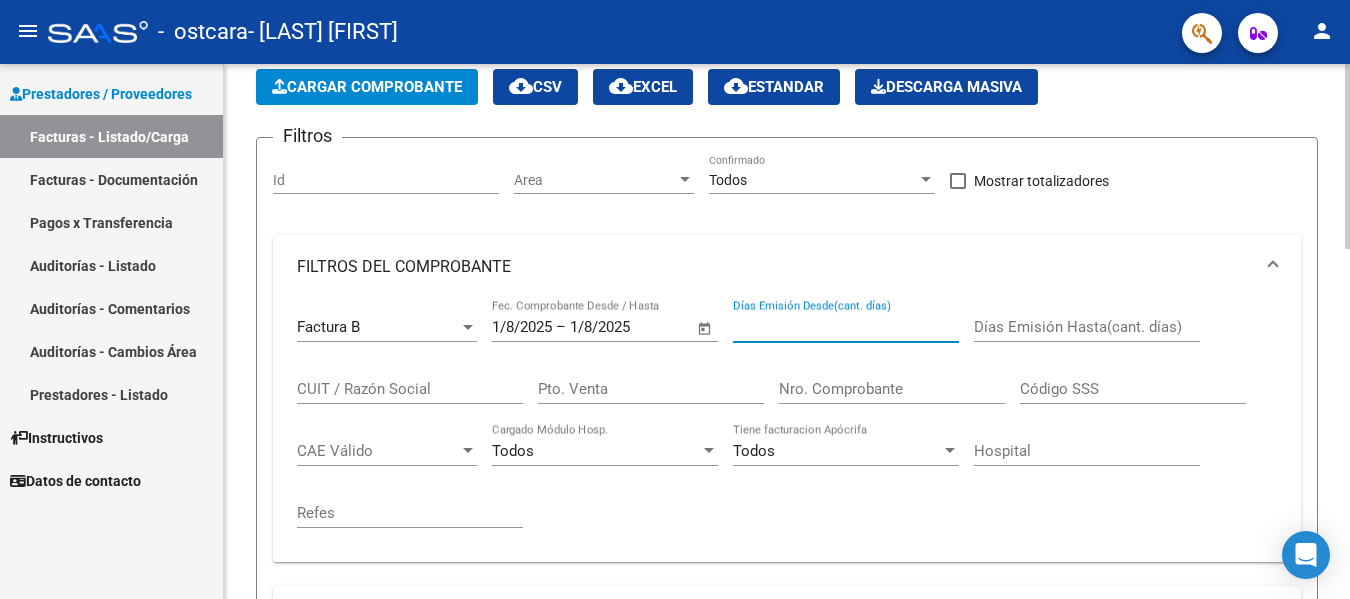 click on "Días Emisión Desde(cant. días)" at bounding box center (846, 327) 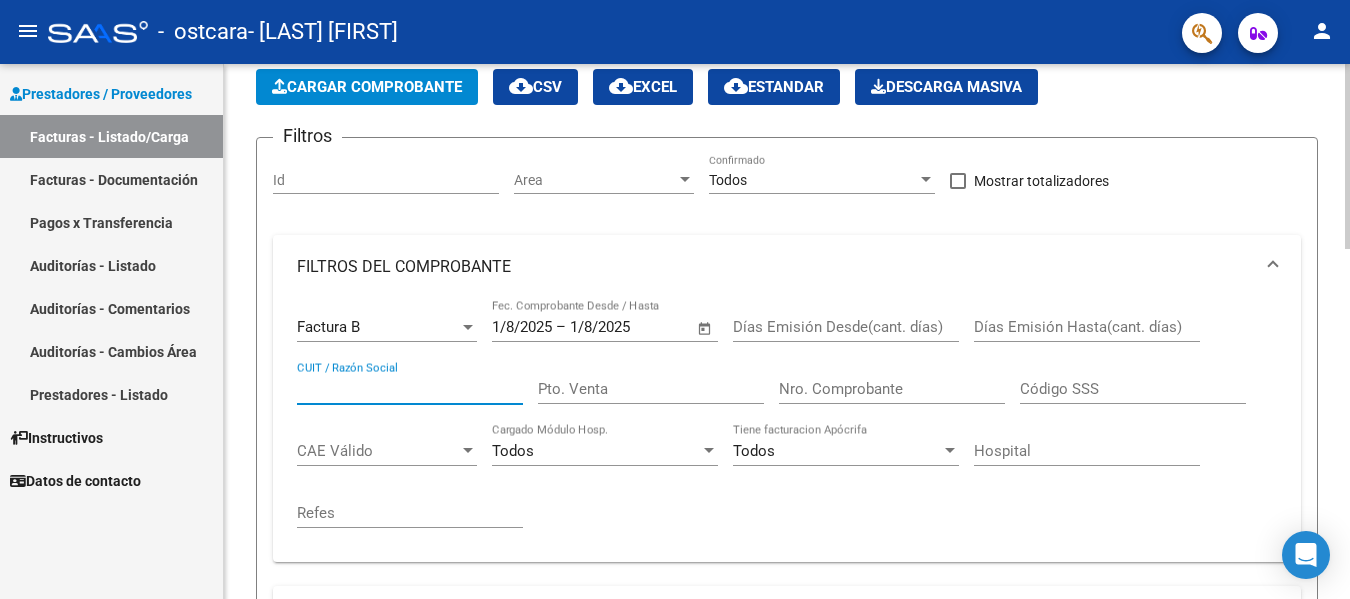 click on "CUIT / Razón Social" at bounding box center (410, 389) 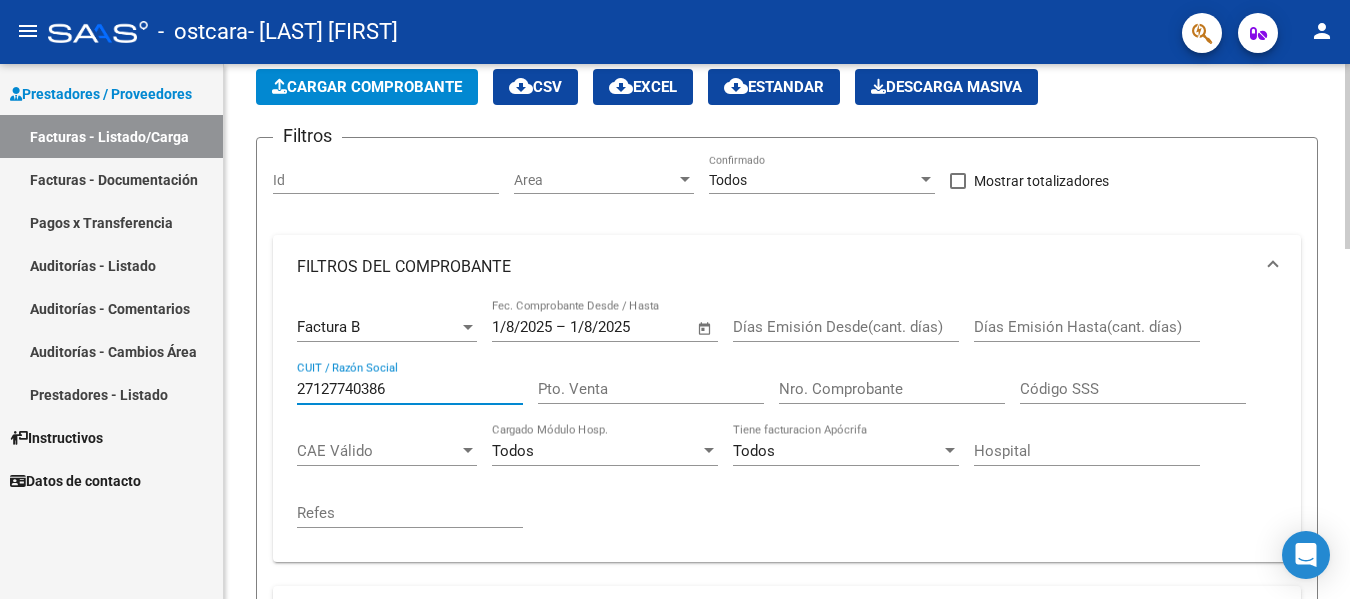 type on "27127740386" 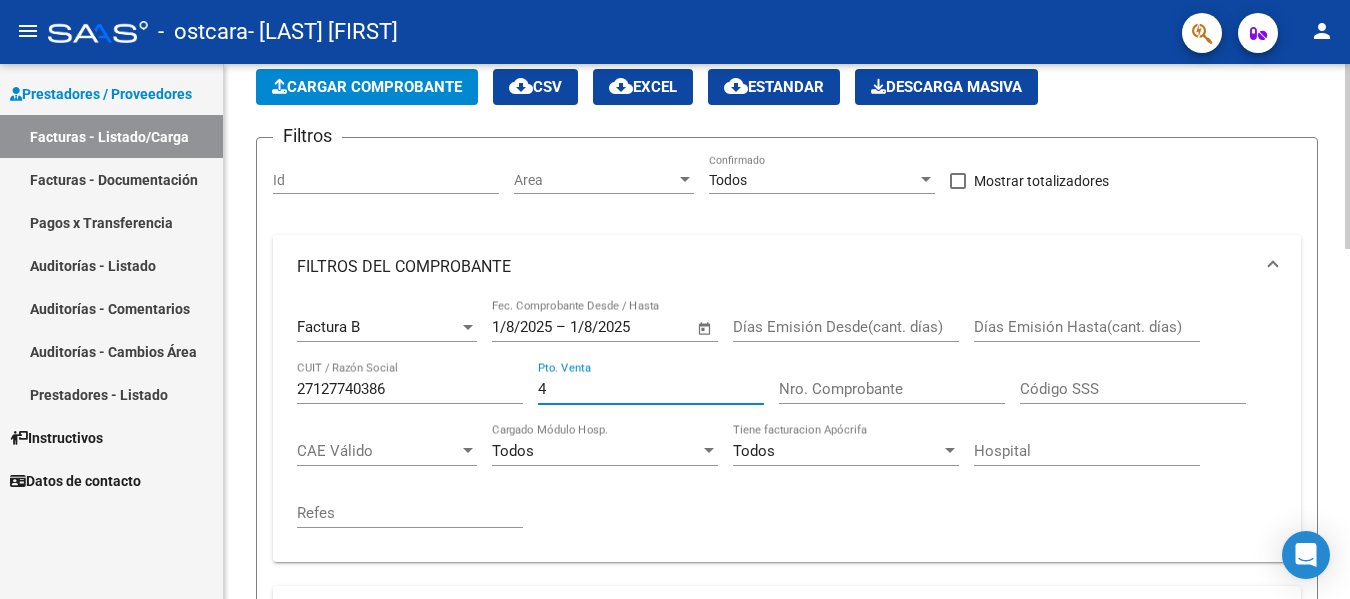 type on "4" 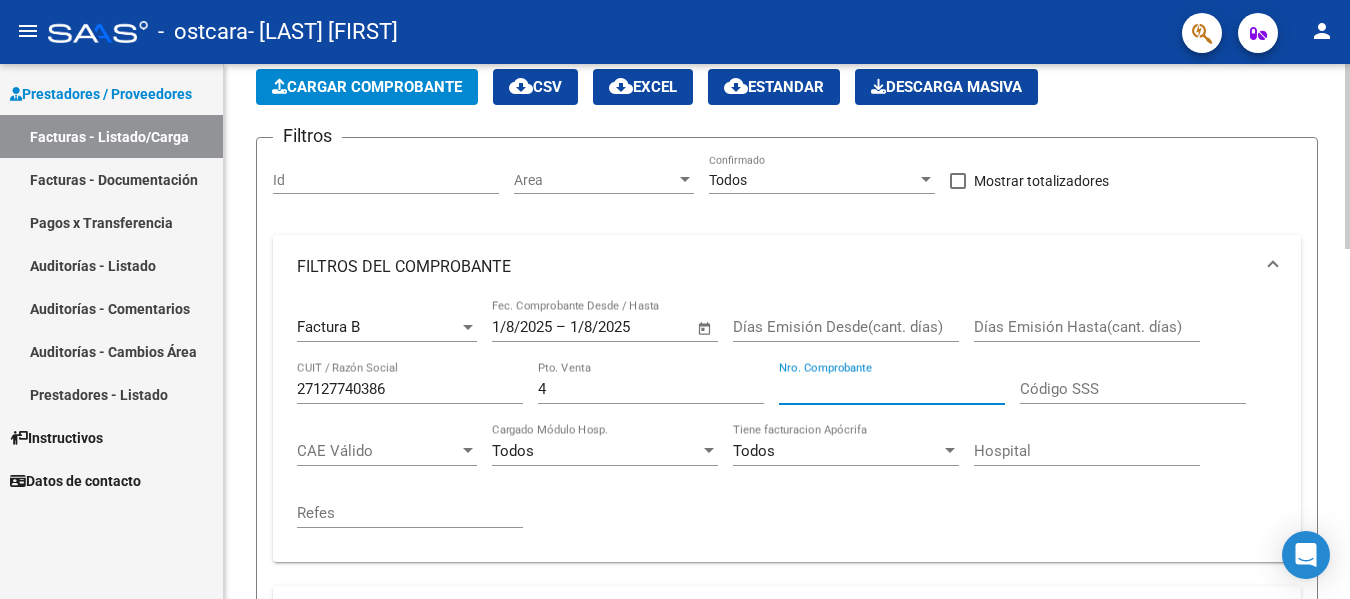 click on "Nro. Comprobante" at bounding box center (892, 389) 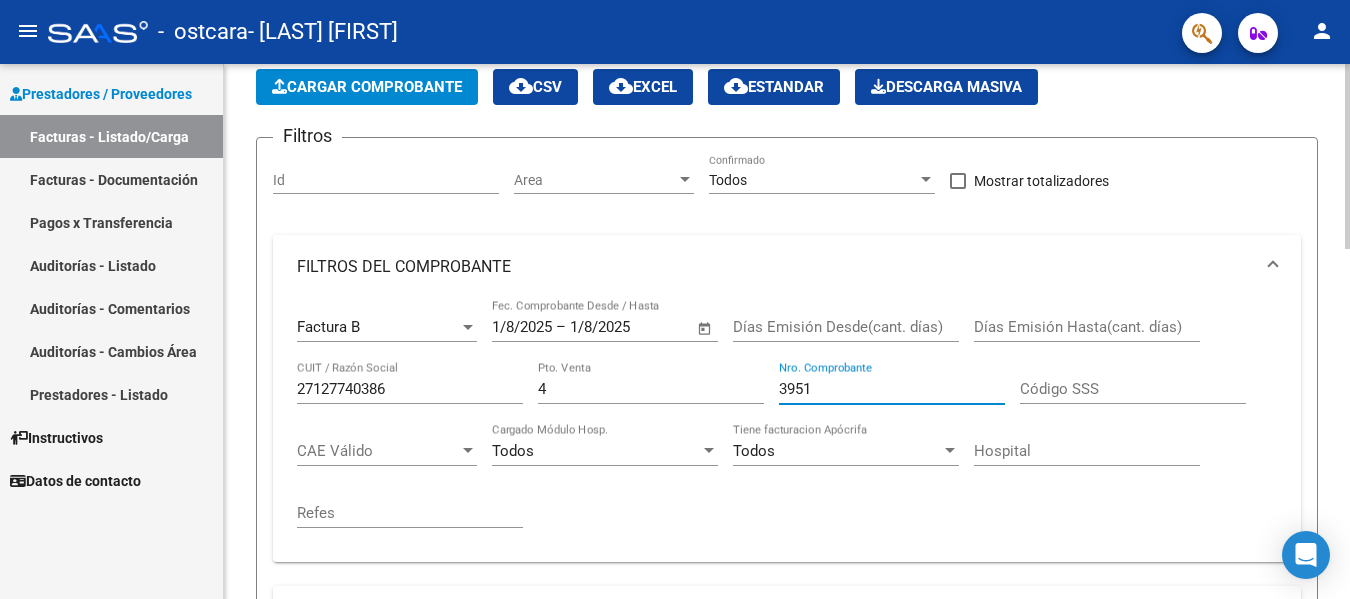 type on "3951" 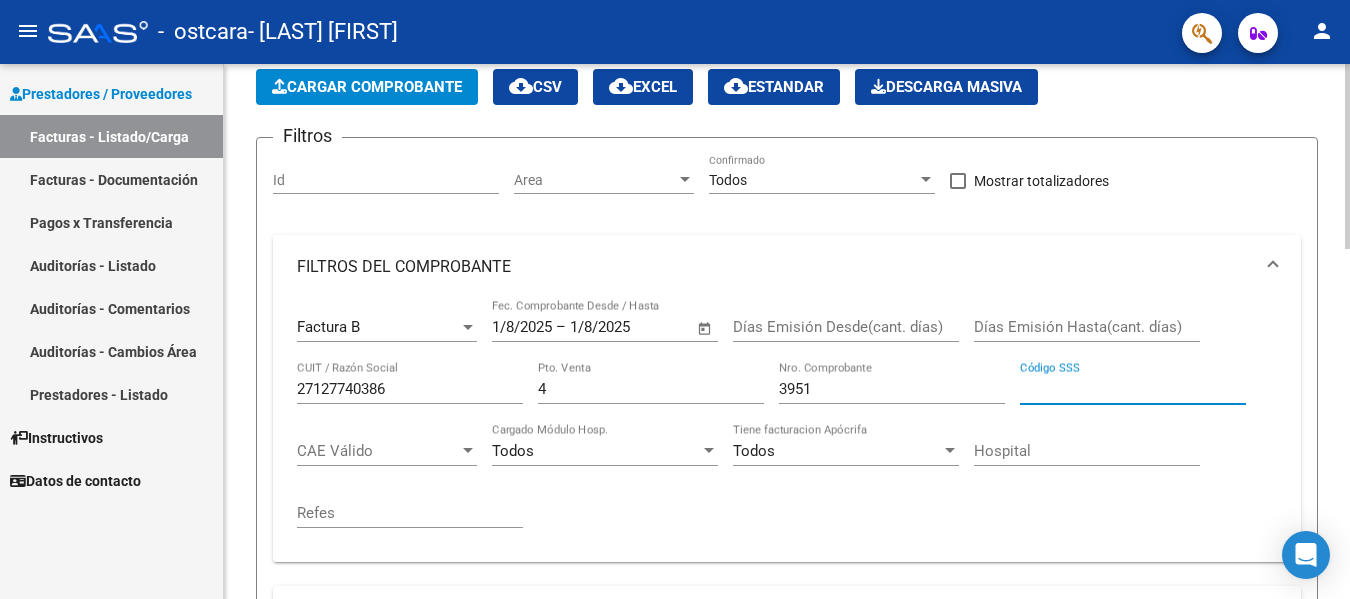 click on "CAE Válido" at bounding box center [378, 451] 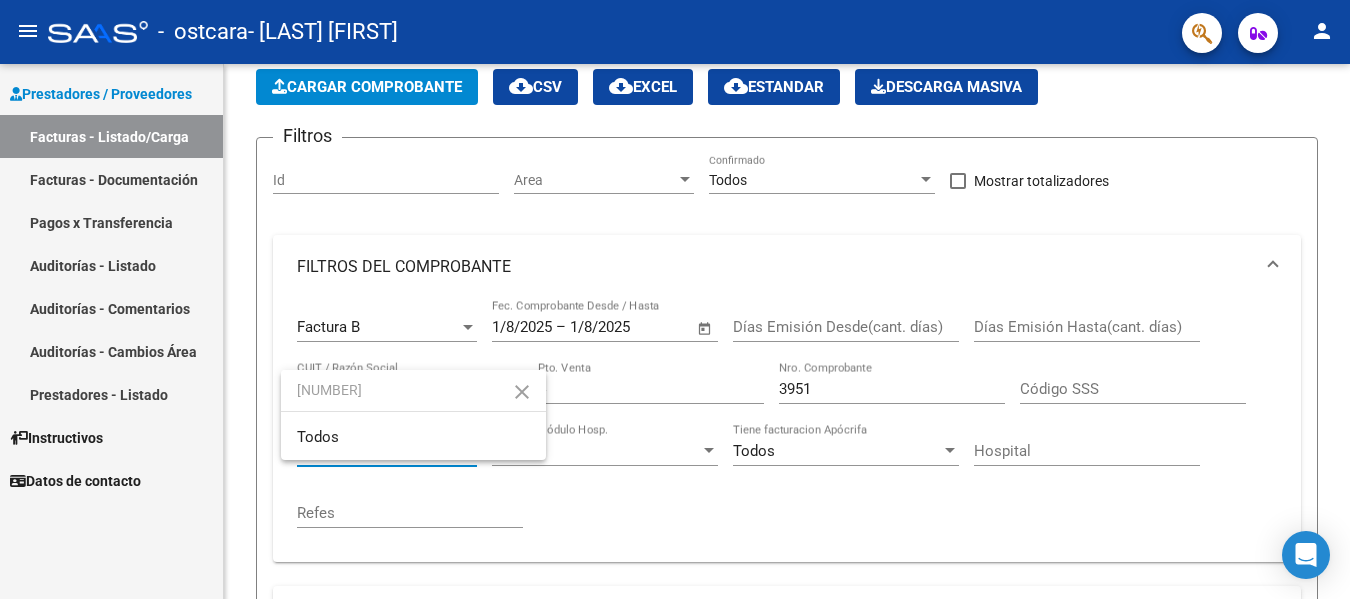 type on "[NUMBER]" 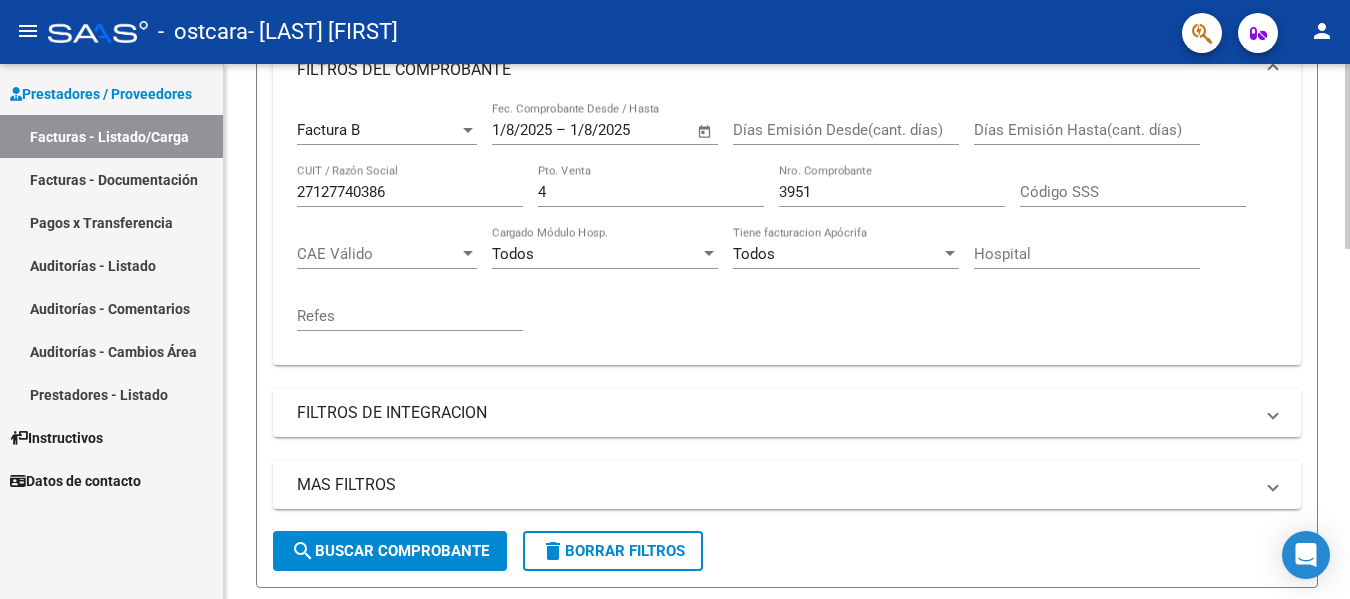 scroll, scrollTop: 300, scrollLeft: 0, axis: vertical 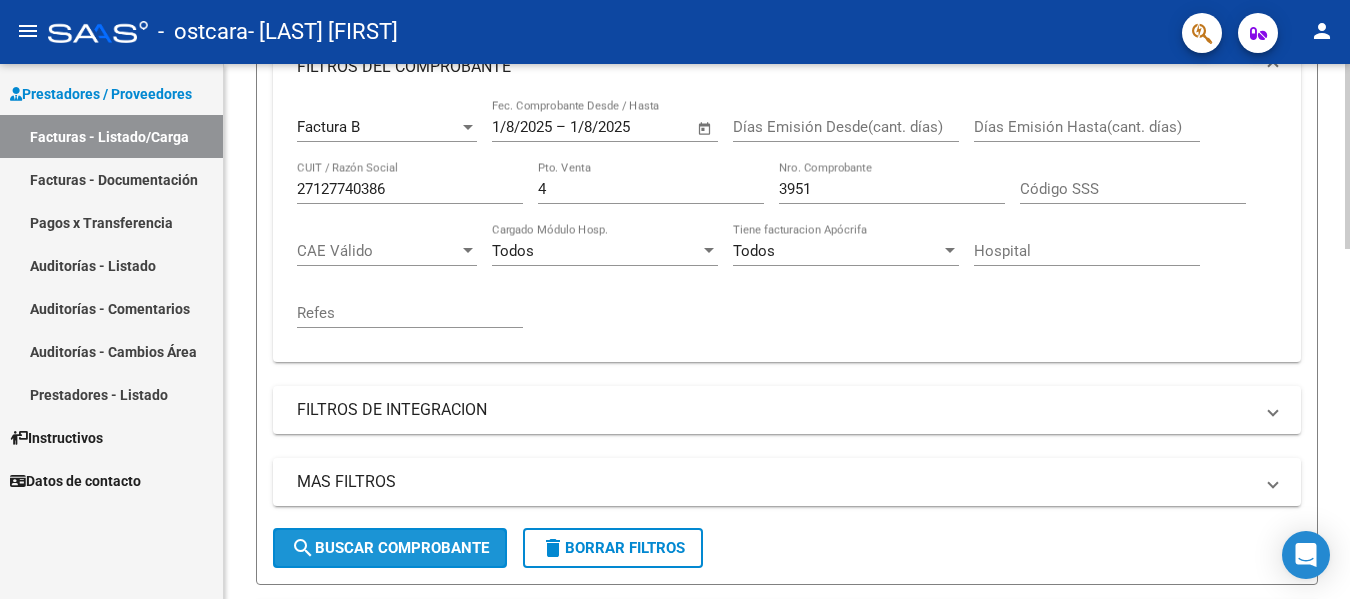 click on "search  Buscar Comprobante" 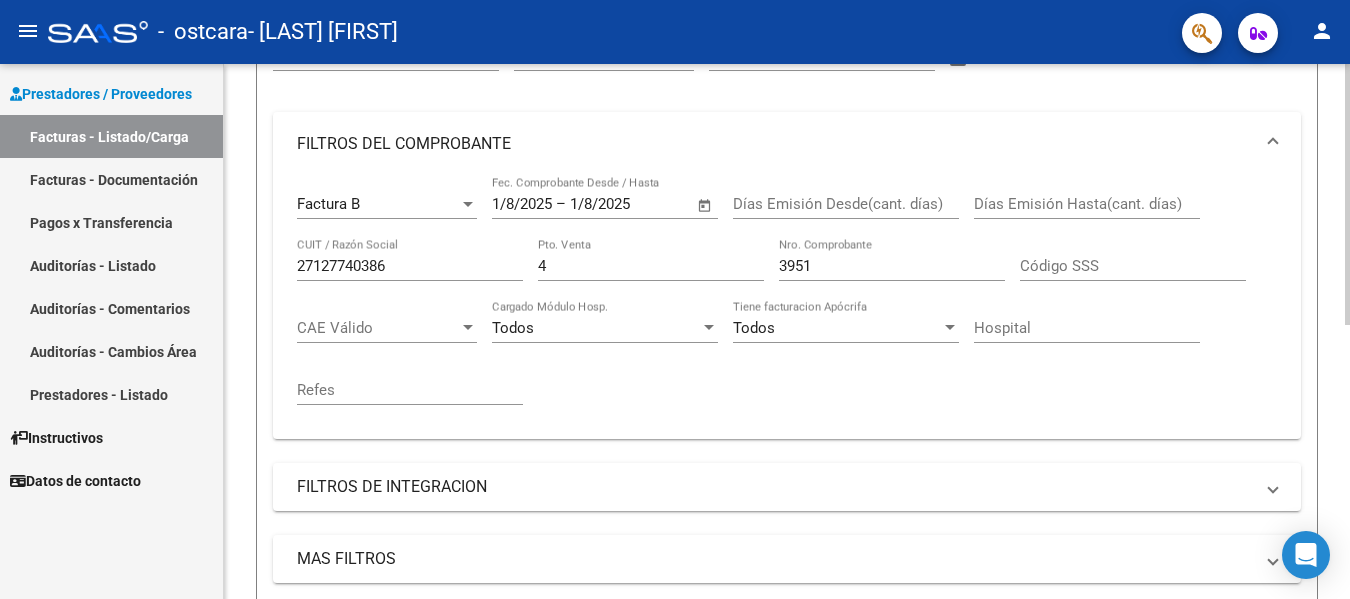 scroll, scrollTop: 0, scrollLeft: 0, axis: both 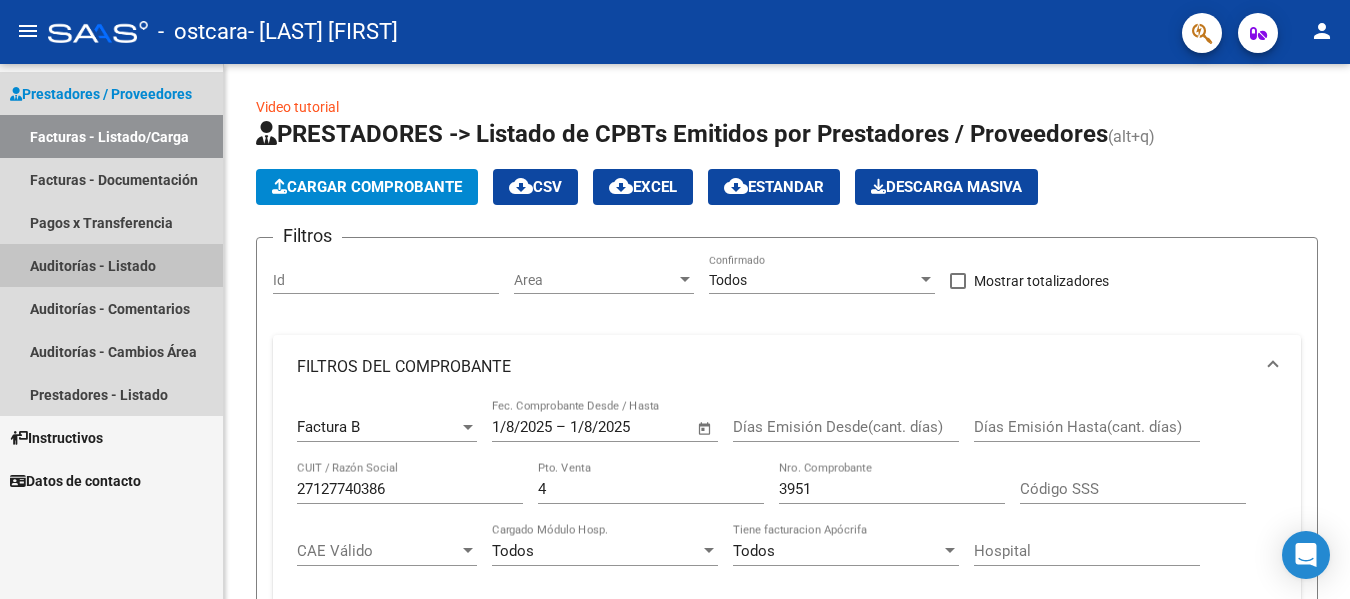 click on "Auditorías - Listado" at bounding box center [111, 265] 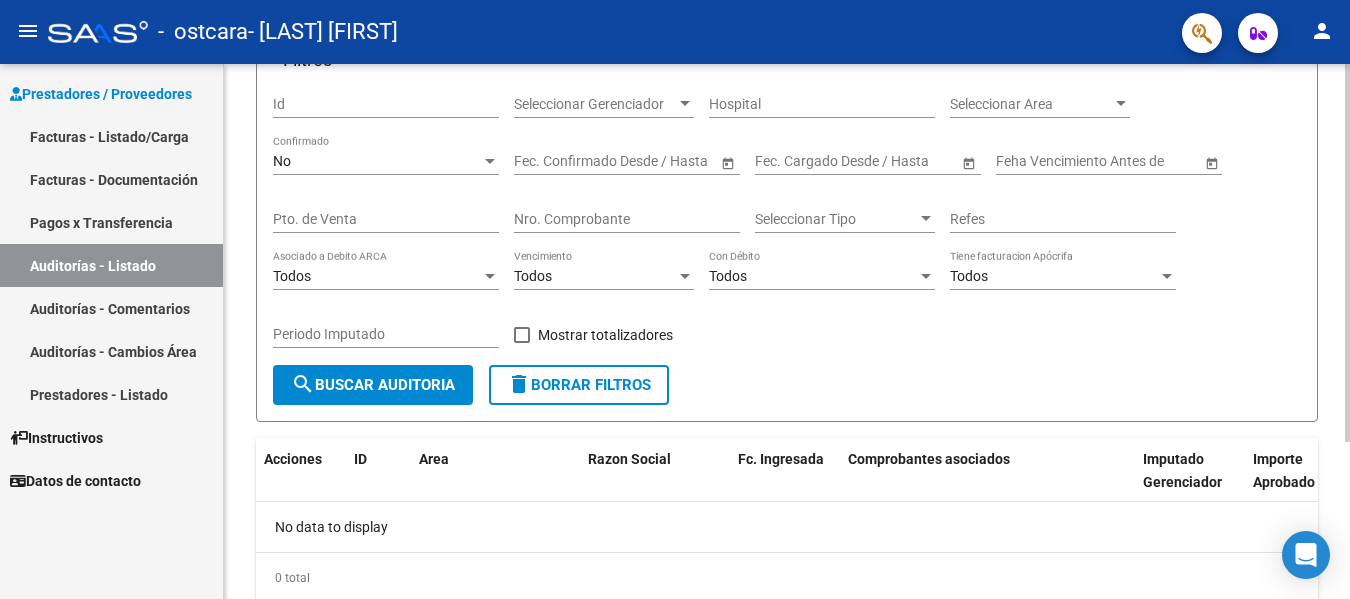 scroll, scrollTop: 222, scrollLeft: 0, axis: vertical 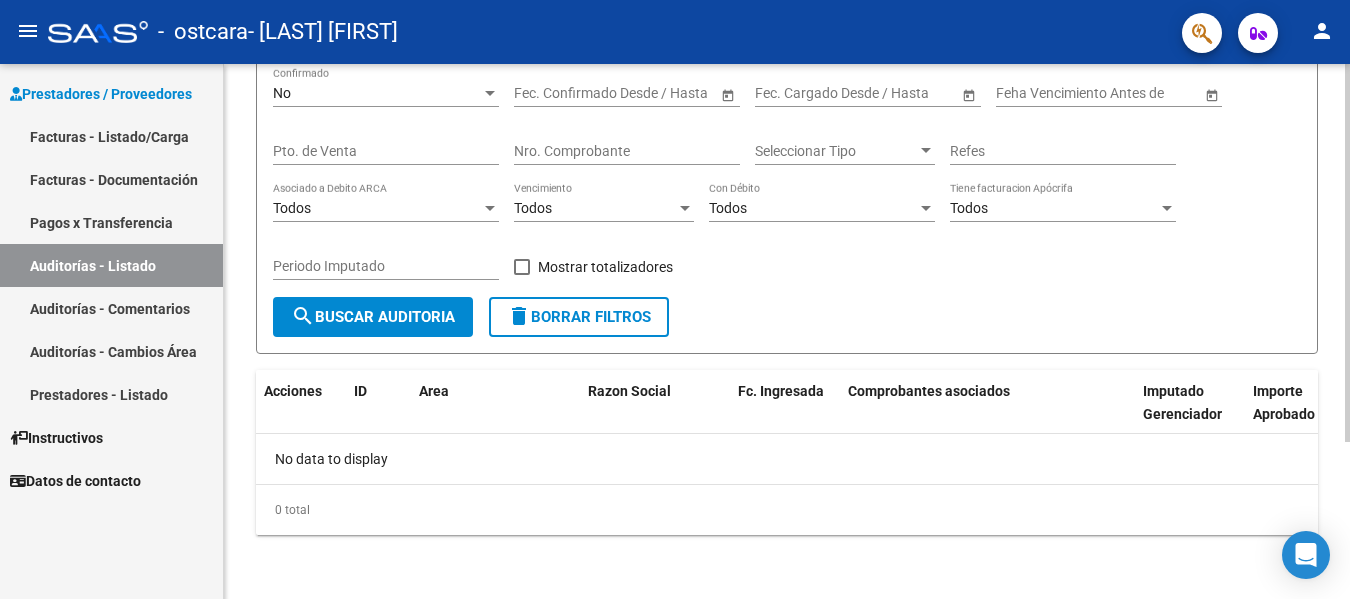 click on "Importe Aprobado" 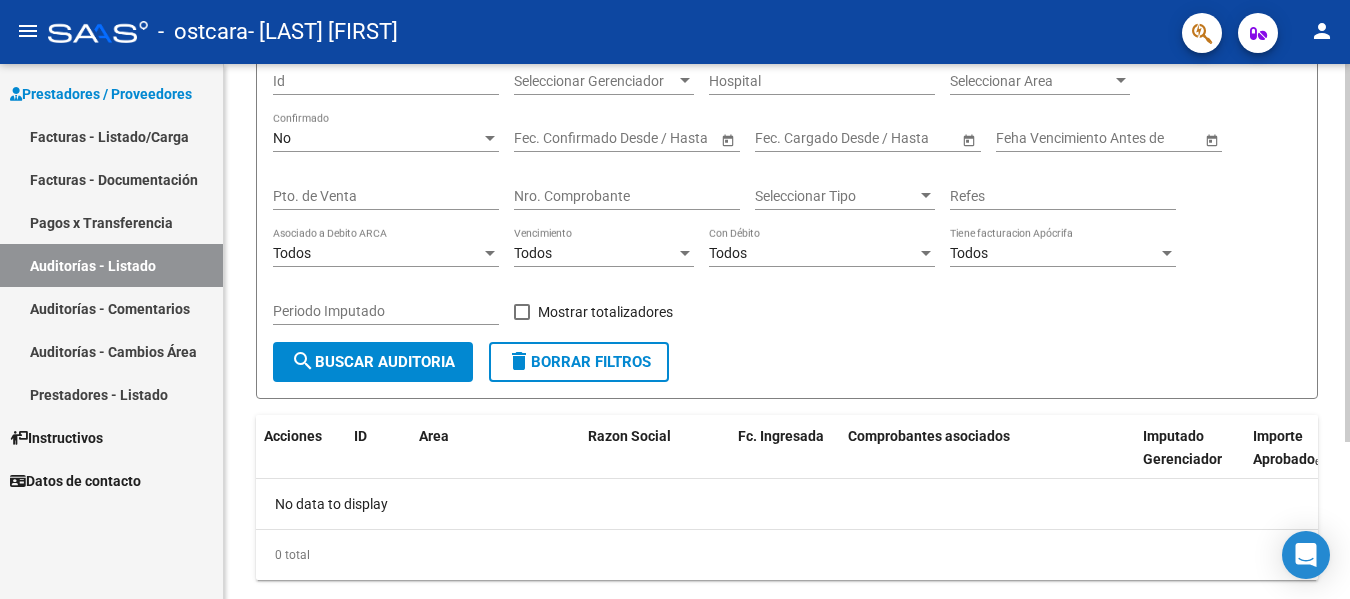 scroll, scrollTop: 222, scrollLeft: 0, axis: vertical 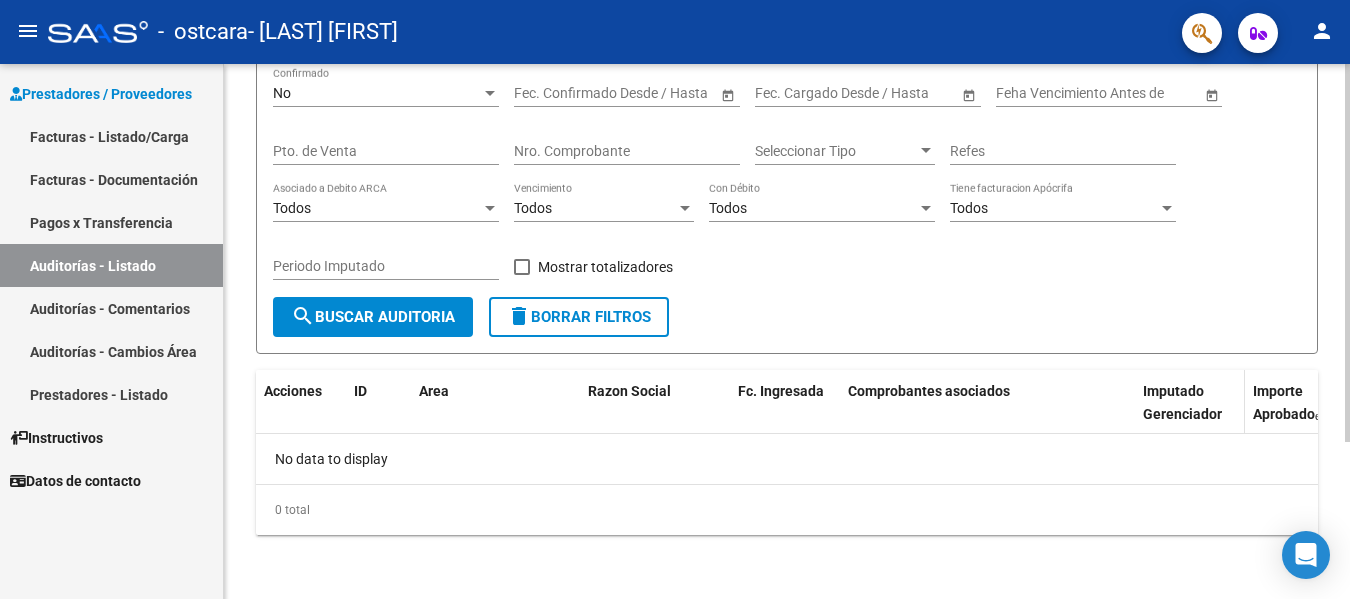 click on "Imputado Gerenciador" 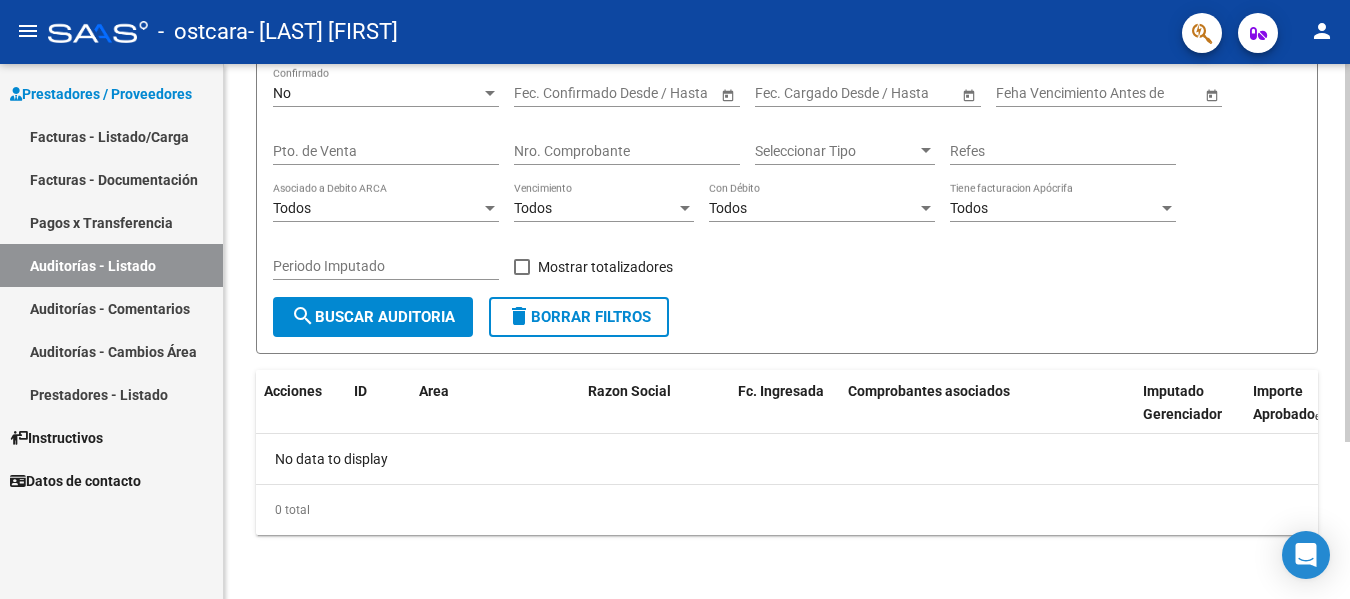 click on "No data to display" 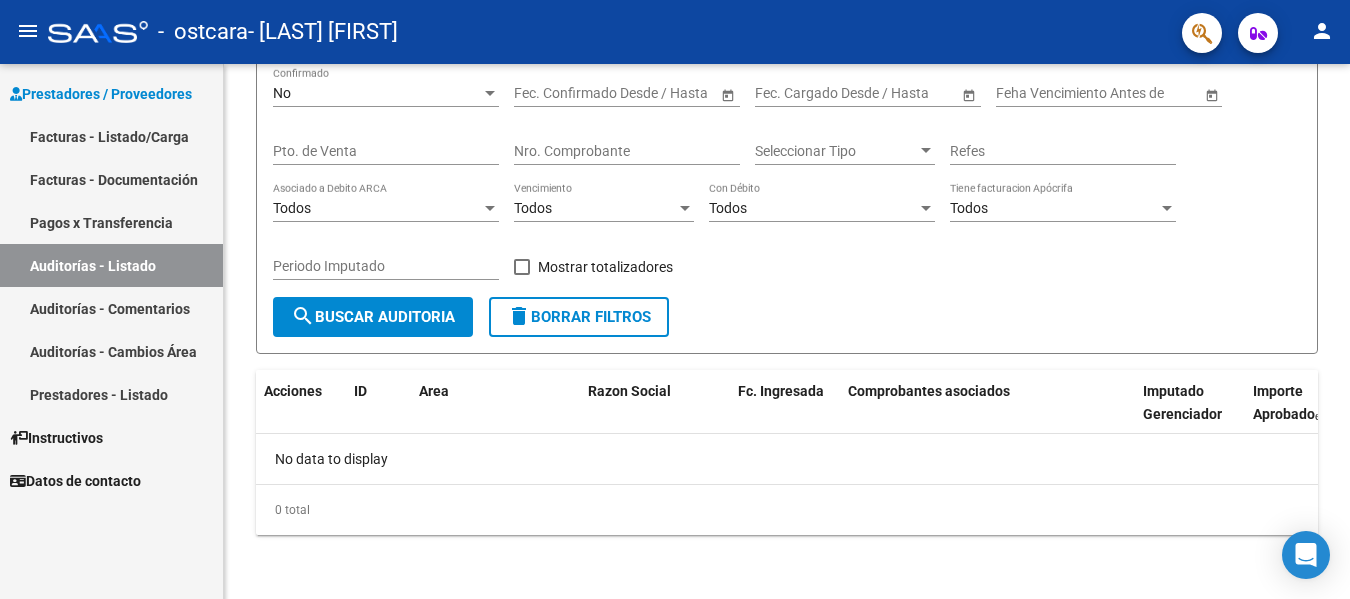 click on "Prestadores / Proveedores" at bounding box center (101, 94) 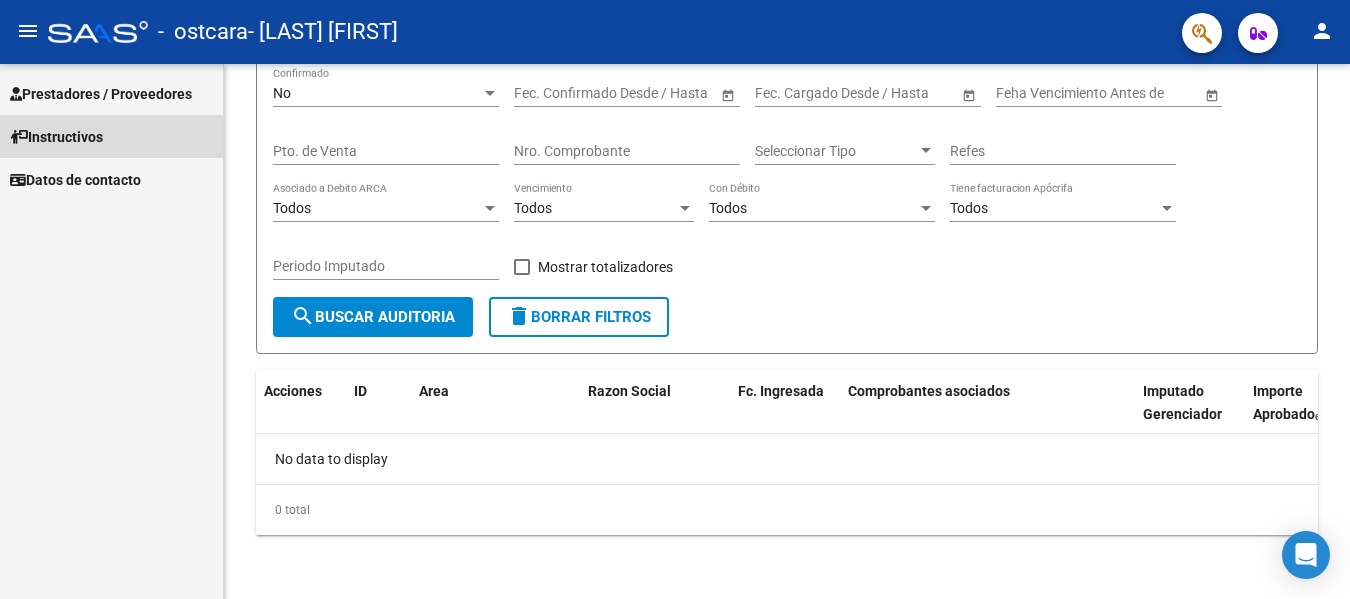 click on "Instructivos" at bounding box center (56, 137) 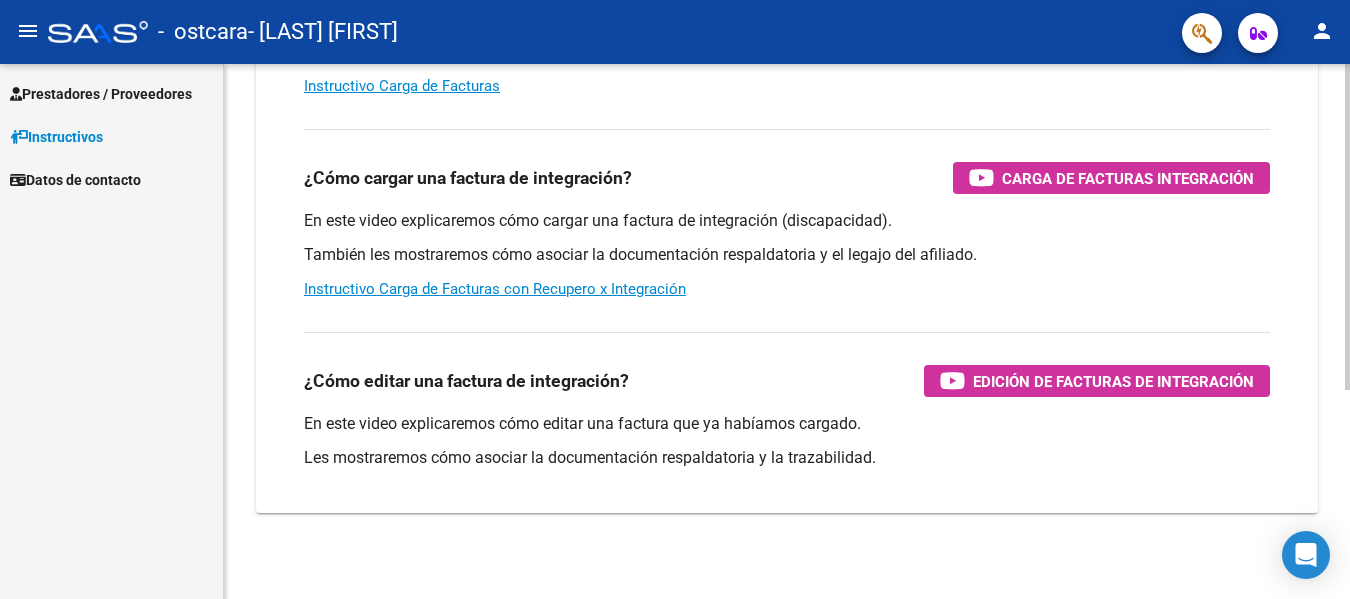 scroll, scrollTop: 342, scrollLeft: 0, axis: vertical 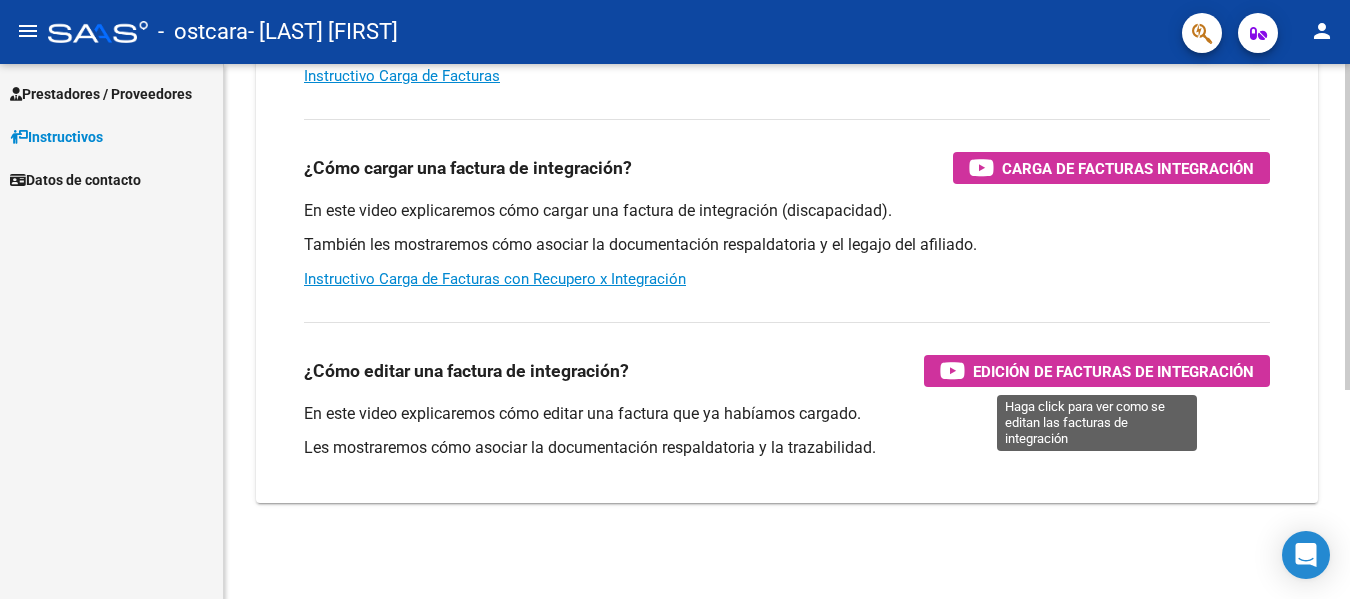 click at bounding box center (952, 370) 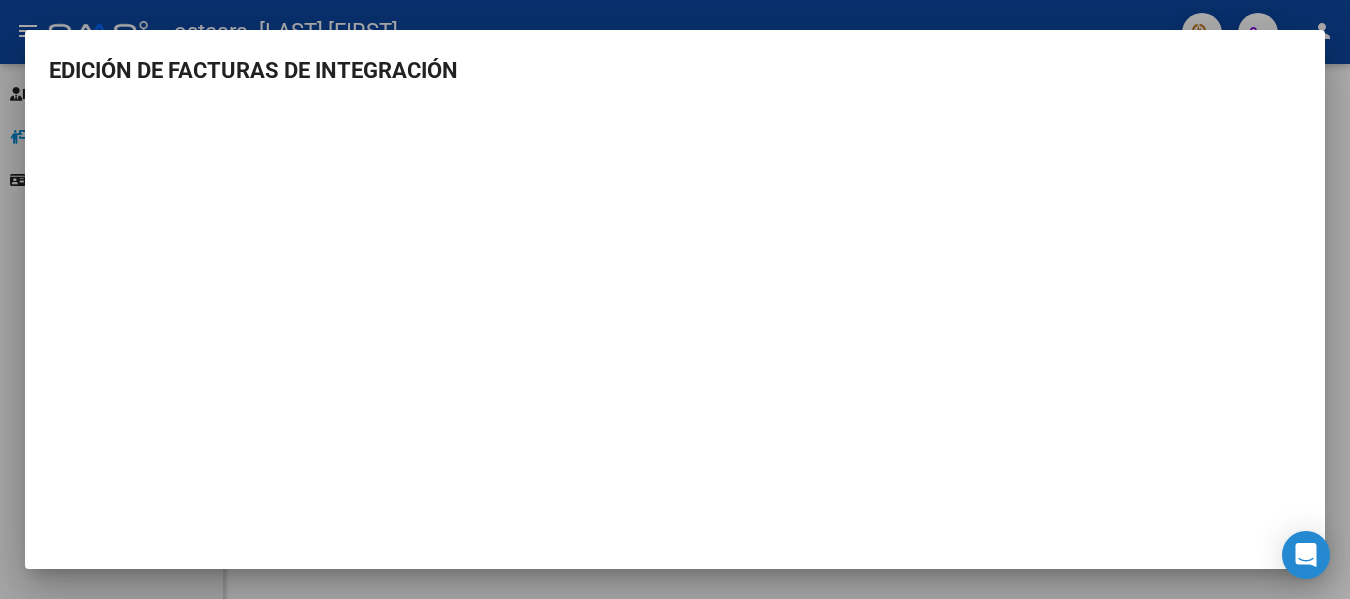 click at bounding box center (675, 299) 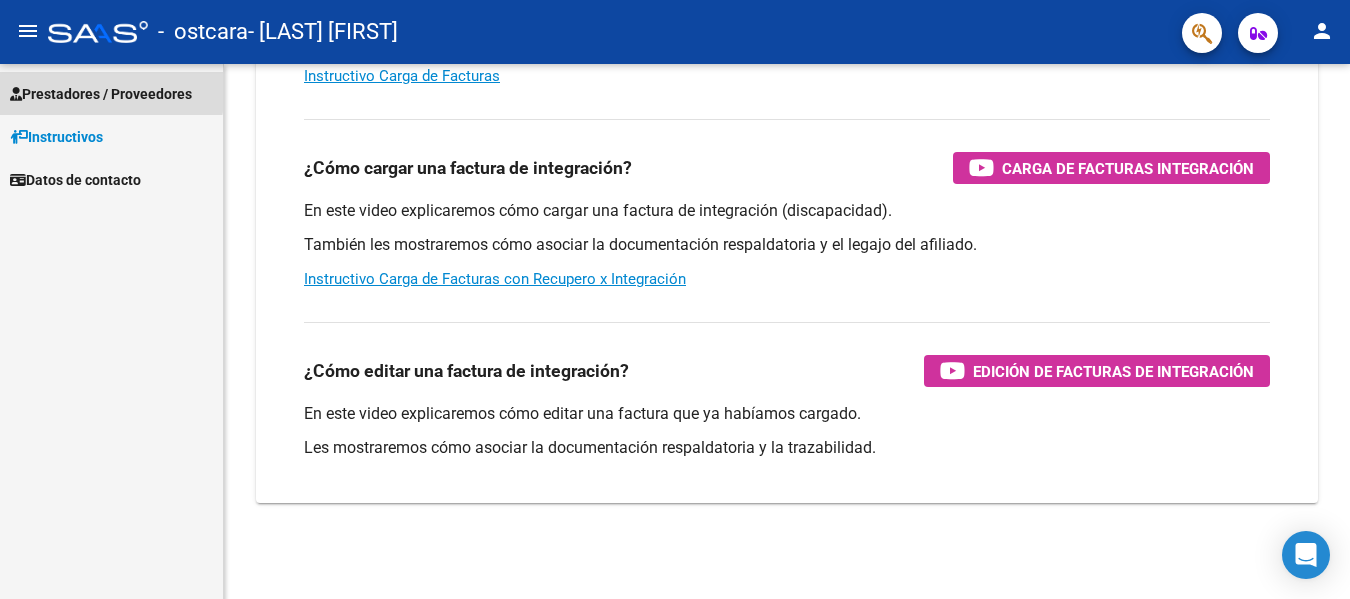 click on "Prestadores / Proveedores" at bounding box center (101, 94) 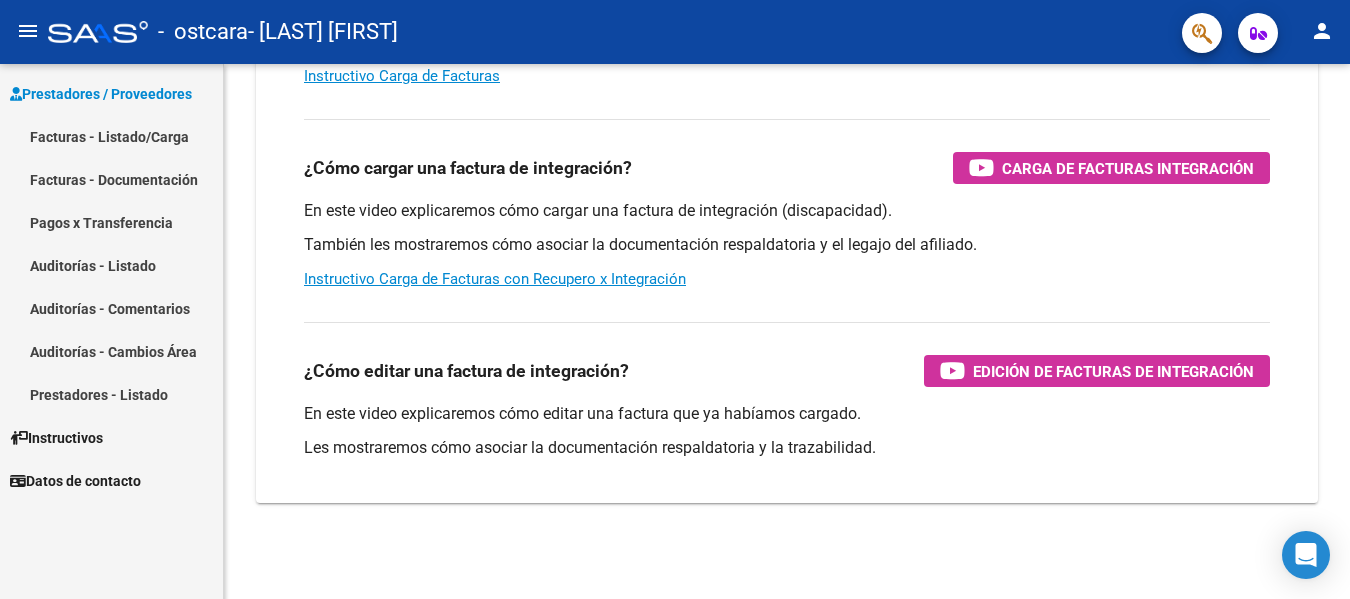 click on "Facturas - Listado/Carga" at bounding box center [111, 136] 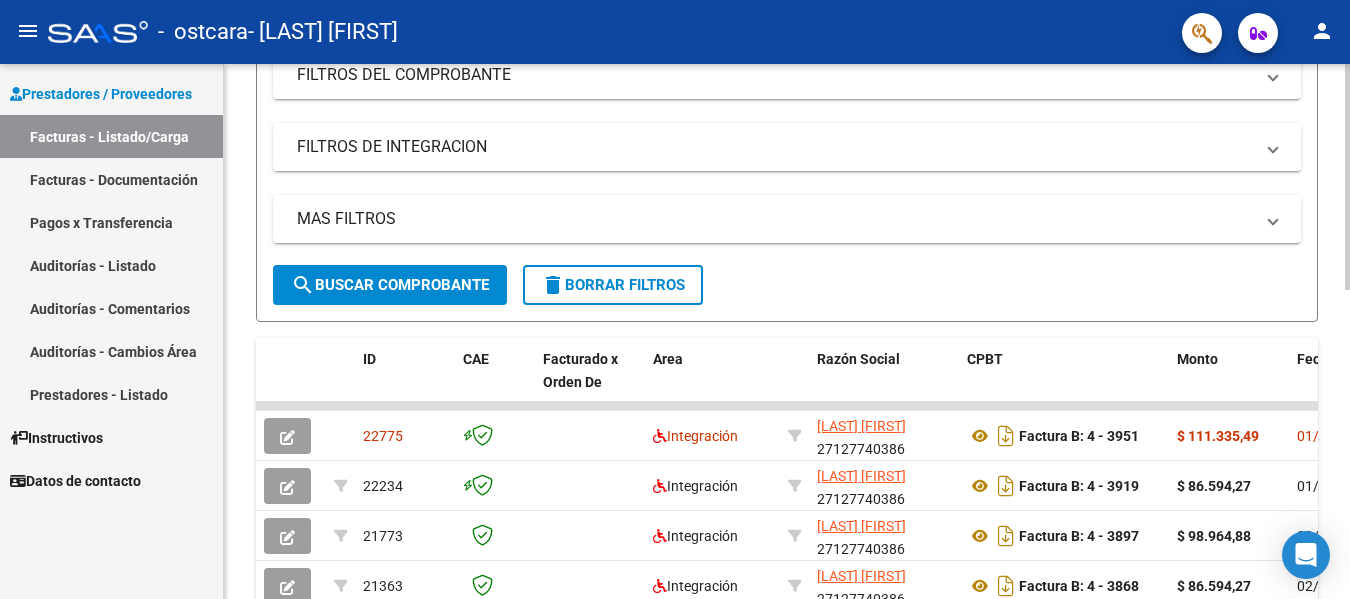 scroll, scrollTop: 300, scrollLeft: 0, axis: vertical 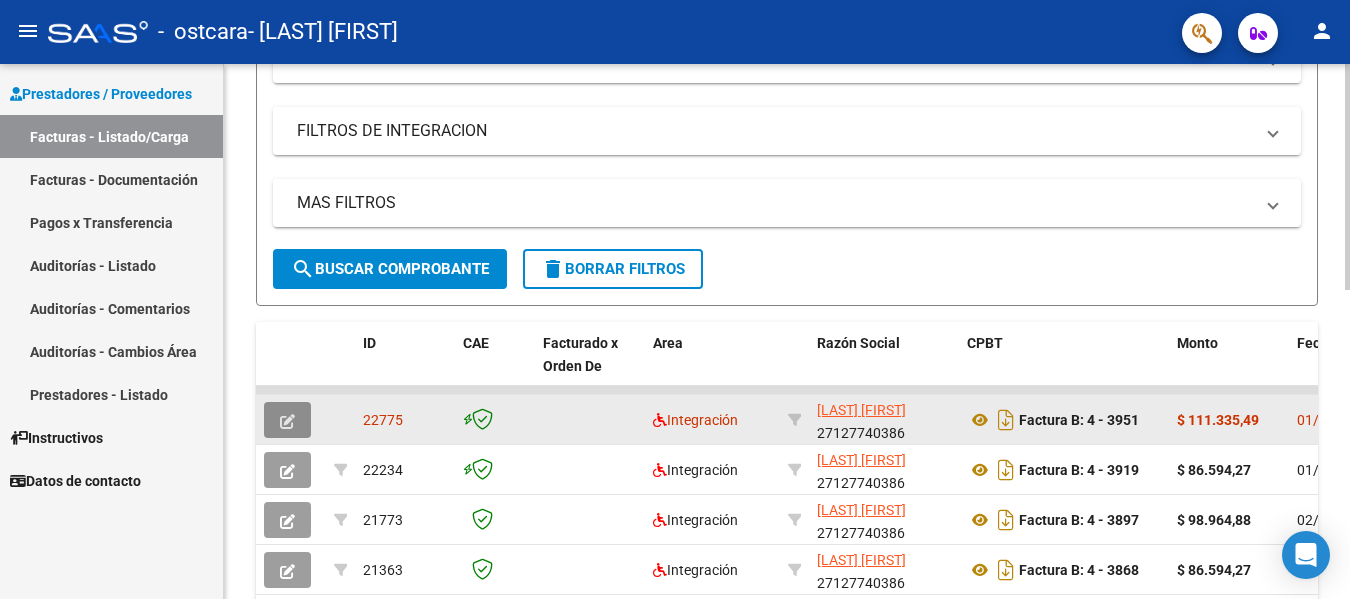 click 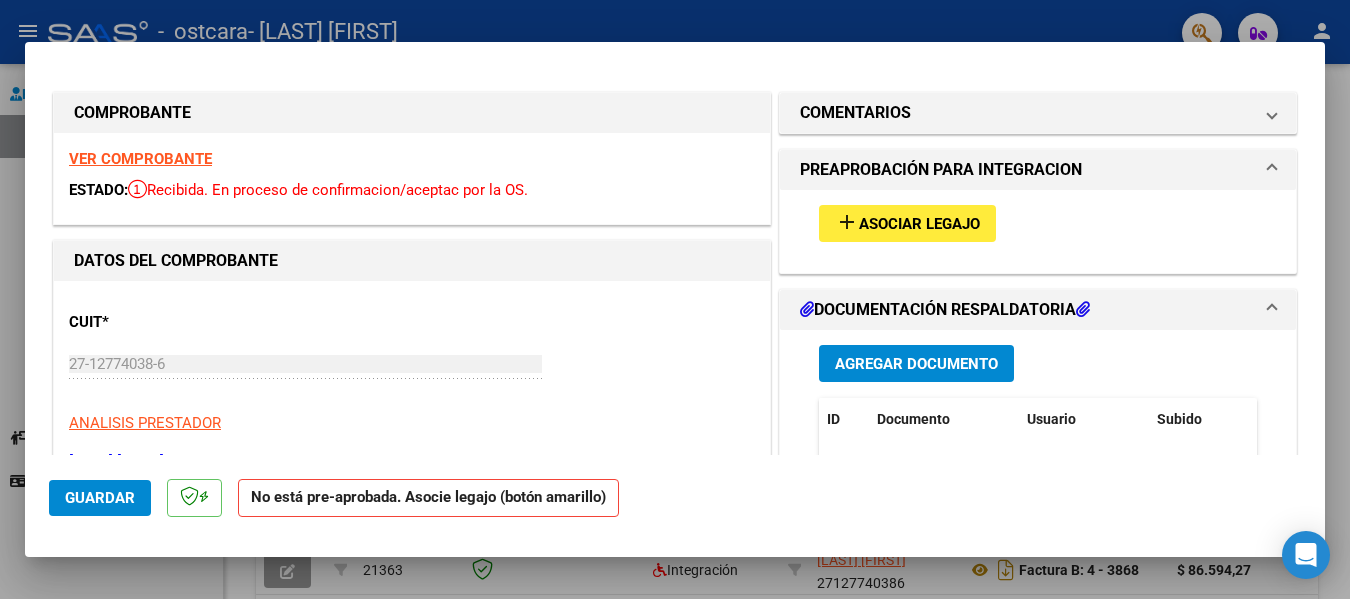 click on "DATOS DEL COMPROBANTE" at bounding box center [176, 260] 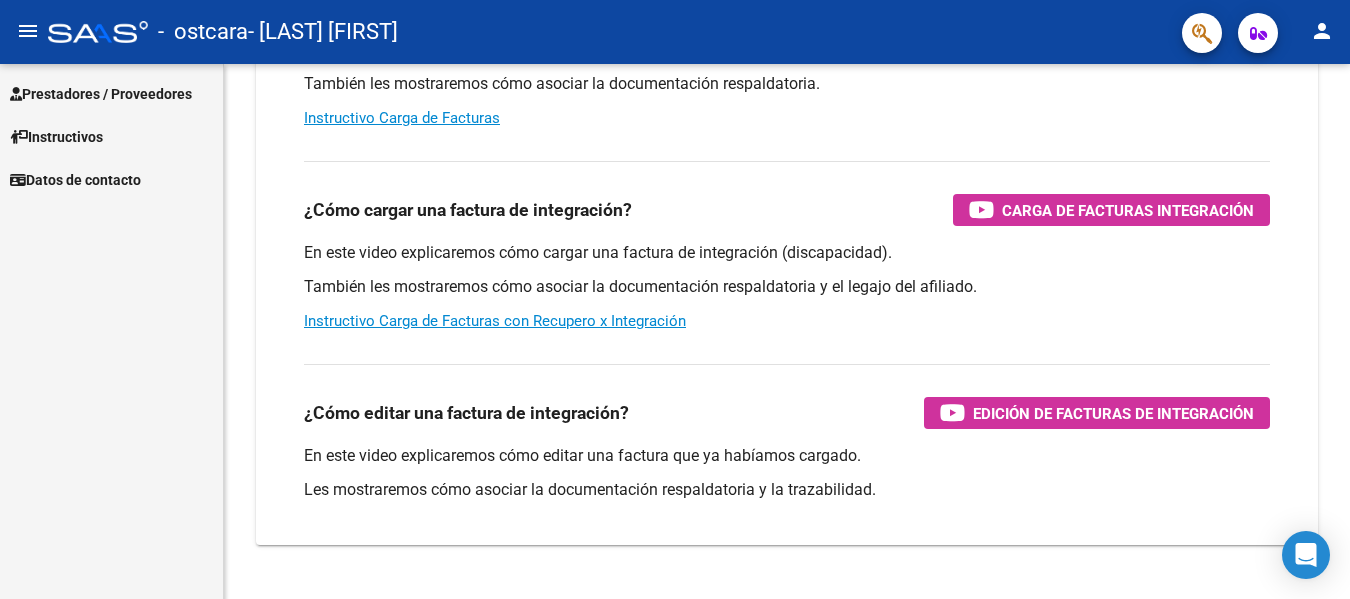 click on "Prestadores / Proveedores" at bounding box center [101, 94] 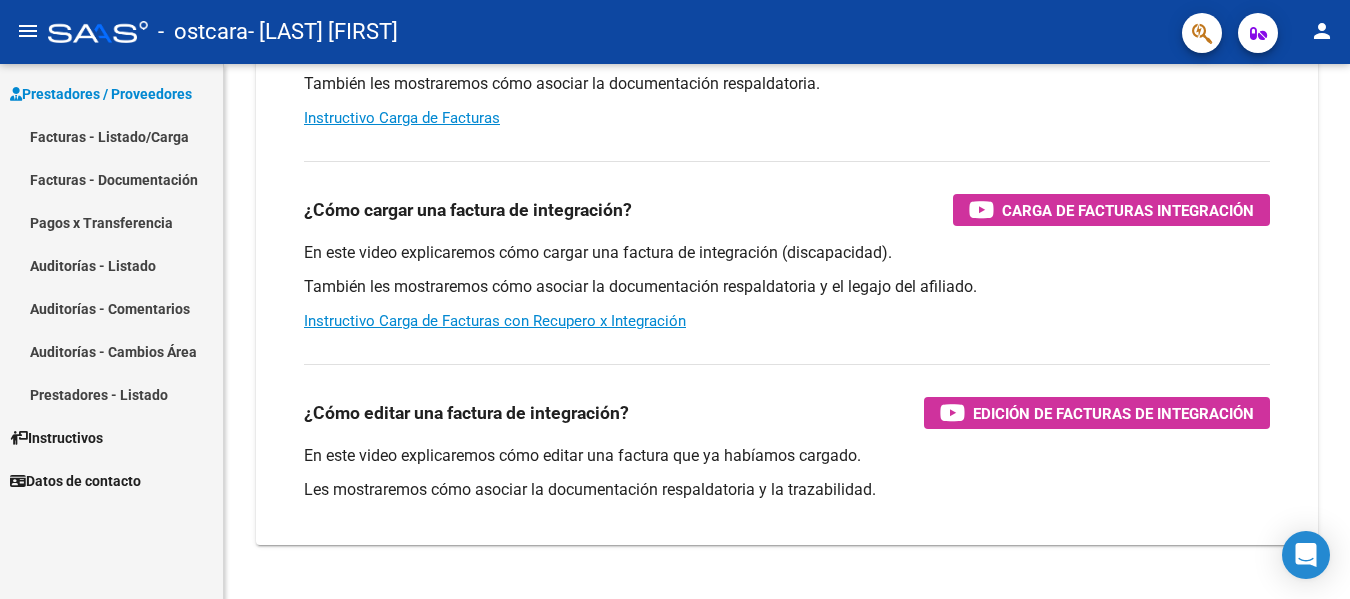 click on "Facturas - Listado/Carga" at bounding box center (111, 136) 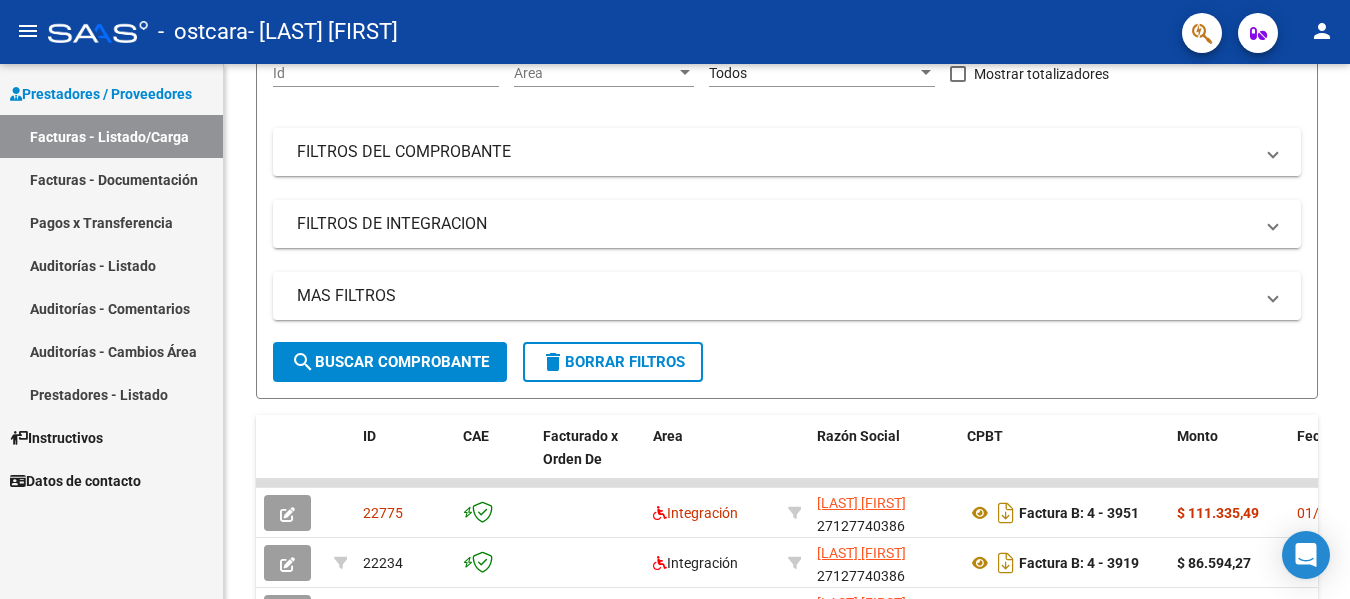 scroll, scrollTop: 300, scrollLeft: 0, axis: vertical 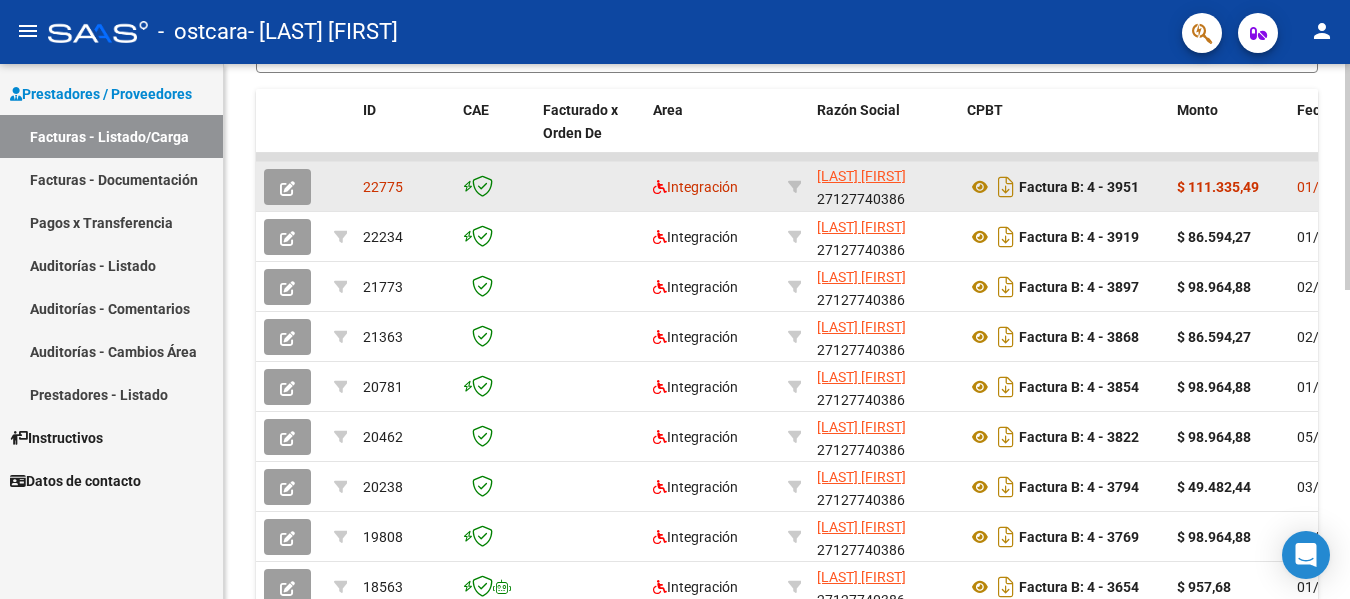 click on "22775" 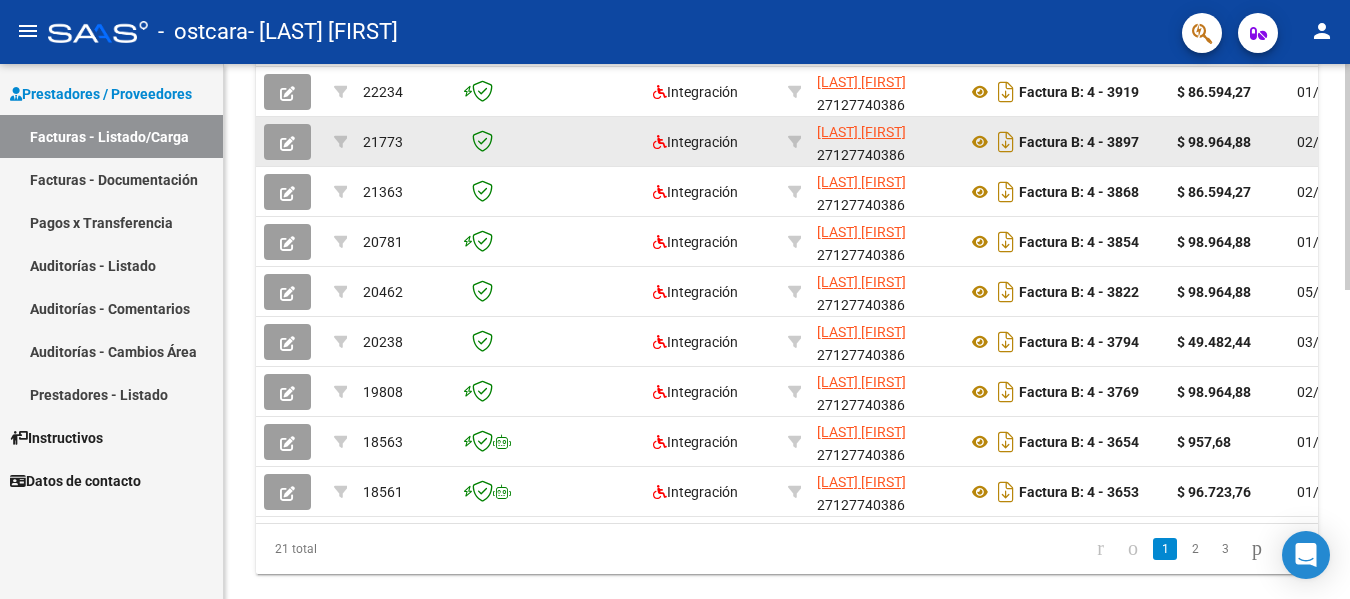 scroll, scrollTop: 733, scrollLeft: 0, axis: vertical 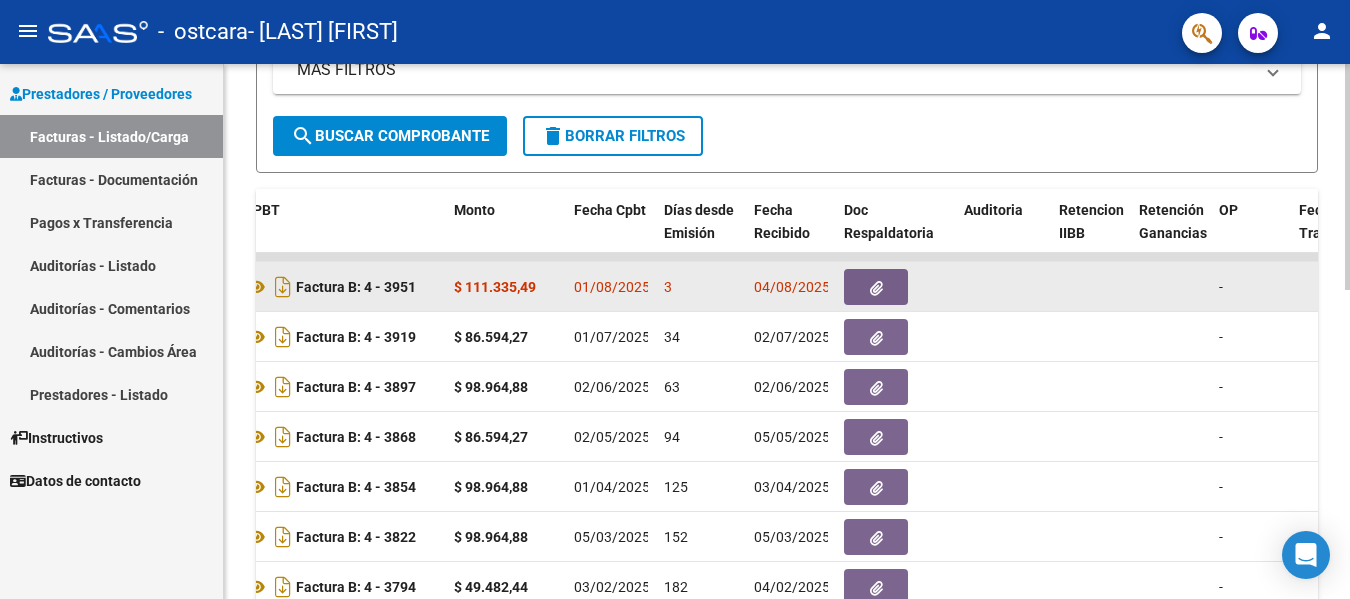 click on "01/08/2025" 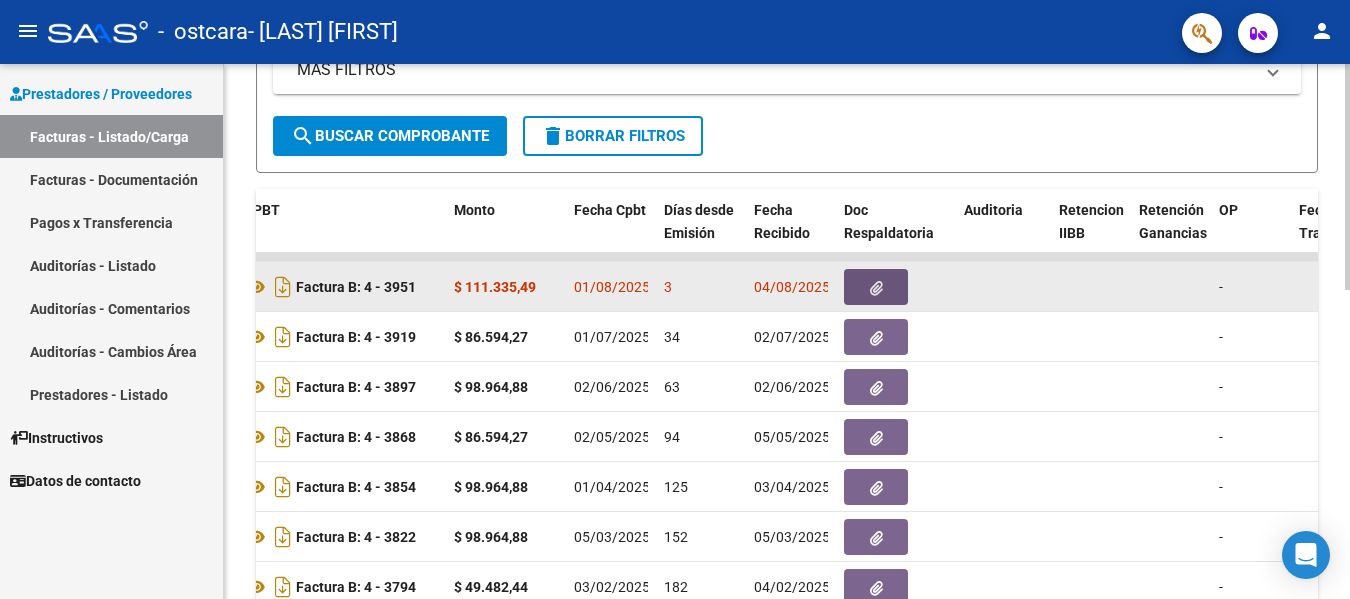 click 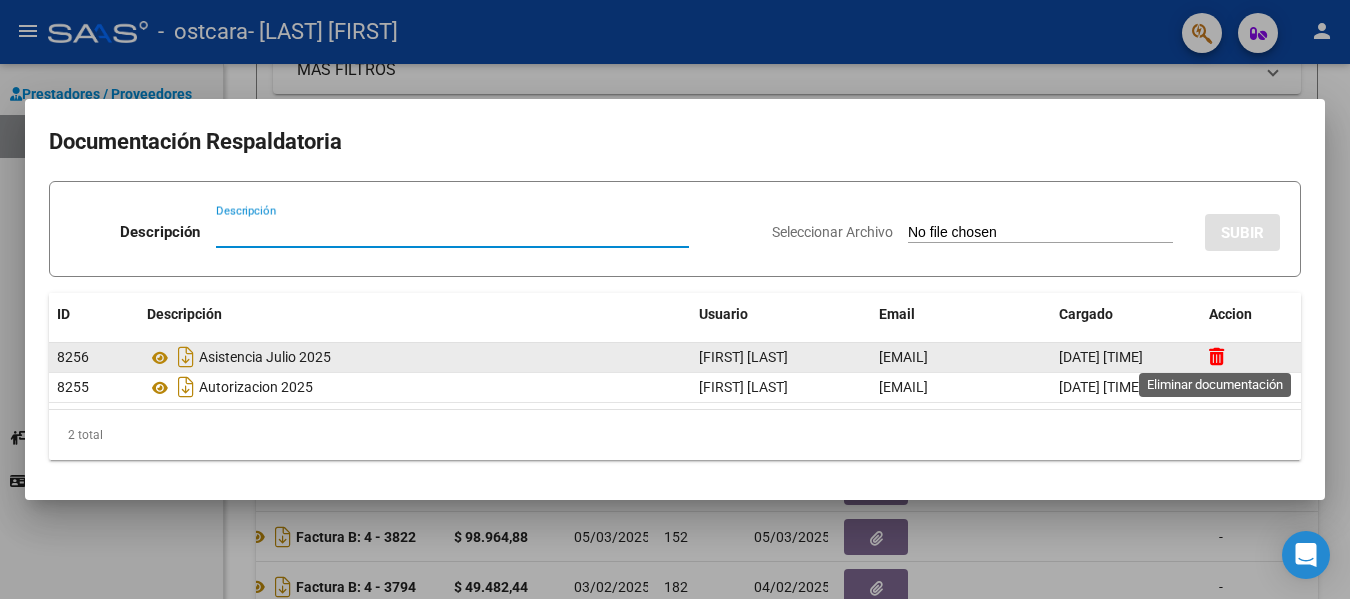 click 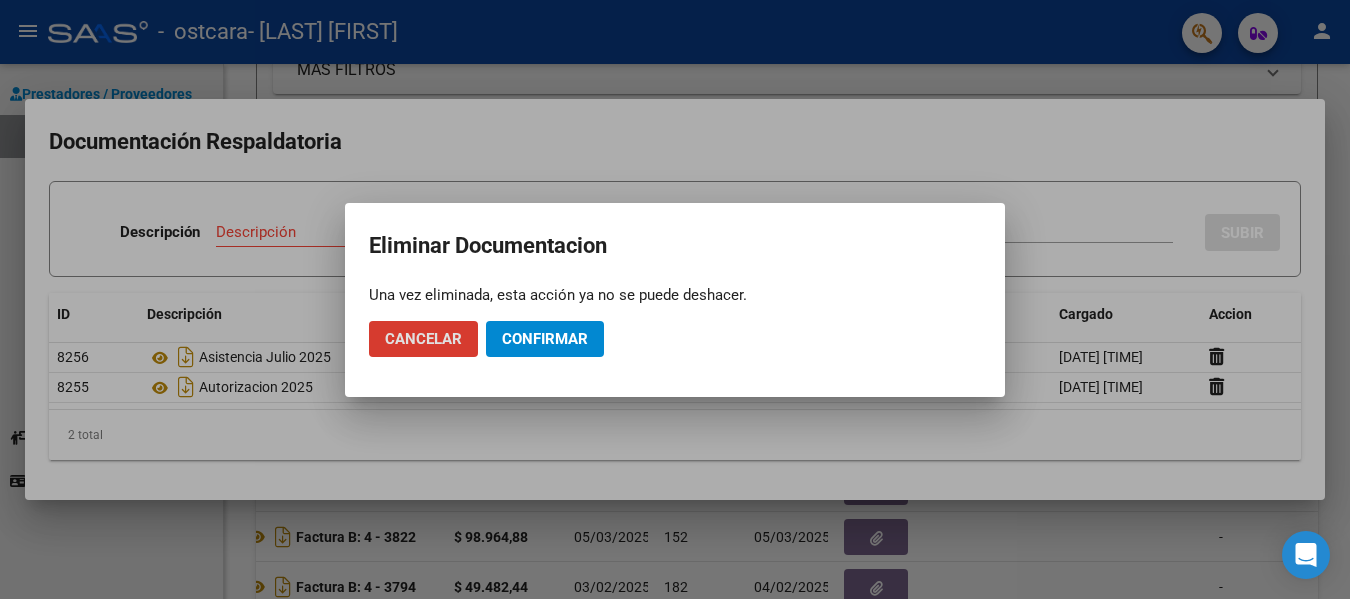 click on "Cancelar" 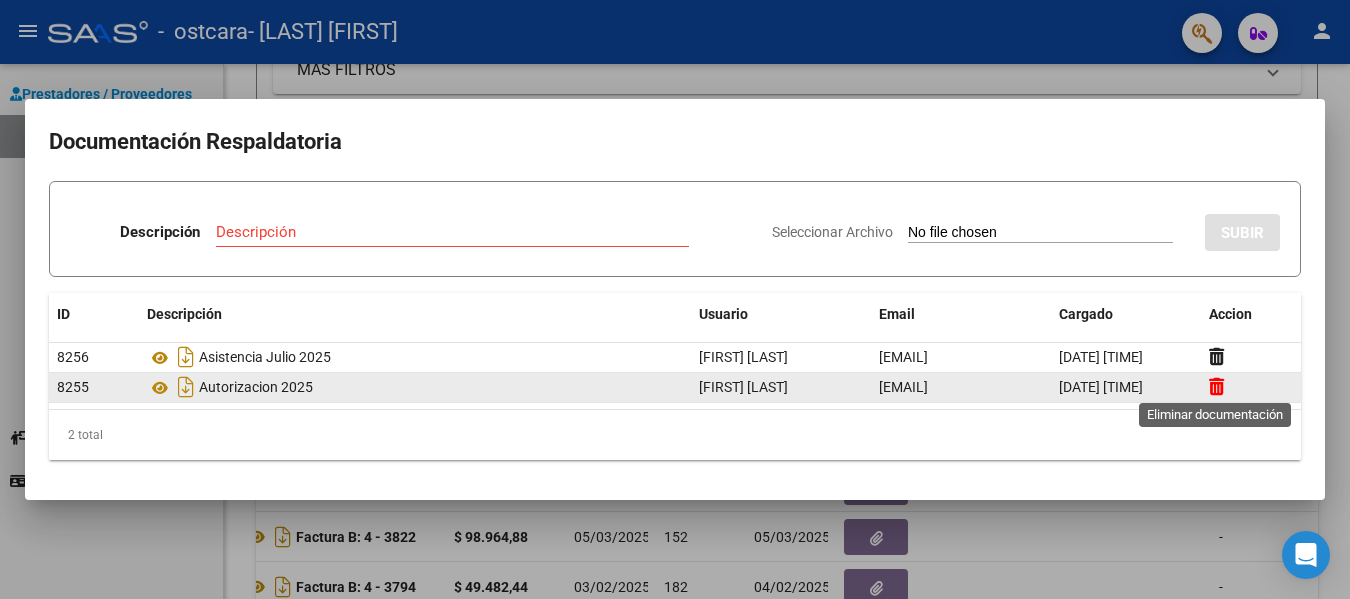 click 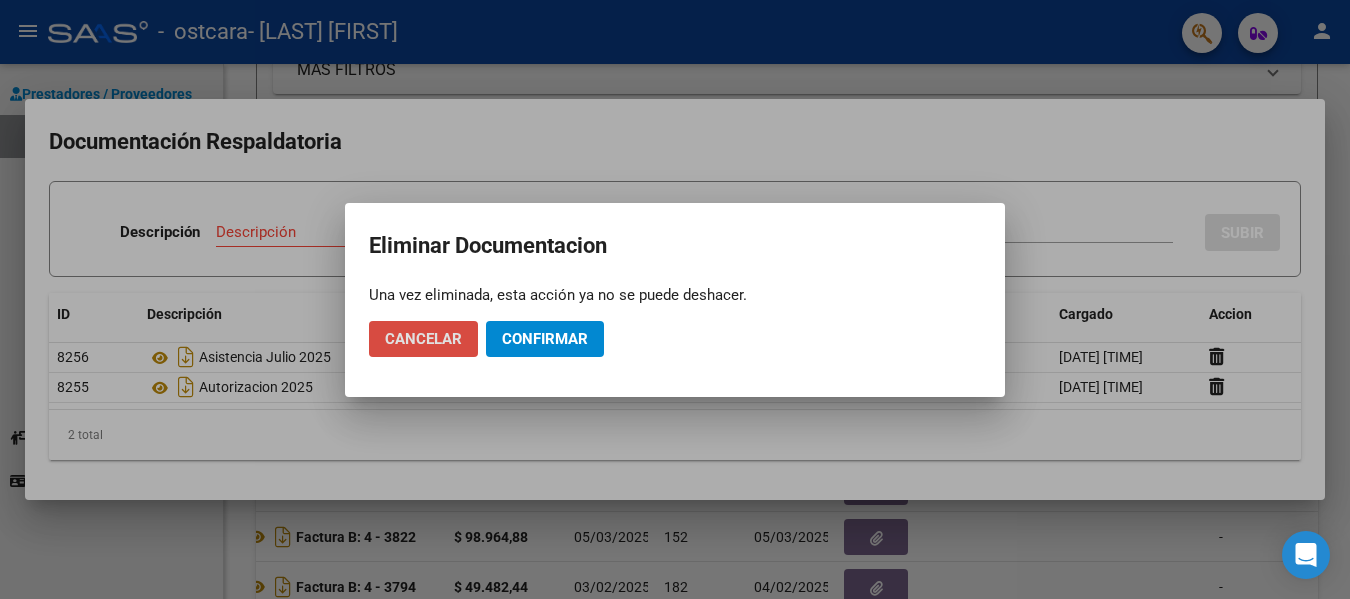 click on "Cancelar" 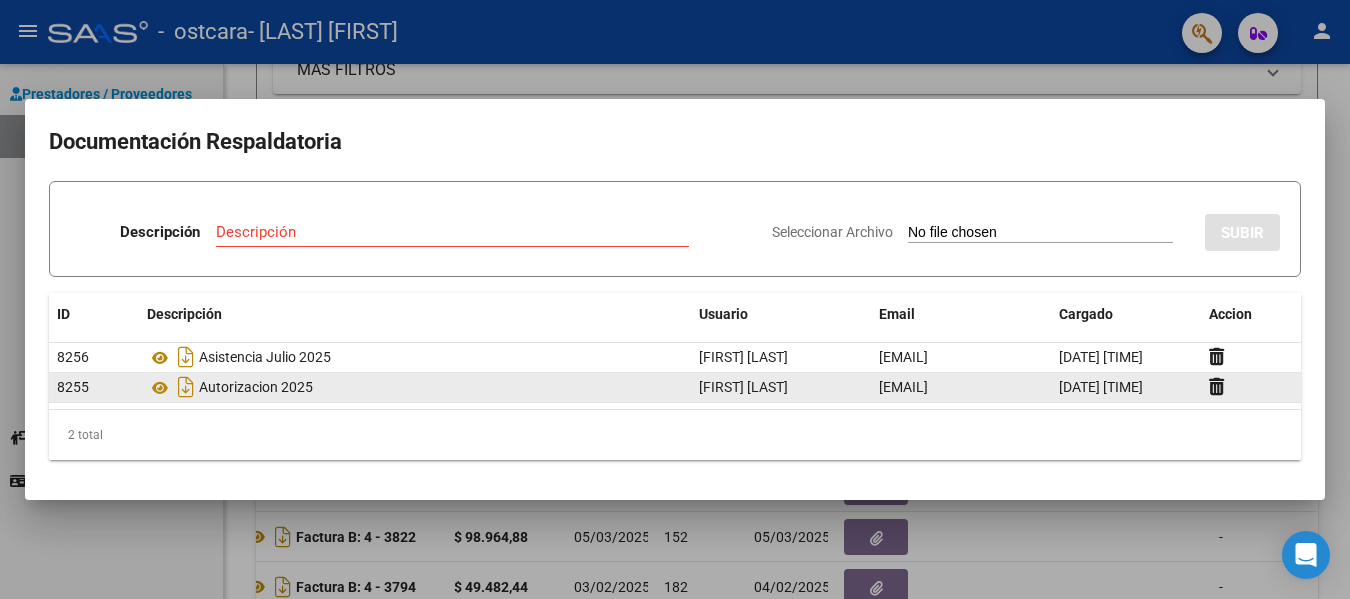click on "[DATE] [TIME]" 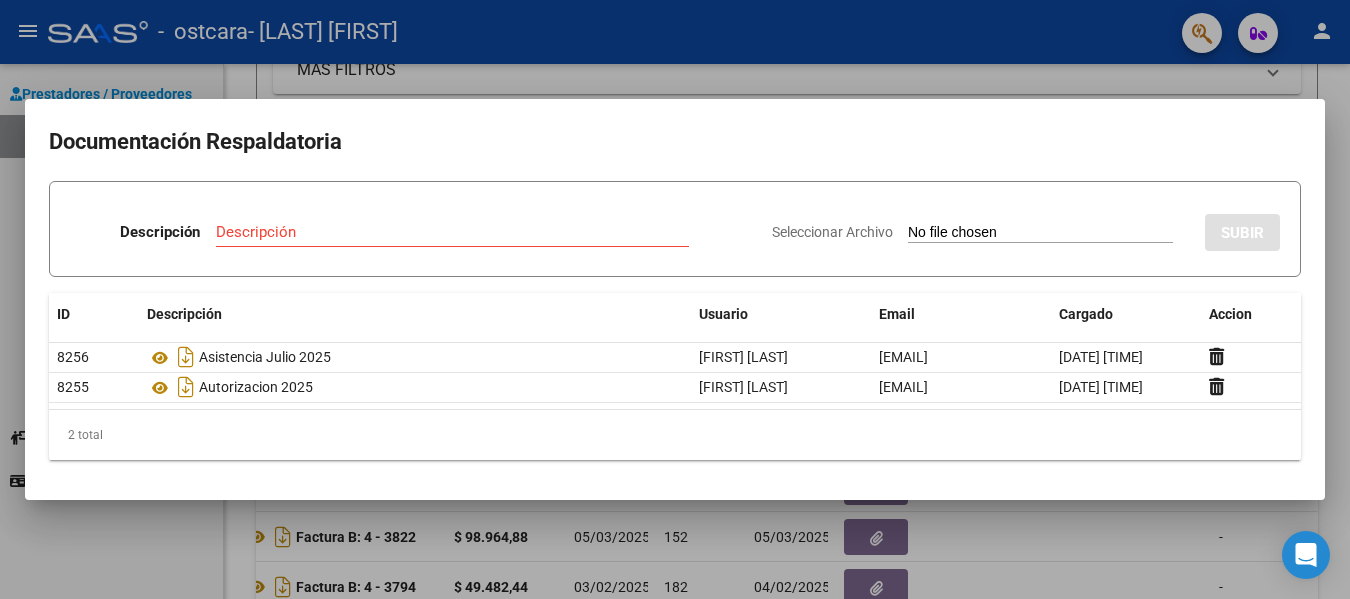 drag, startPoint x: 1096, startPoint y: 391, endPoint x: 614, endPoint y: 158, distance: 535.3625 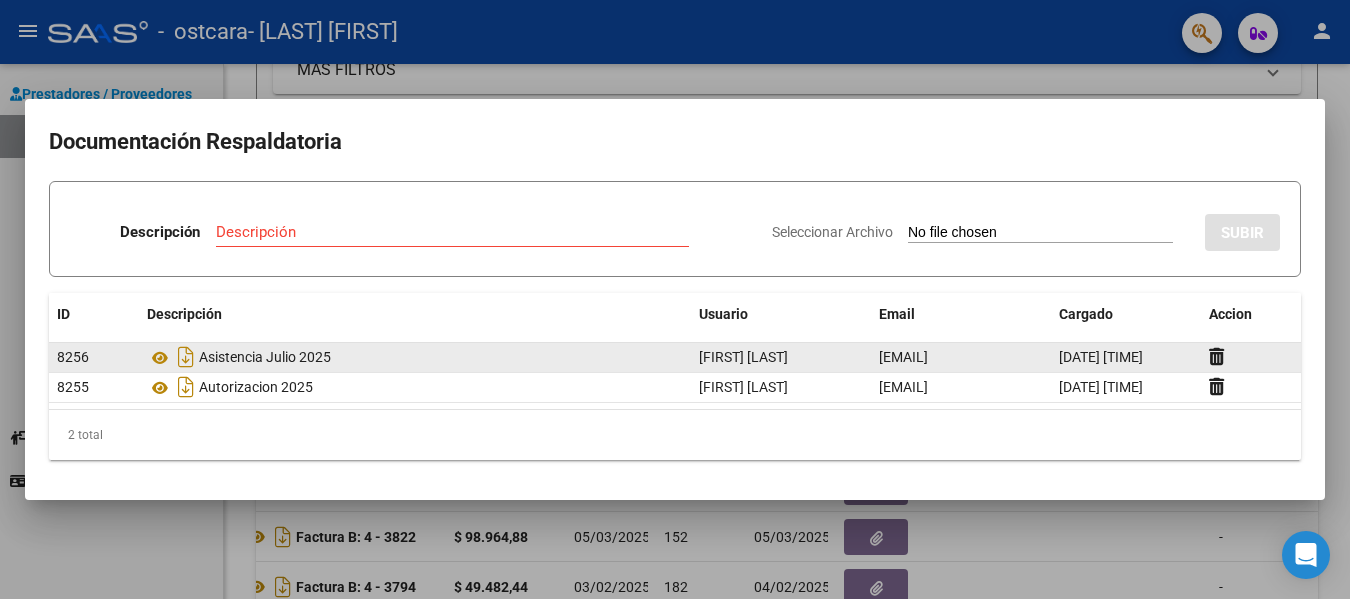 click on "Asistencia Julio 2025" 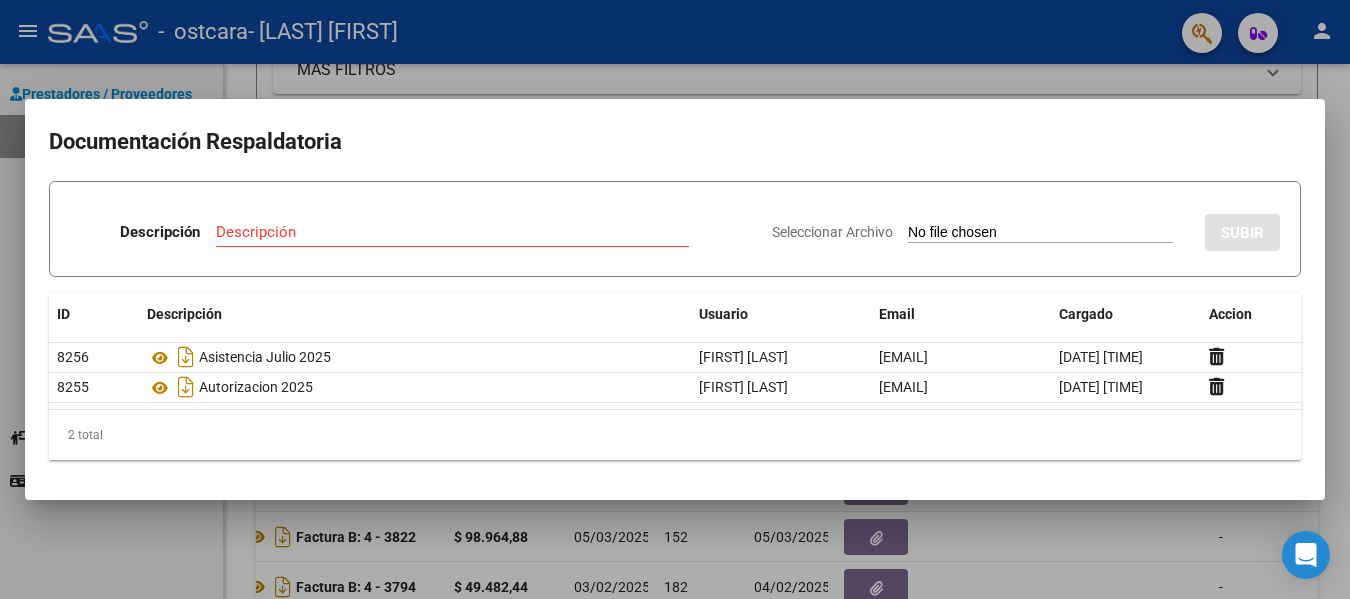click on "2 total" 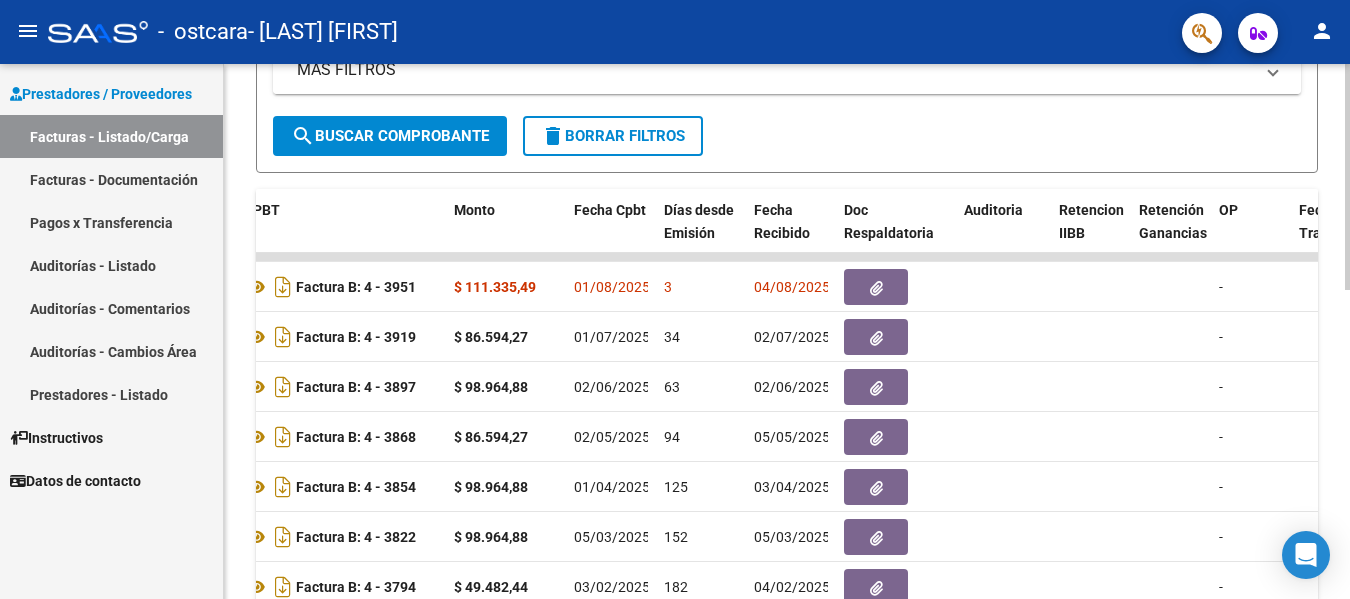 click on "MAS FILTROS" at bounding box center [775, 70] 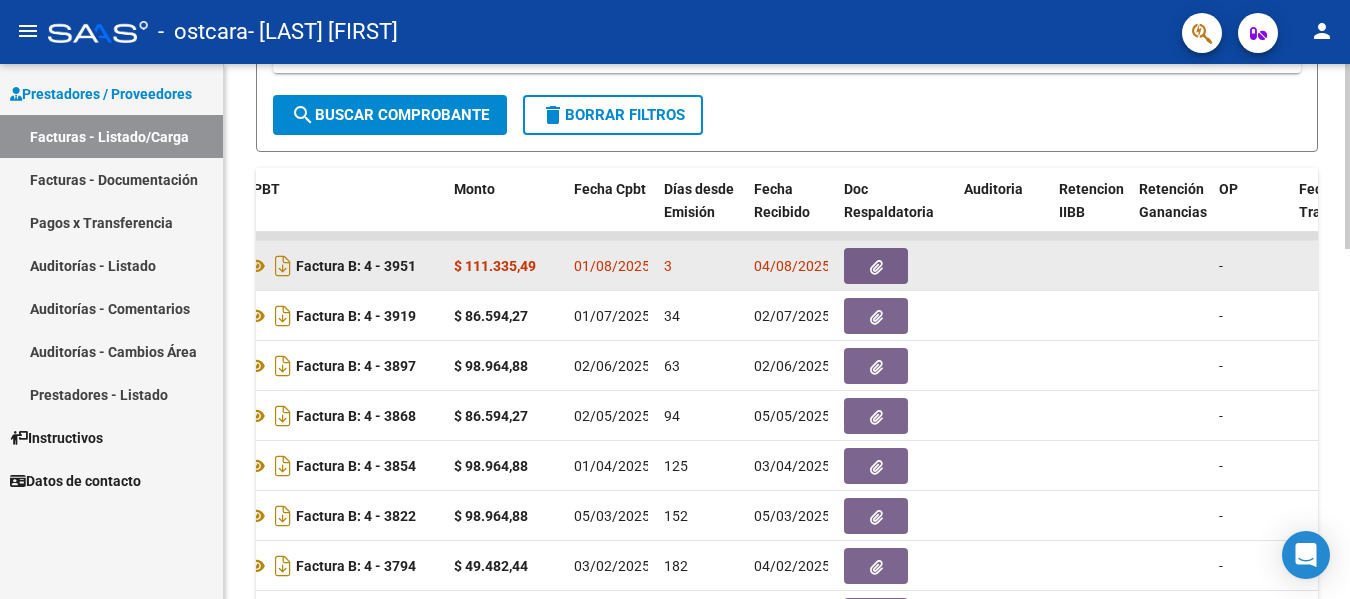 scroll, scrollTop: 833, scrollLeft: 0, axis: vertical 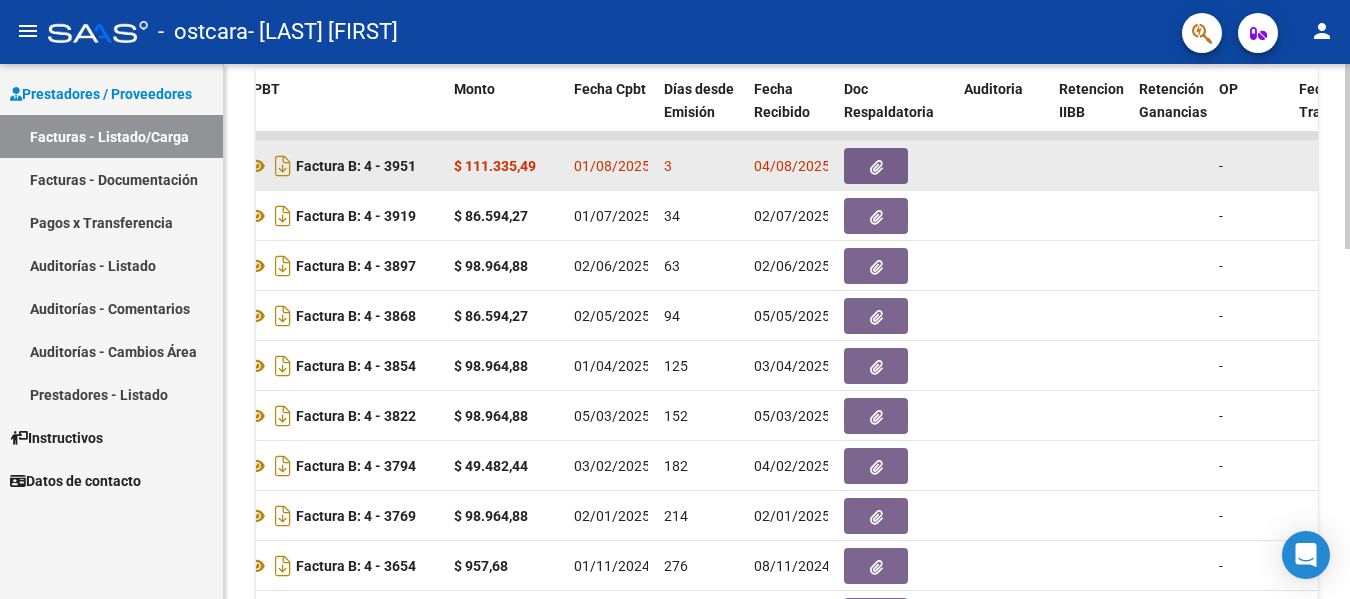 click on "04/08/2025" 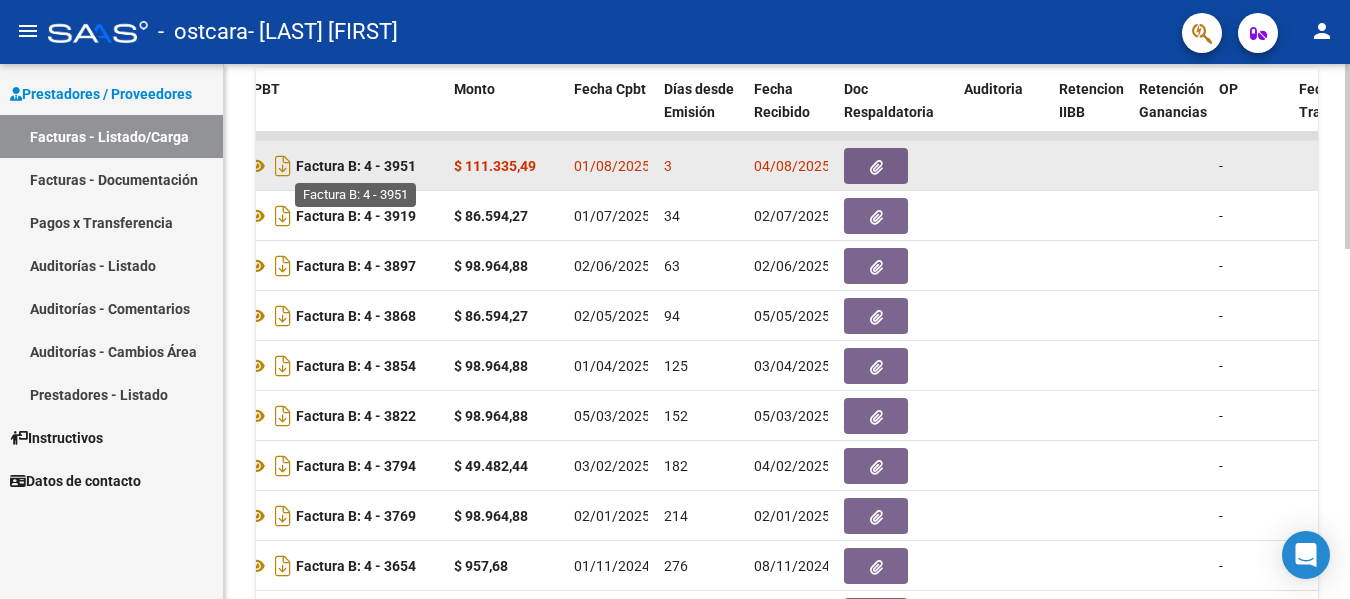 click on "Factura B: 4 - 3951" 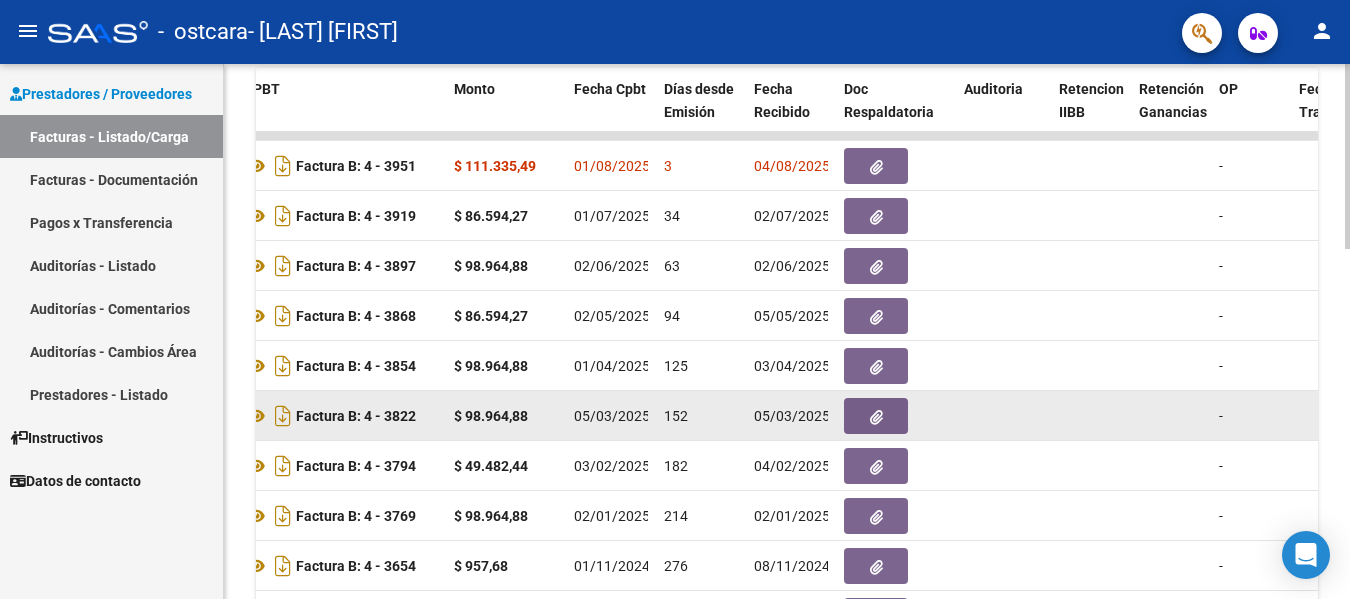 drag, startPoint x: 338, startPoint y: 158, endPoint x: 1098, endPoint y: 428, distance: 806.5358 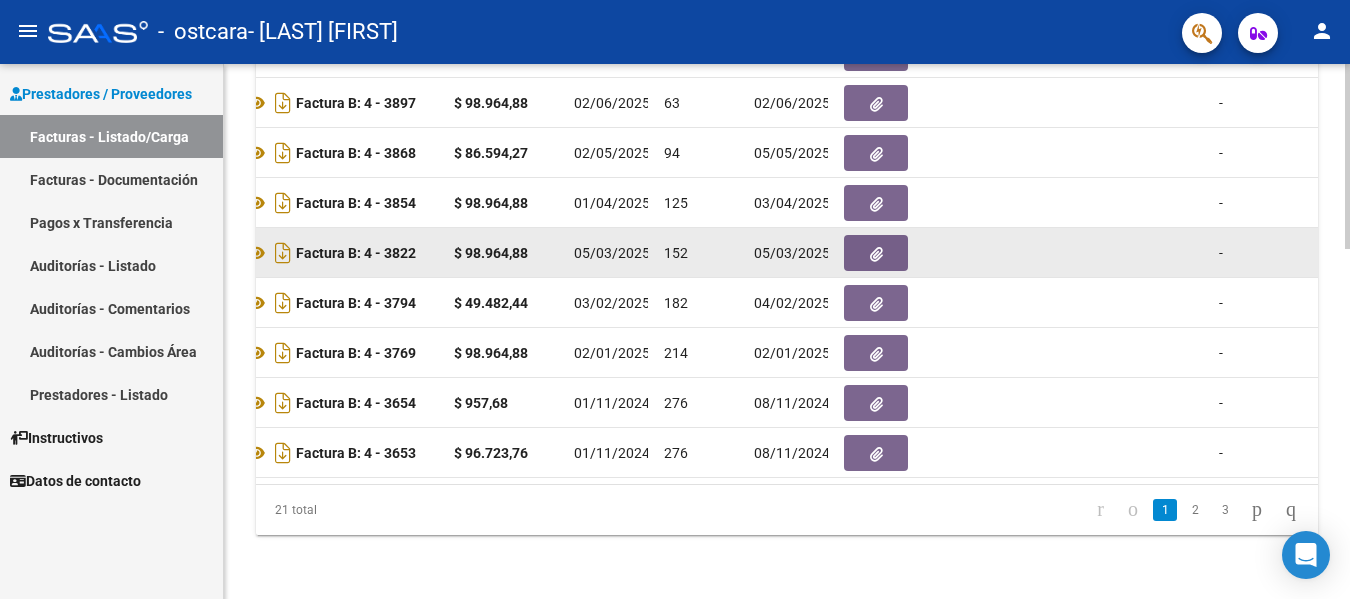scroll, scrollTop: 1012, scrollLeft: 0, axis: vertical 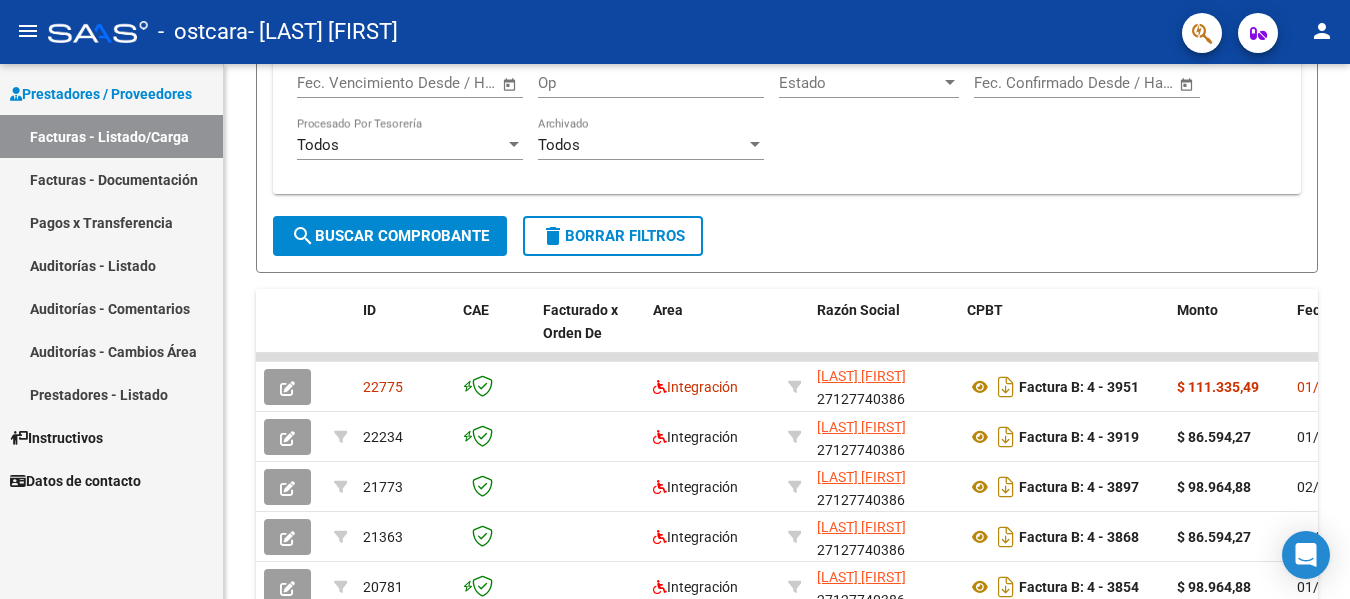 click on "Facturas - Listado/Carga" at bounding box center [111, 136] 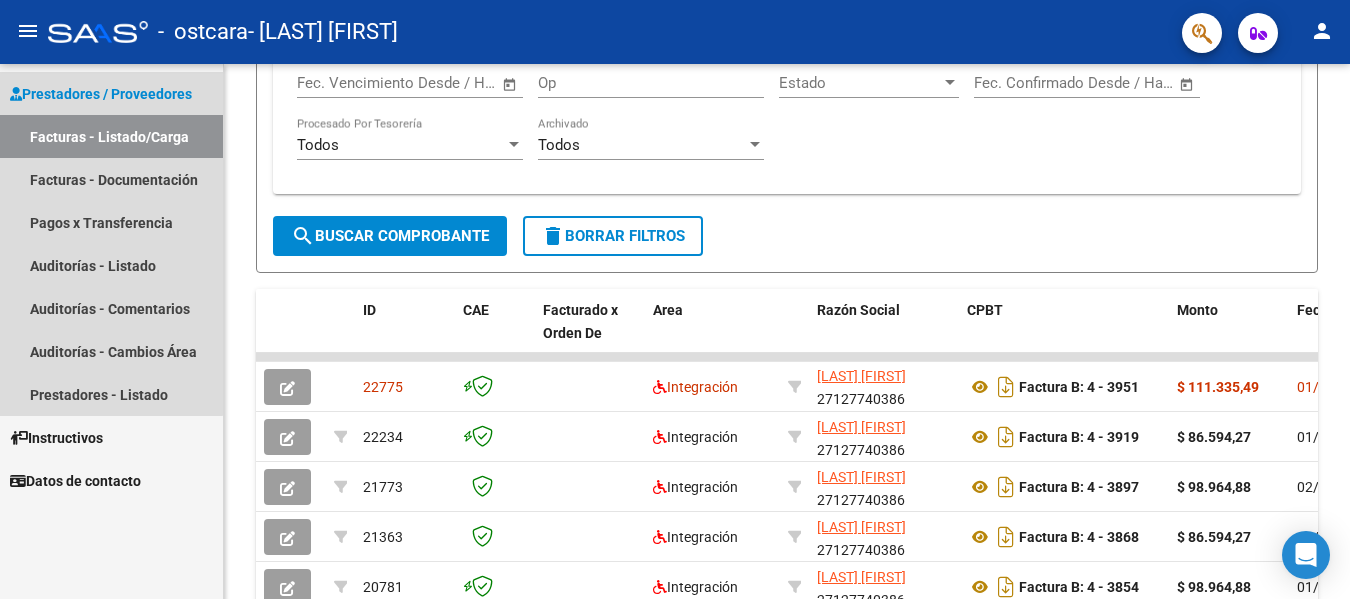click on "Facturas - Listado/Carga" at bounding box center (111, 136) 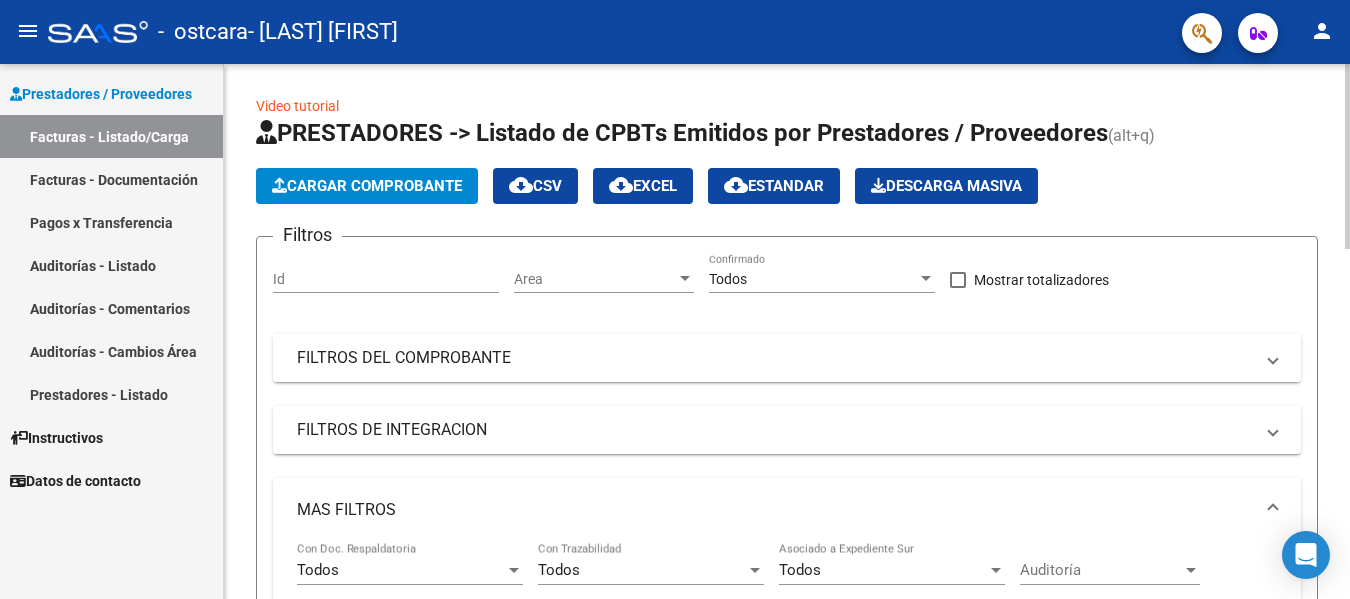scroll, scrollTop: 0, scrollLeft: 0, axis: both 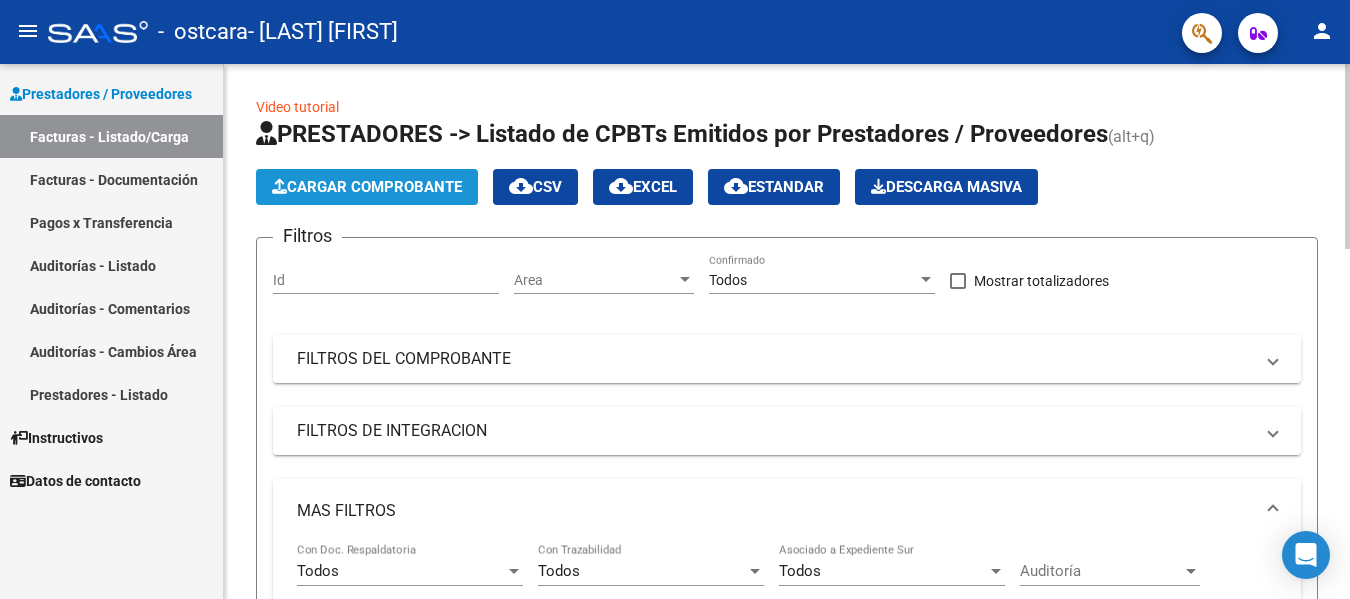 click on "Cargar Comprobante" 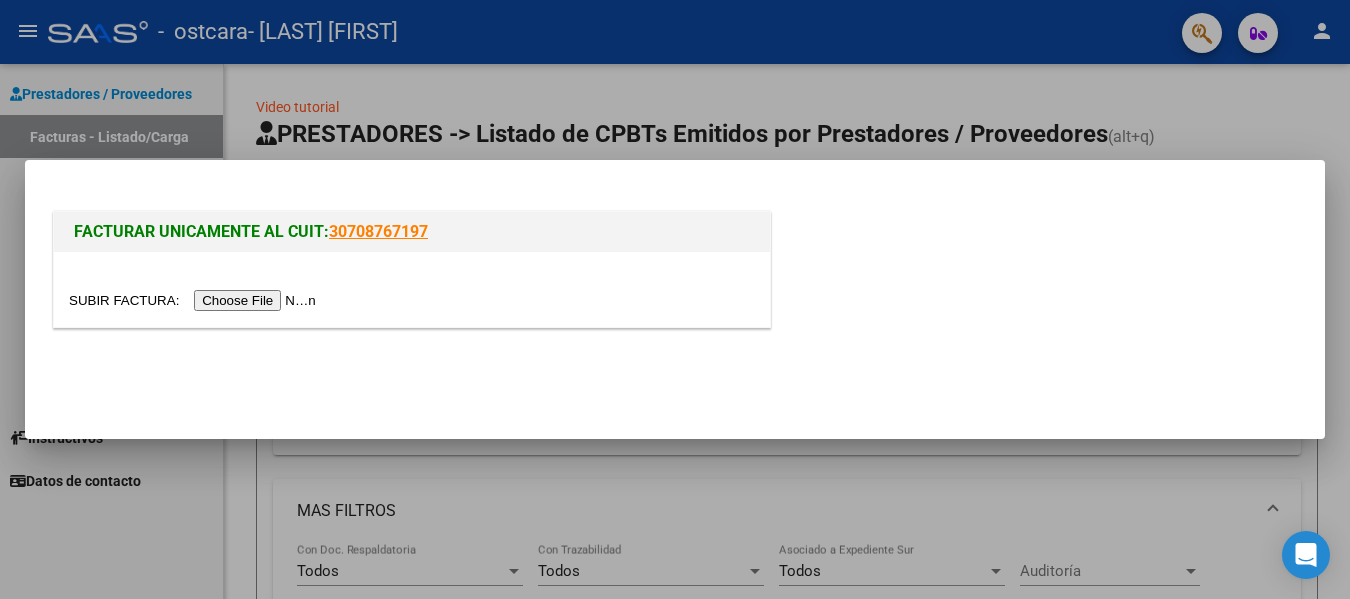 click at bounding box center (195, 300) 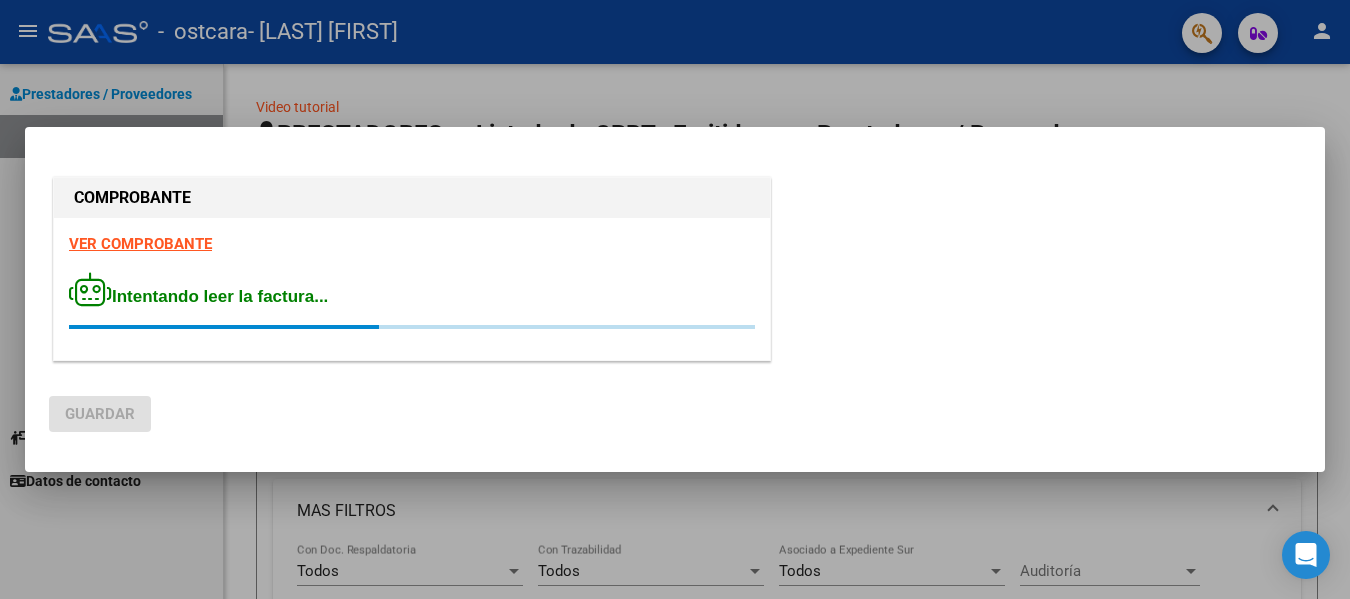click on "VER COMPROBANTE" at bounding box center (140, 244) 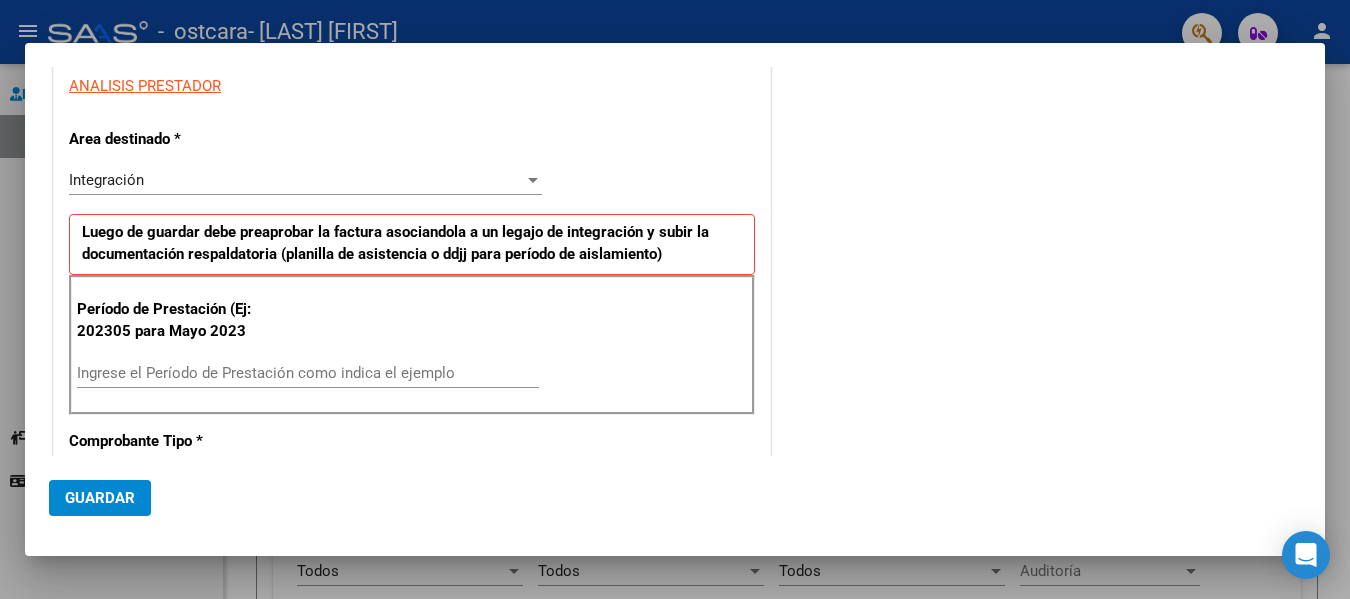 scroll, scrollTop: 400, scrollLeft: 0, axis: vertical 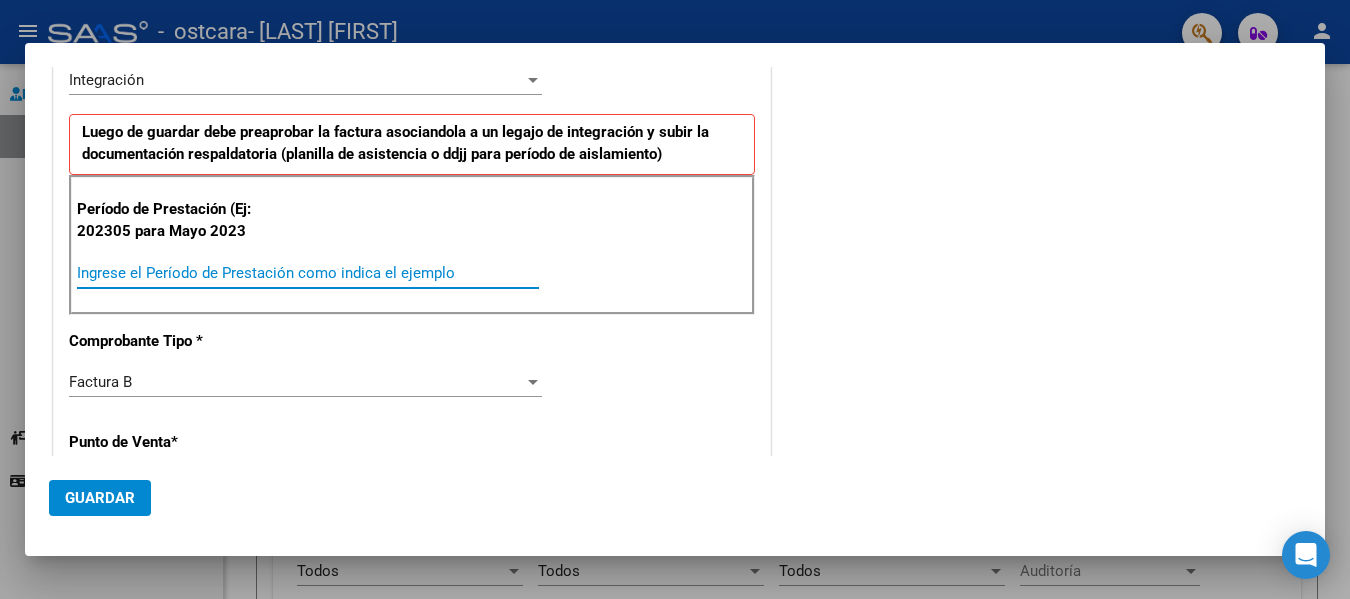 click on "Ingrese el Período de Prestación como indica el ejemplo" at bounding box center [308, 273] 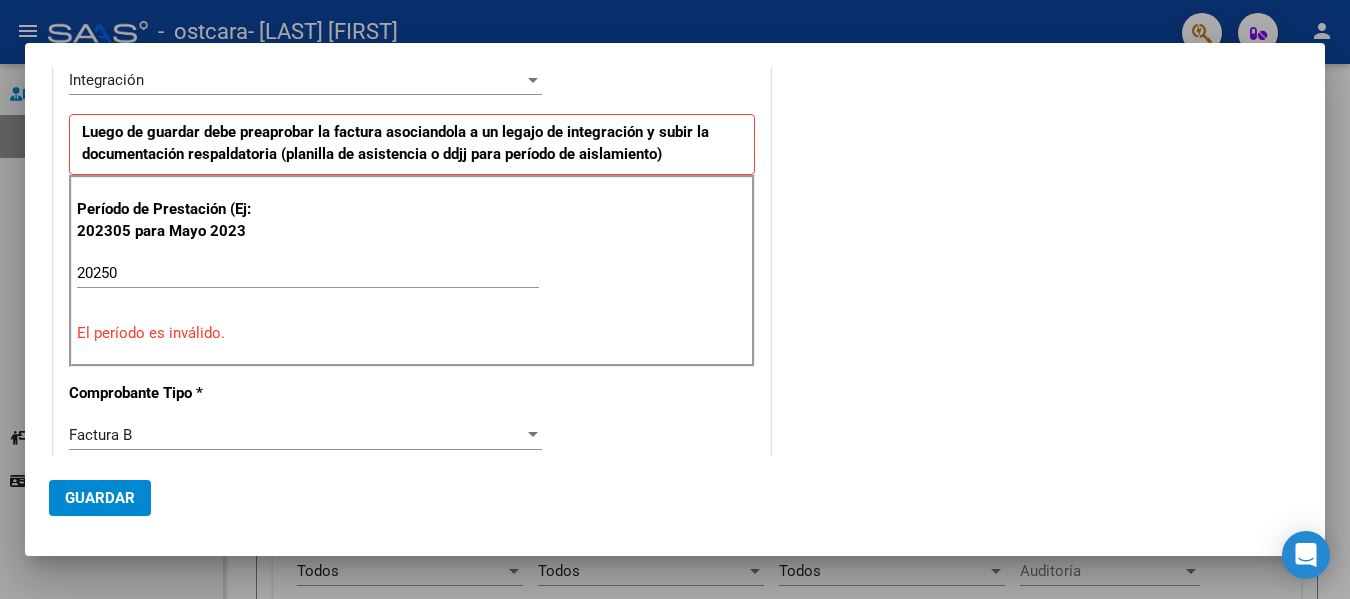 click on "20250 Ingrese el Período de Prestación como indica el ejemplo" at bounding box center [308, 273] 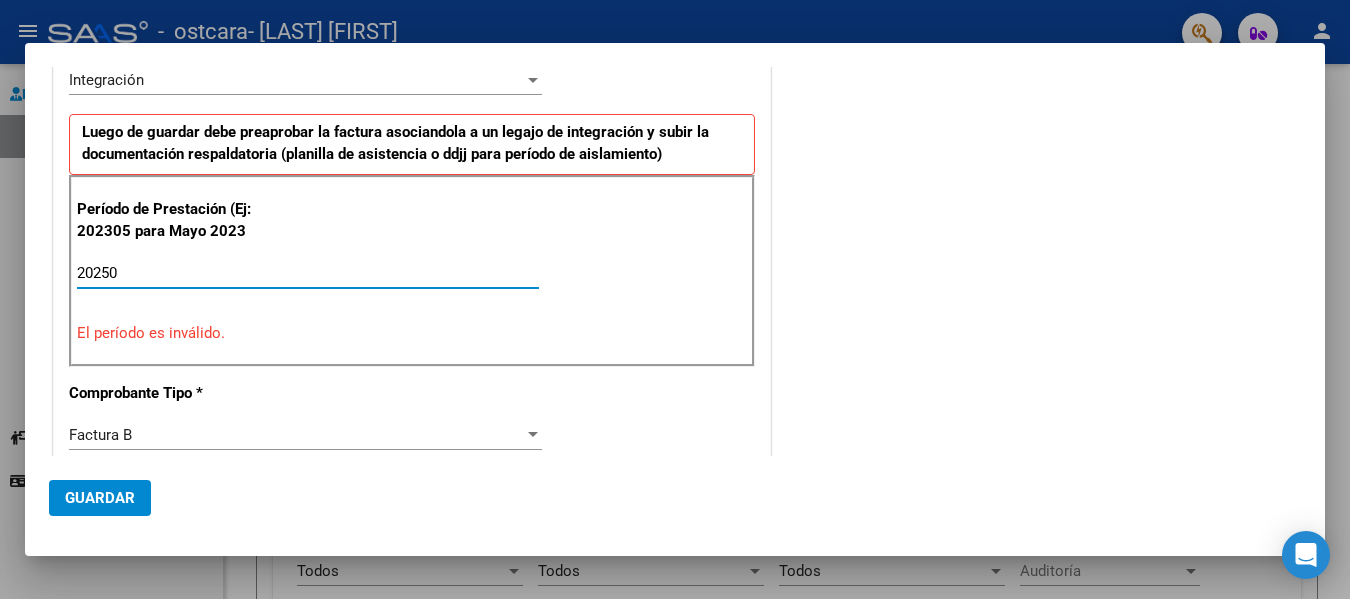 click on "20250" at bounding box center [308, 273] 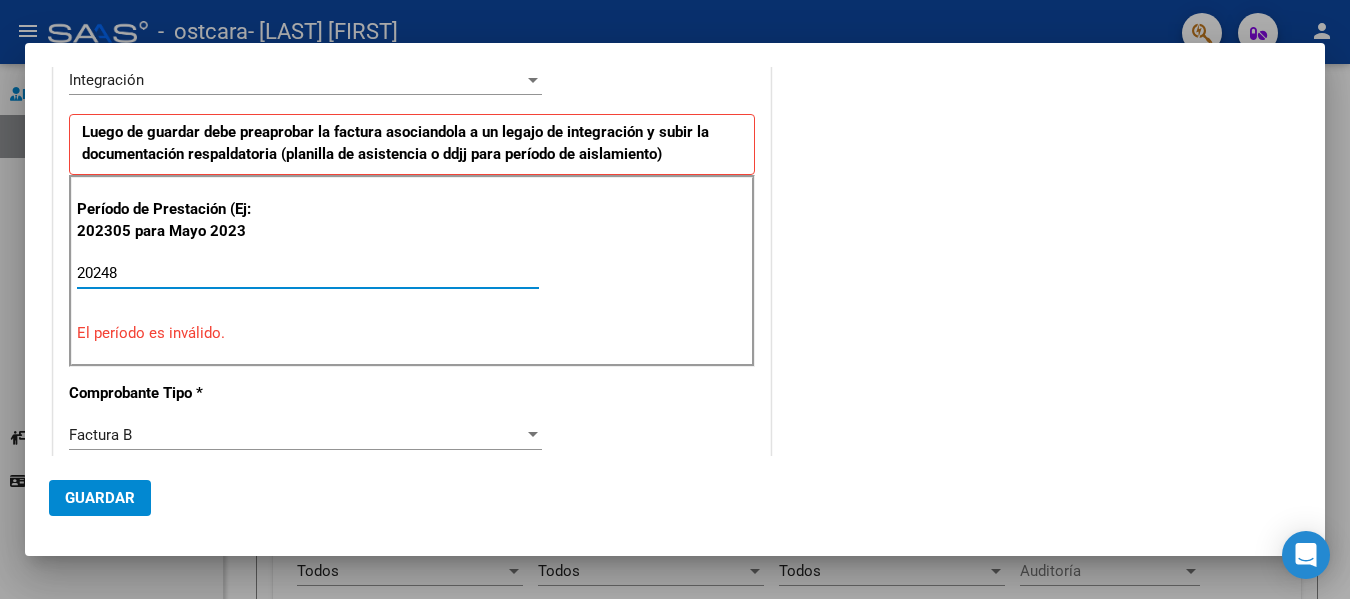 click on "20248" at bounding box center (308, 273) 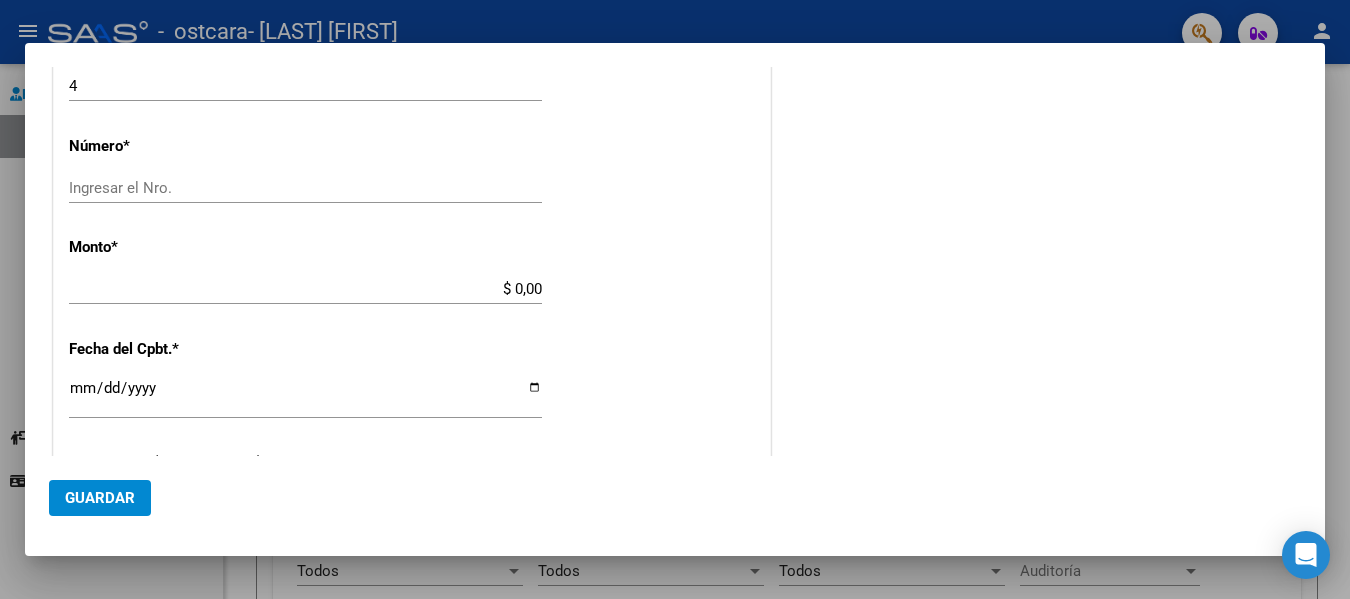 scroll, scrollTop: 800, scrollLeft: 0, axis: vertical 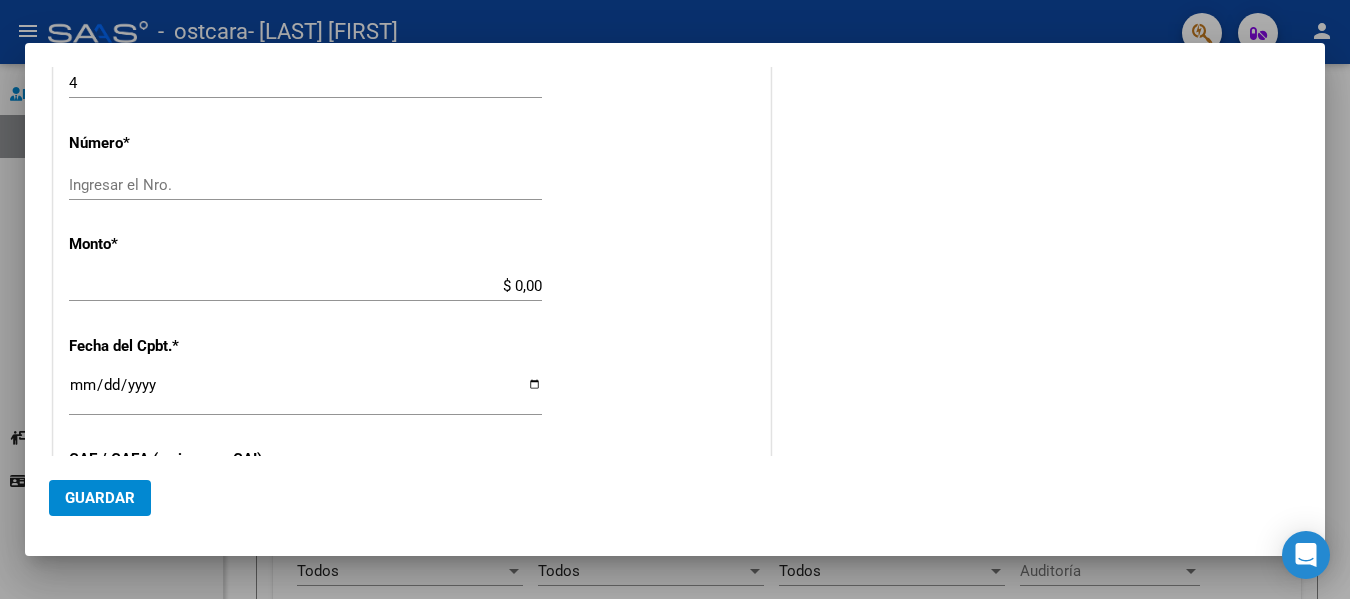 type on "202507" 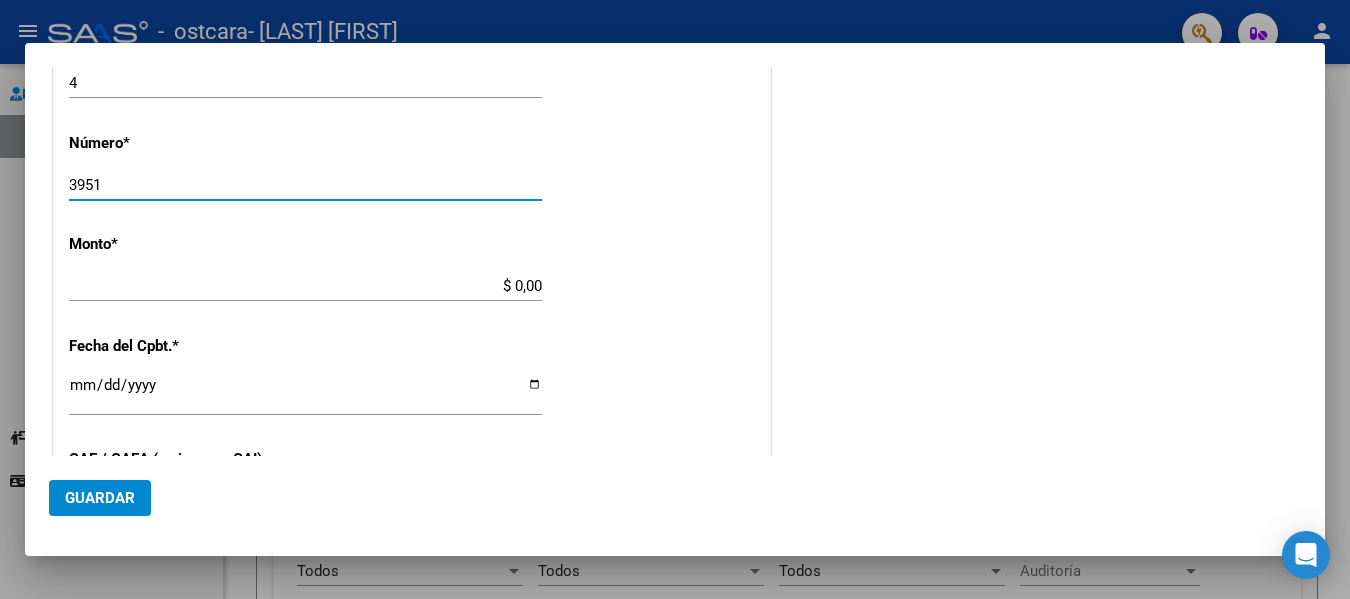type on "3951" 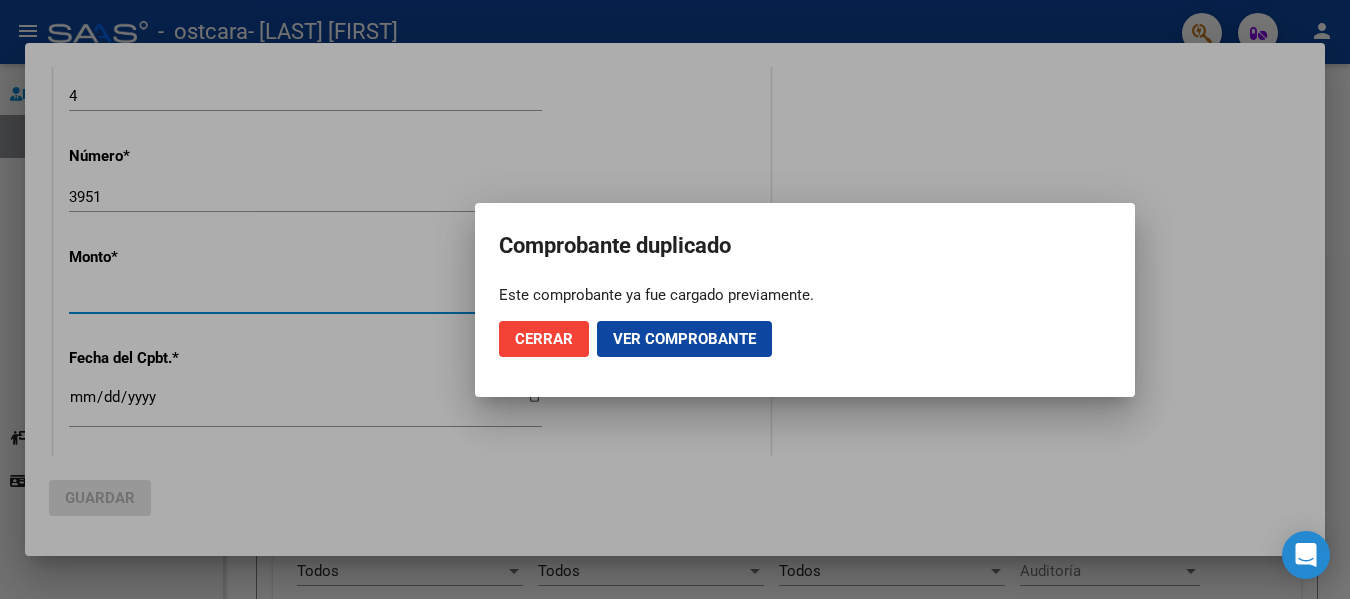 scroll, scrollTop: 812, scrollLeft: 0, axis: vertical 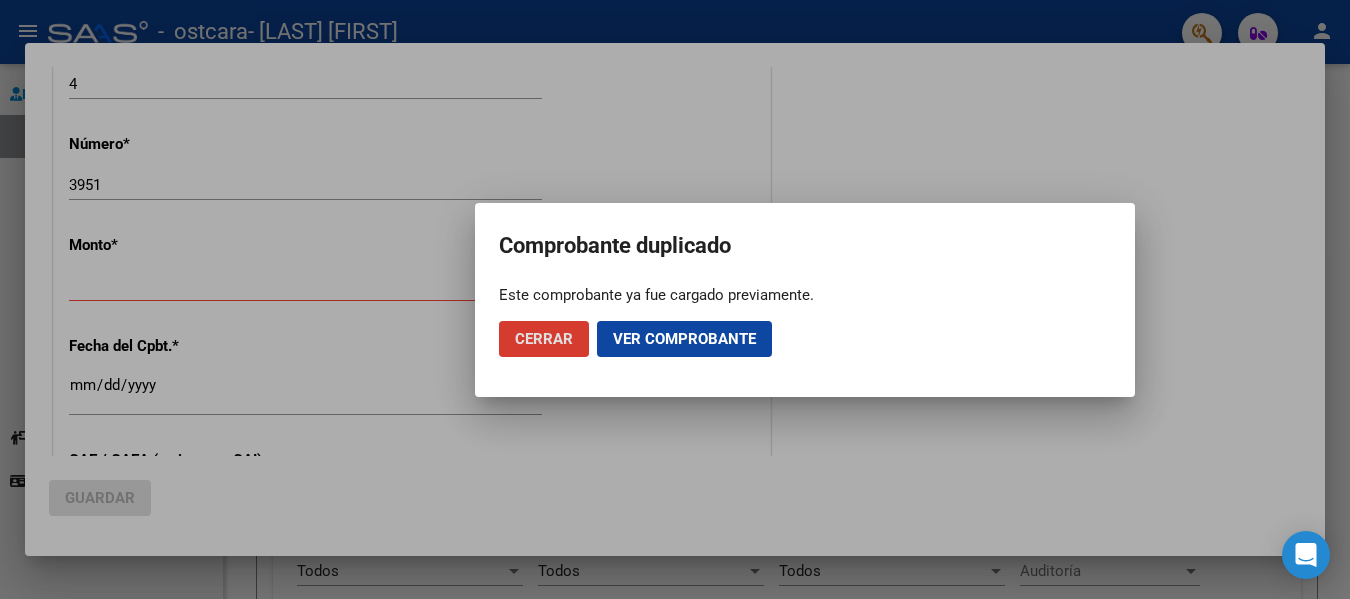drag, startPoint x: 504, startPoint y: 283, endPoint x: 534, endPoint y: 285, distance: 30.066593 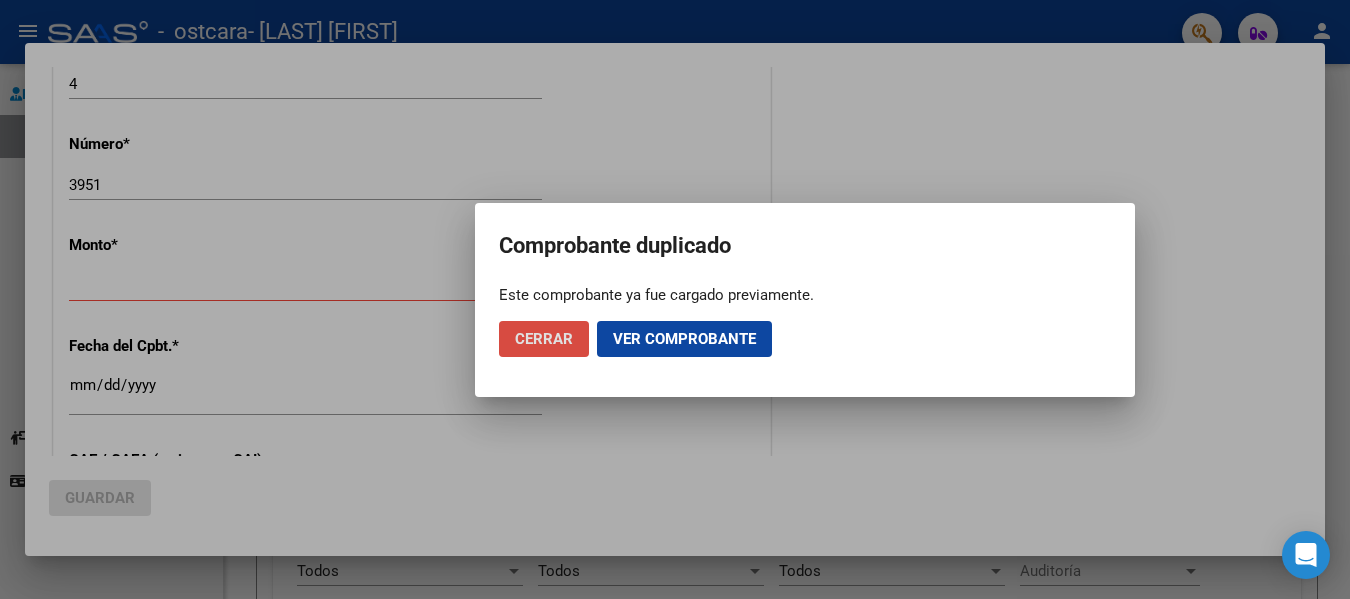 click on "Cerrar" 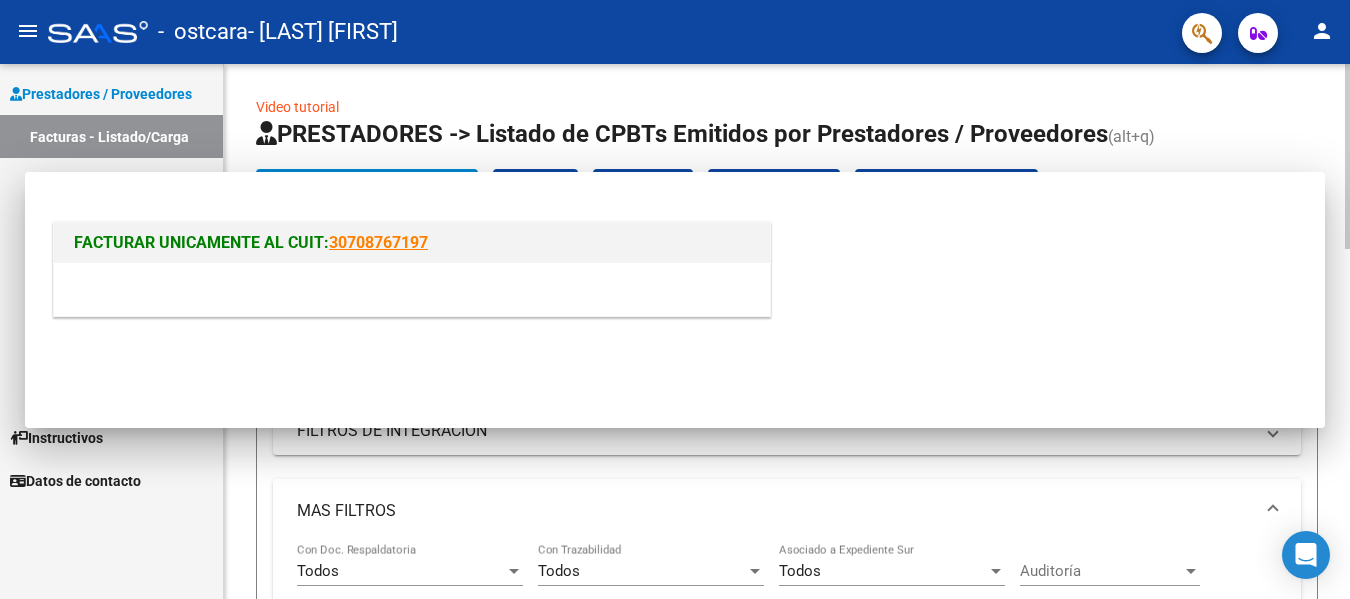 scroll, scrollTop: 0, scrollLeft: 0, axis: both 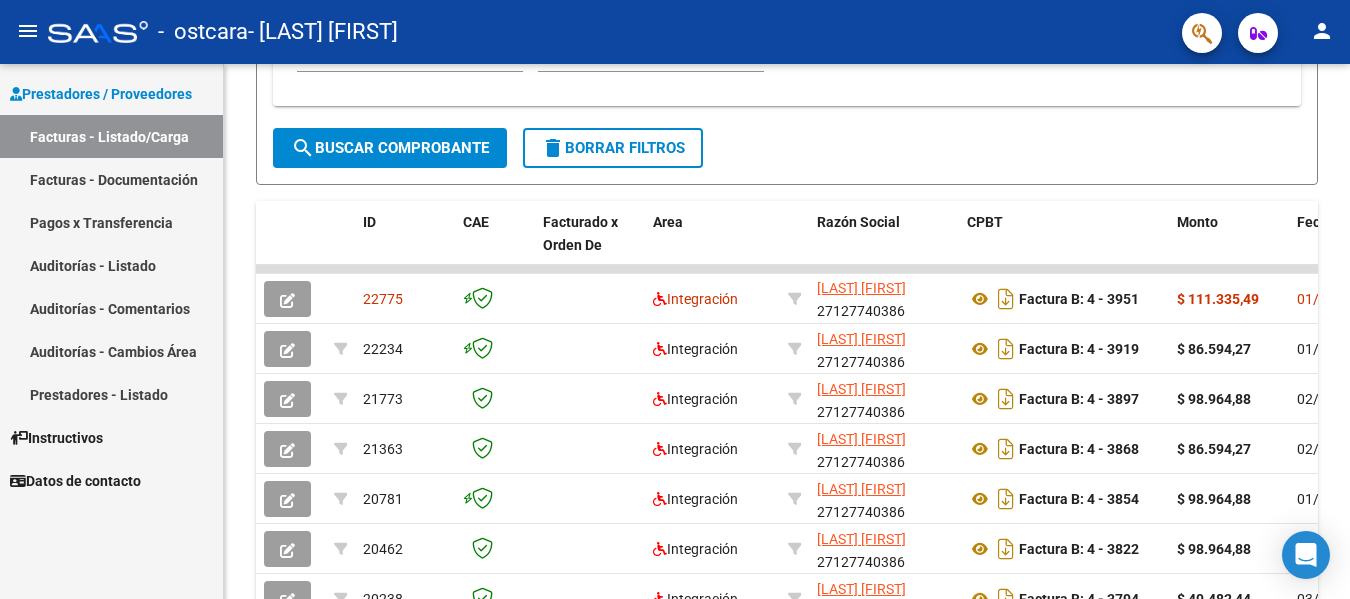 click on "Auditorías - Cambios Área" at bounding box center (111, 351) 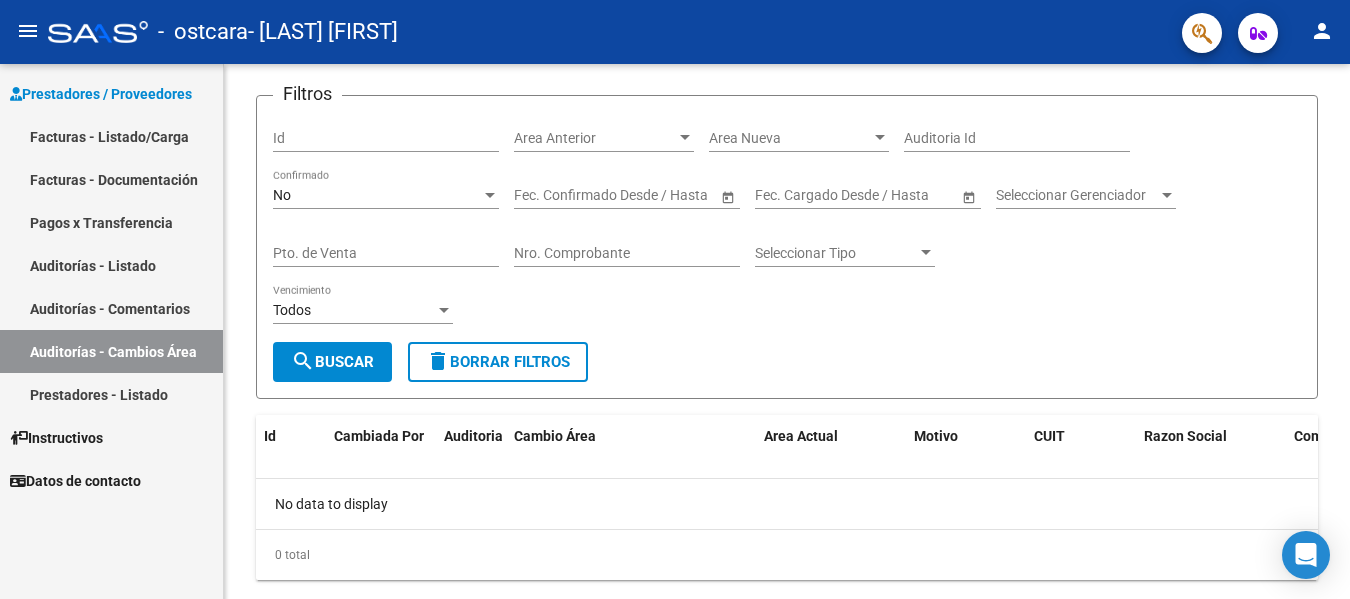 scroll, scrollTop: 129, scrollLeft: 0, axis: vertical 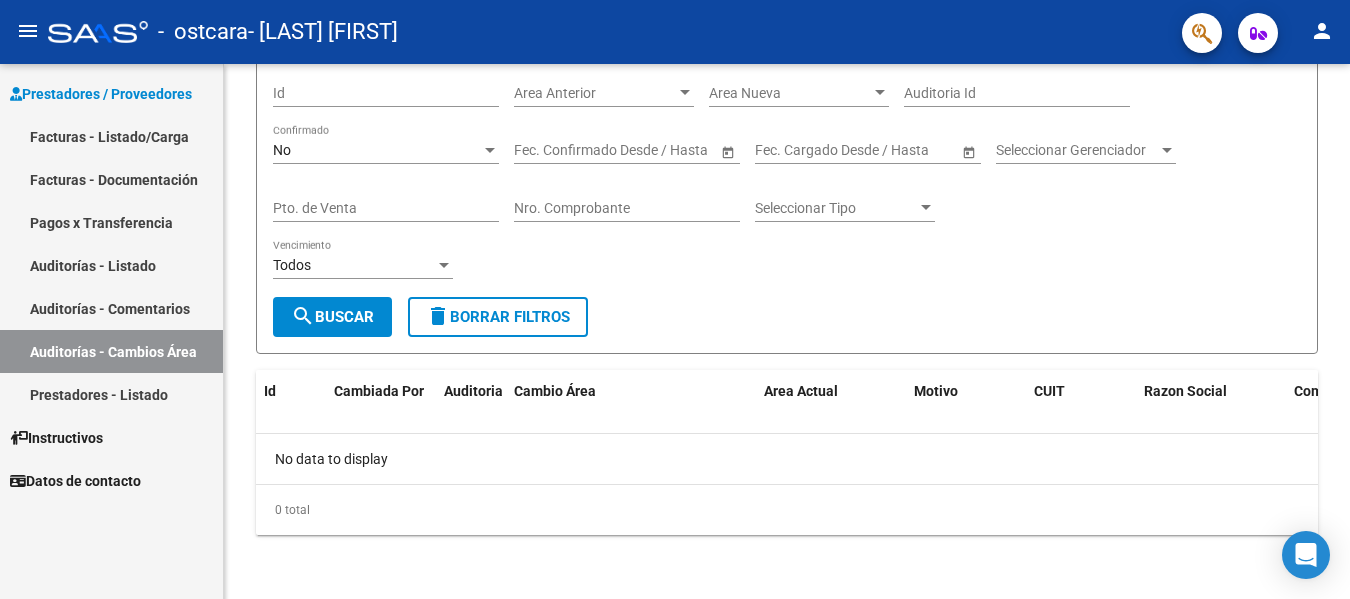 click on "Facturas - Documentación" at bounding box center [111, 179] 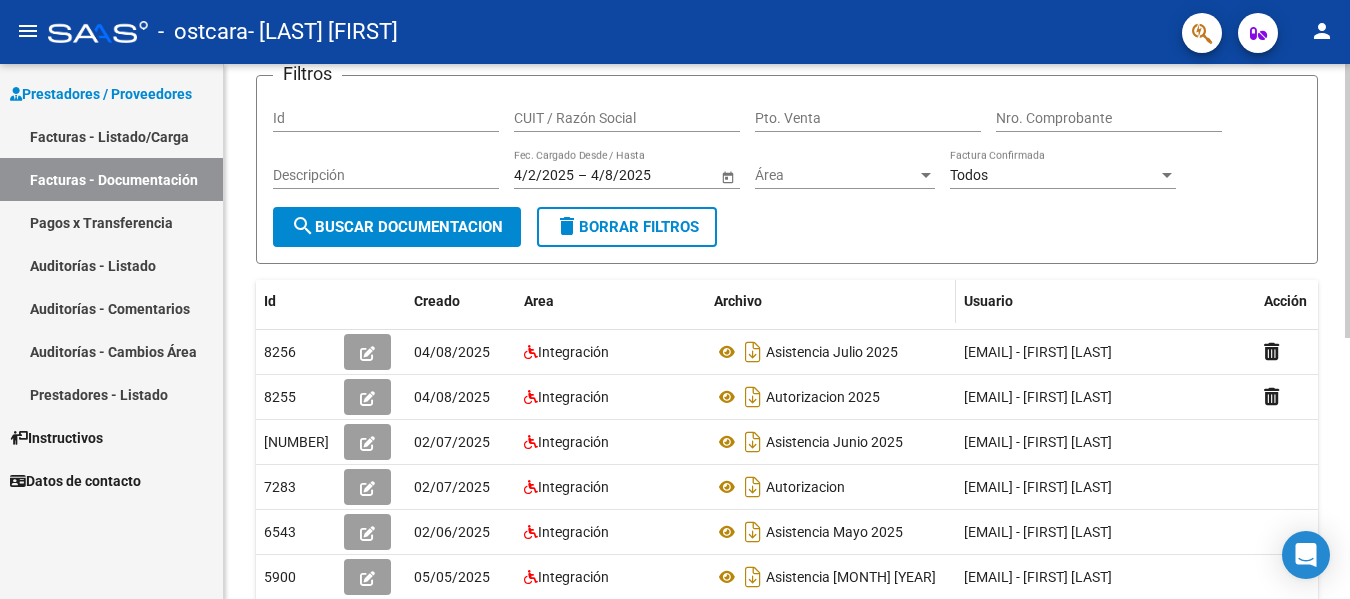 scroll, scrollTop: 200, scrollLeft: 0, axis: vertical 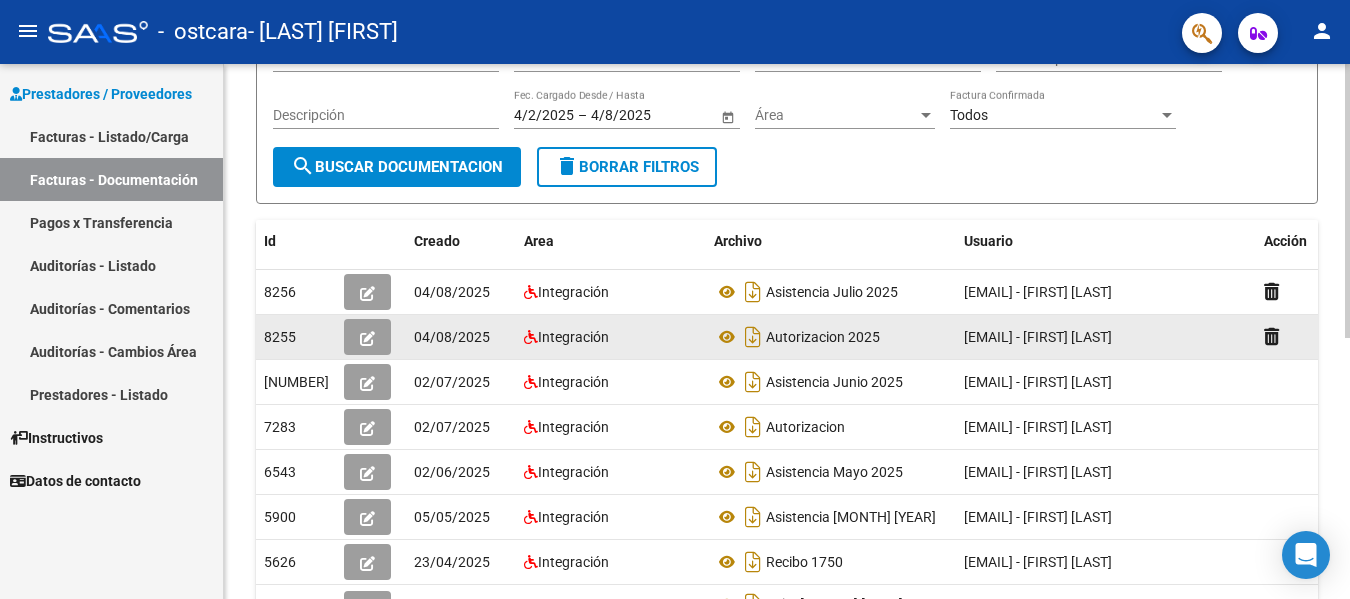 click 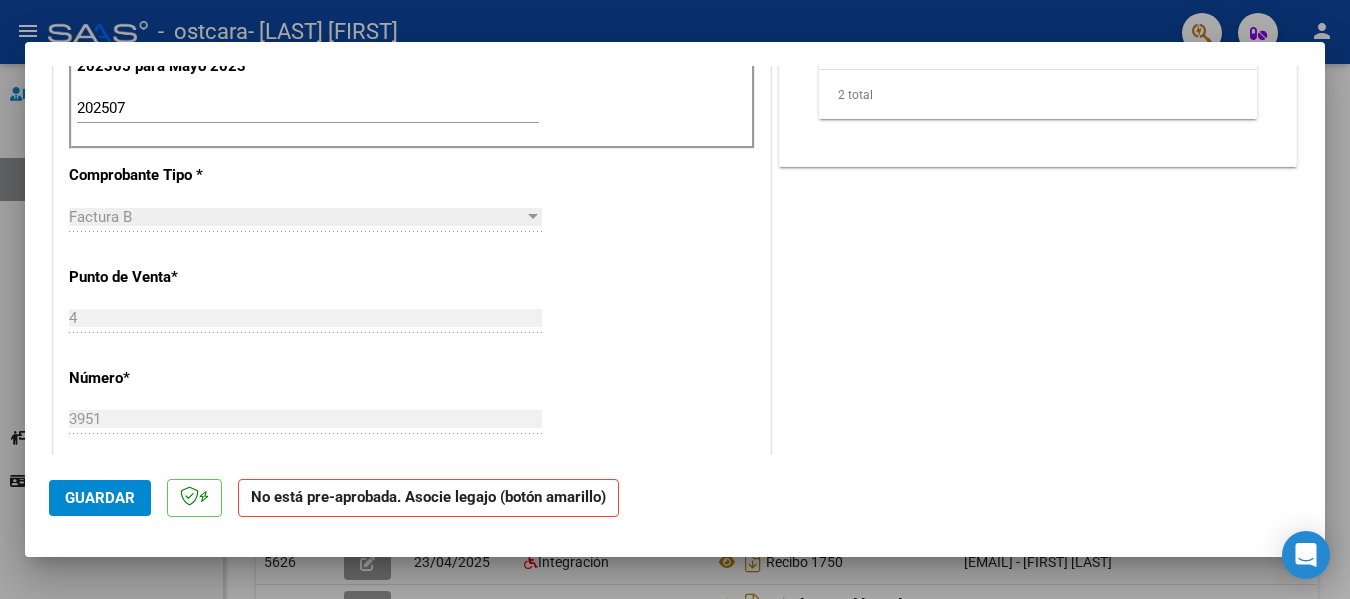scroll, scrollTop: 600, scrollLeft: 0, axis: vertical 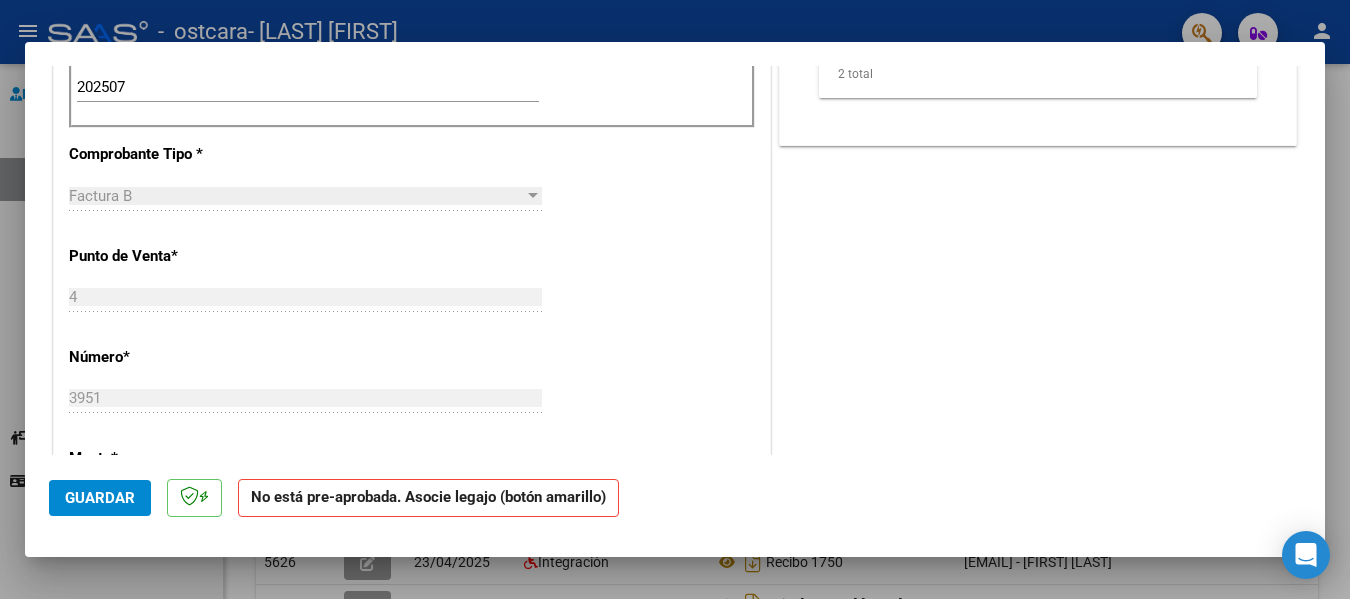 click at bounding box center (533, 195) 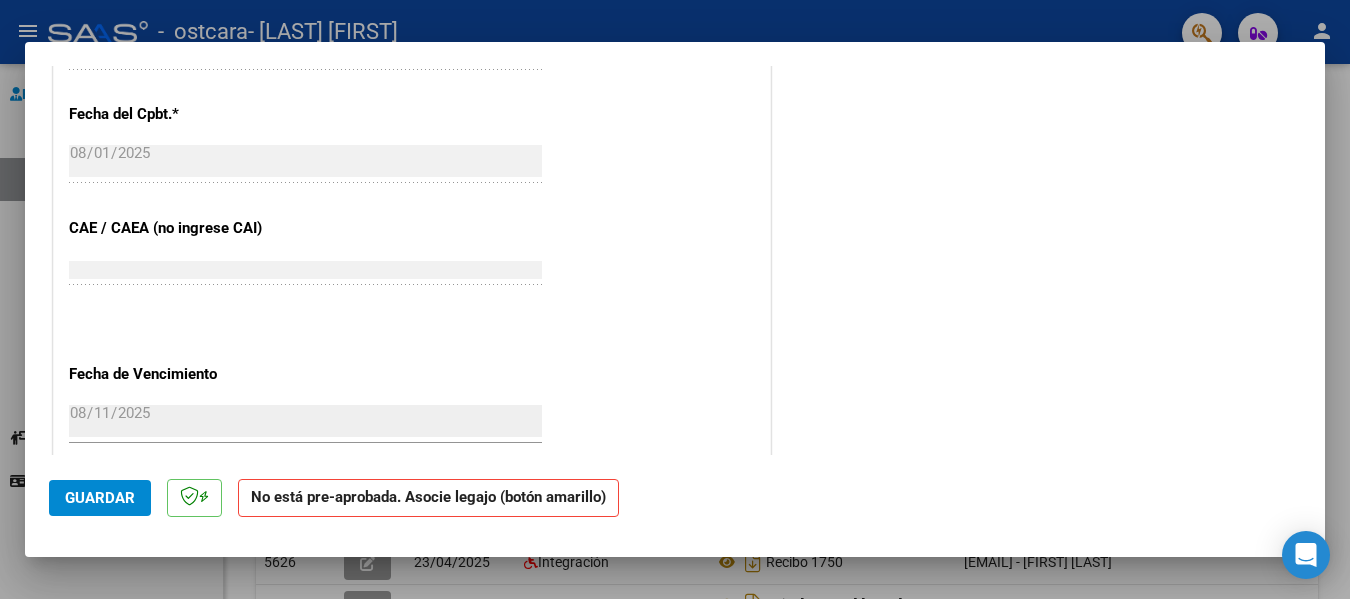 scroll, scrollTop: 975, scrollLeft: 0, axis: vertical 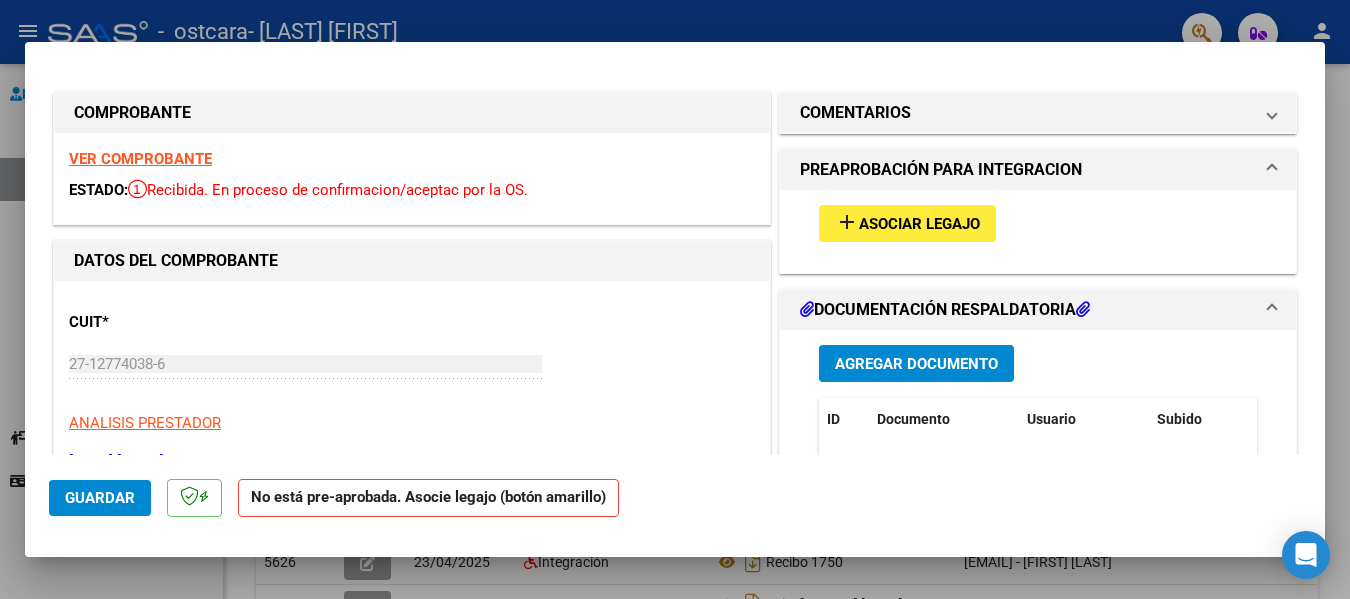 click on "DATOS DEL COMPROBANTE" at bounding box center (176, 260) 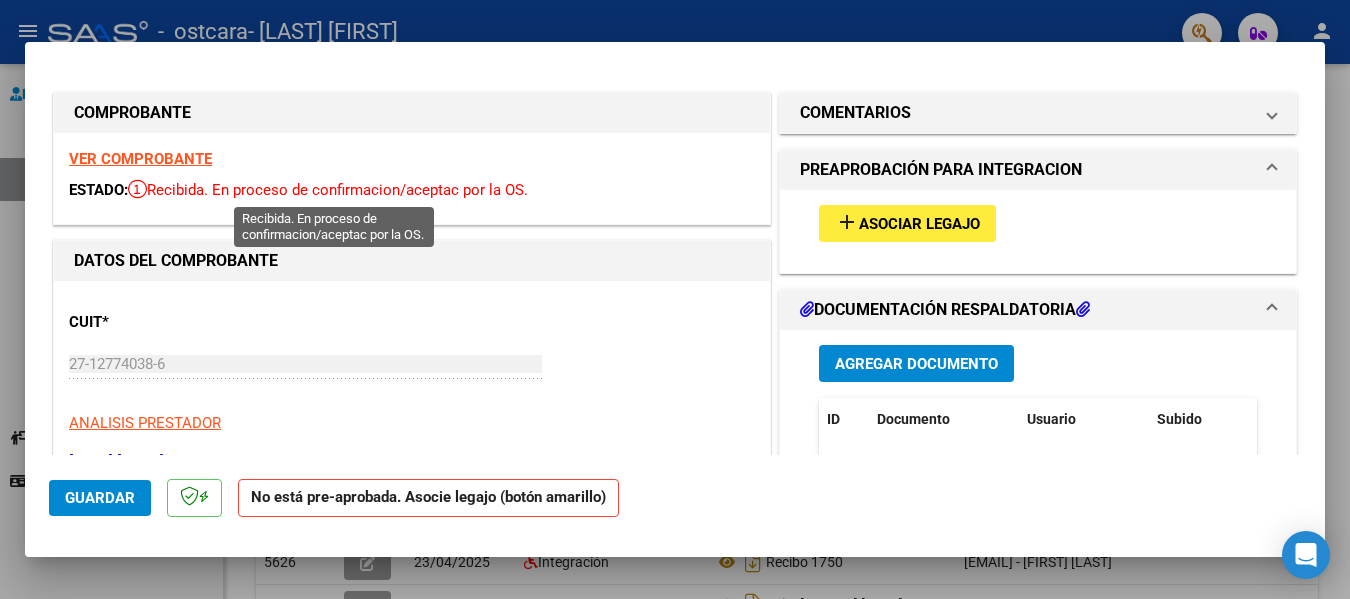 click on "Recibida. En proceso de confirmacion/aceptac por la OS." at bounding box center (328, 190) 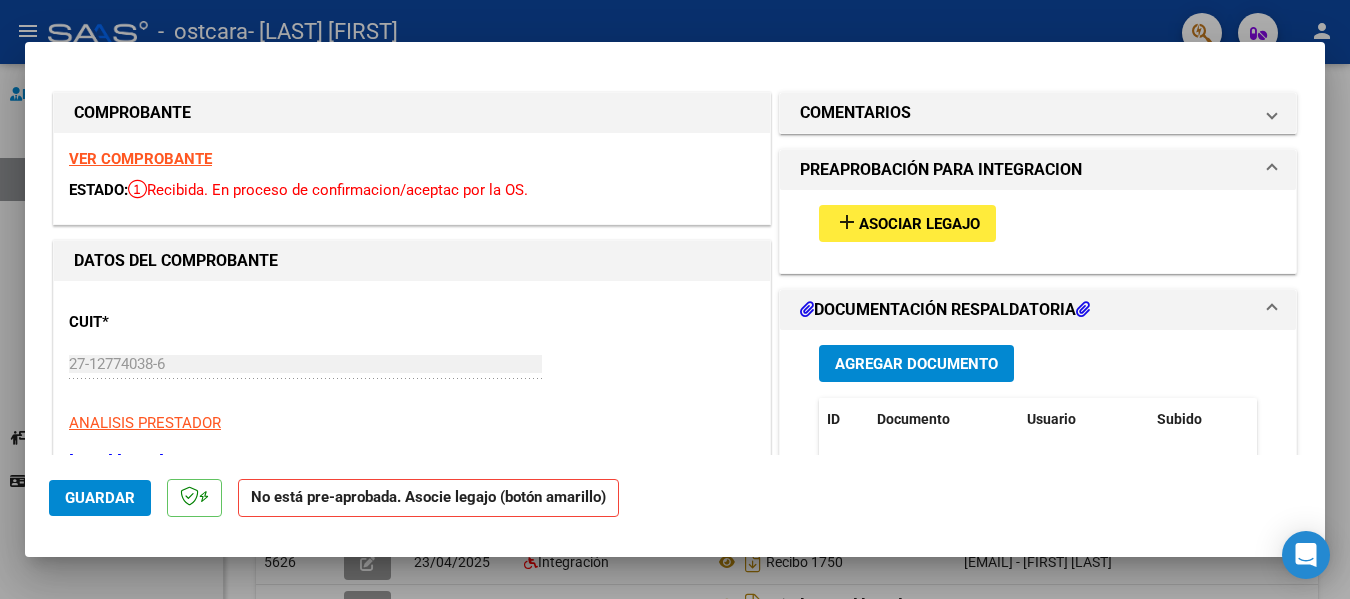 click on "Recibida. En proceso de confirmacion/aceptac por la OS." at bounding box center [328, 190] 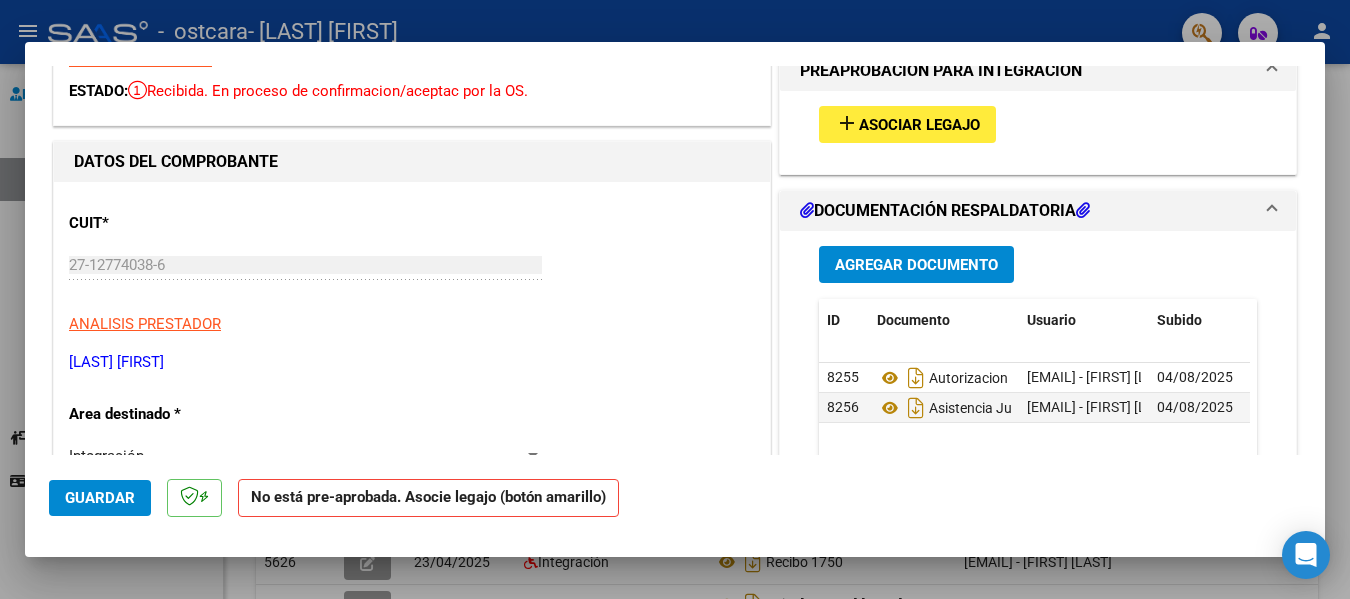 scroll, scrollTop: 0, scrollLeft: 0, axis: both 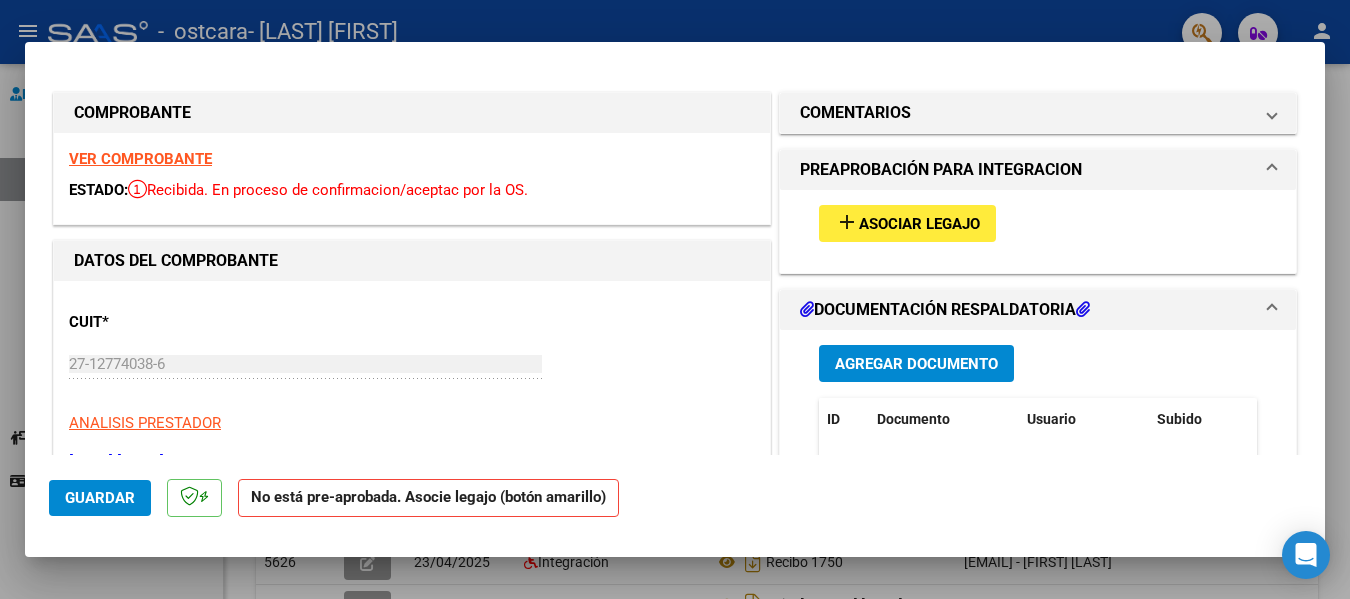 click on "DOCUMENTACIÓN RESPALDATORIA" at bounding box center (945, 310) 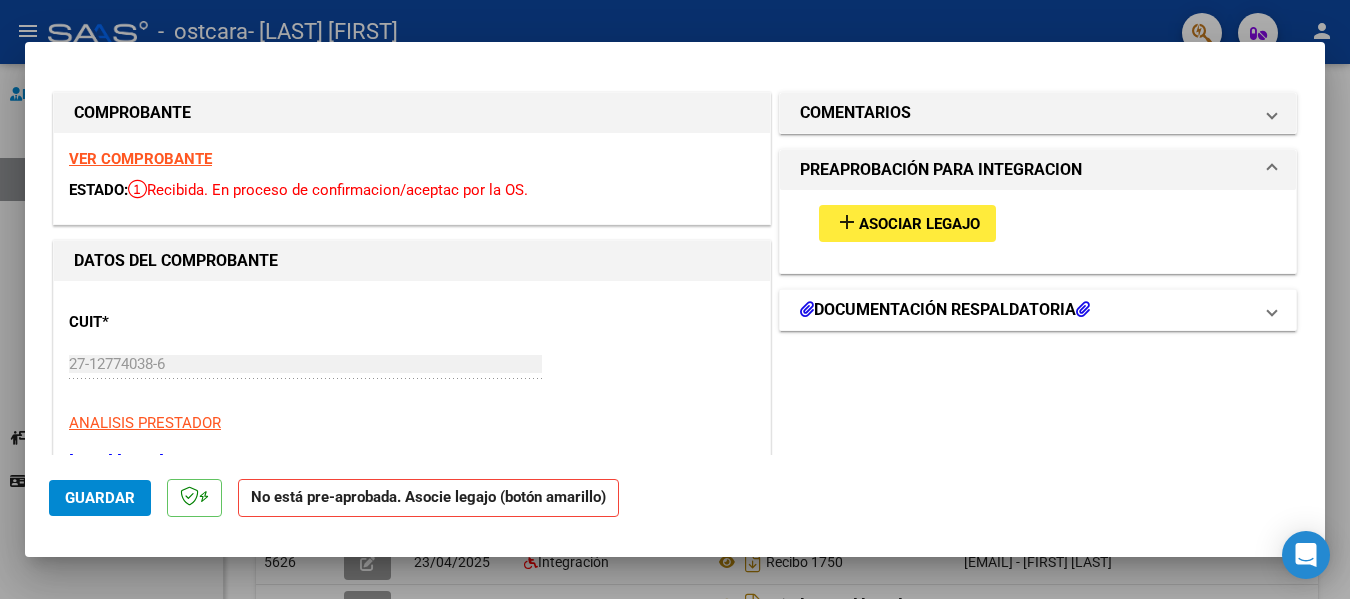 click on "DOCUMENTACIÓN RESPALDATORIA" at bounding box center (945, 310) 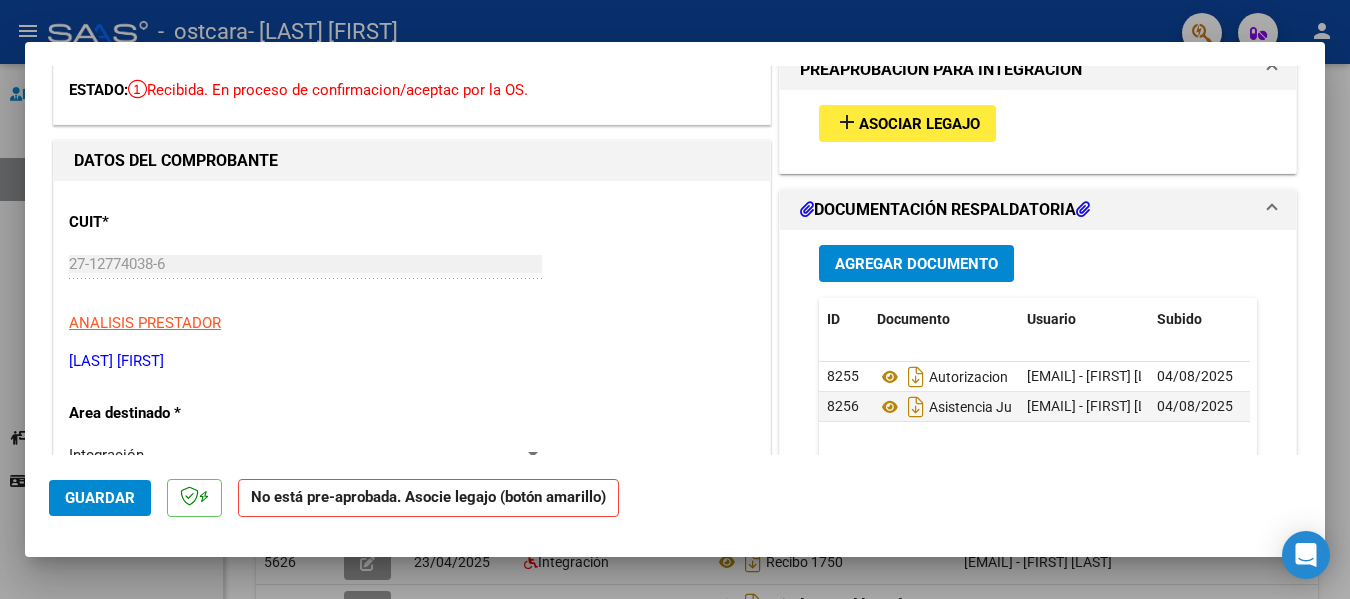 scroll, scrollTop: 0, scrollLeft: 0, axis: both 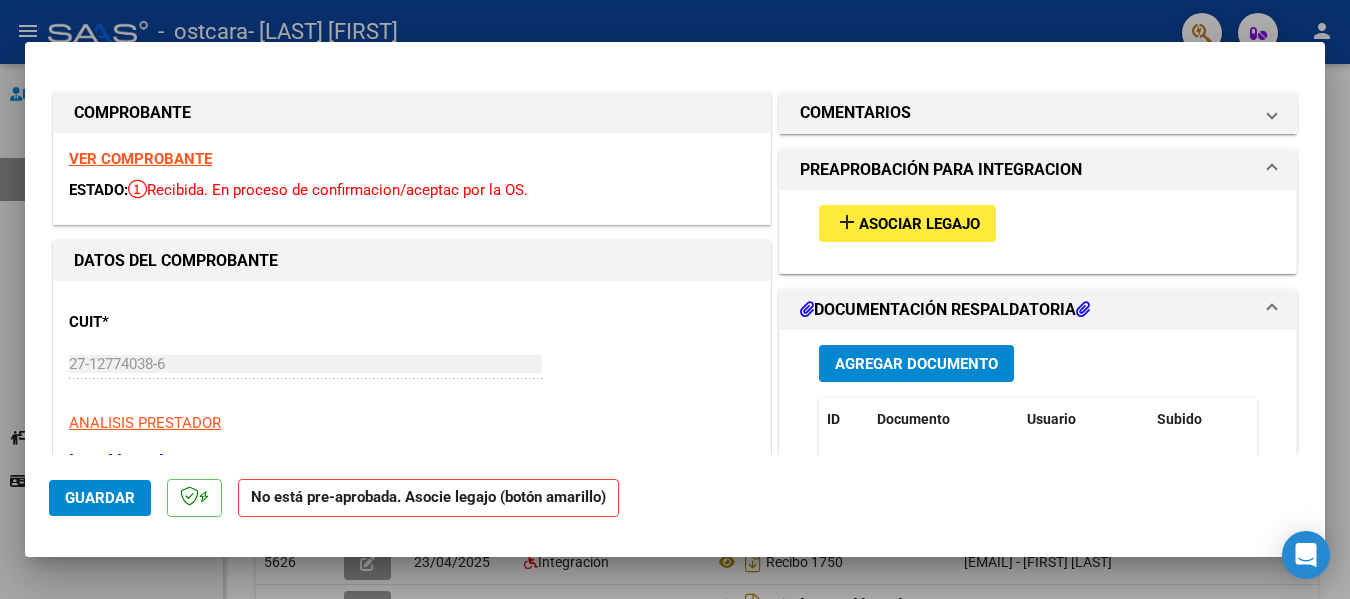 click at bounding box center [675, 299] 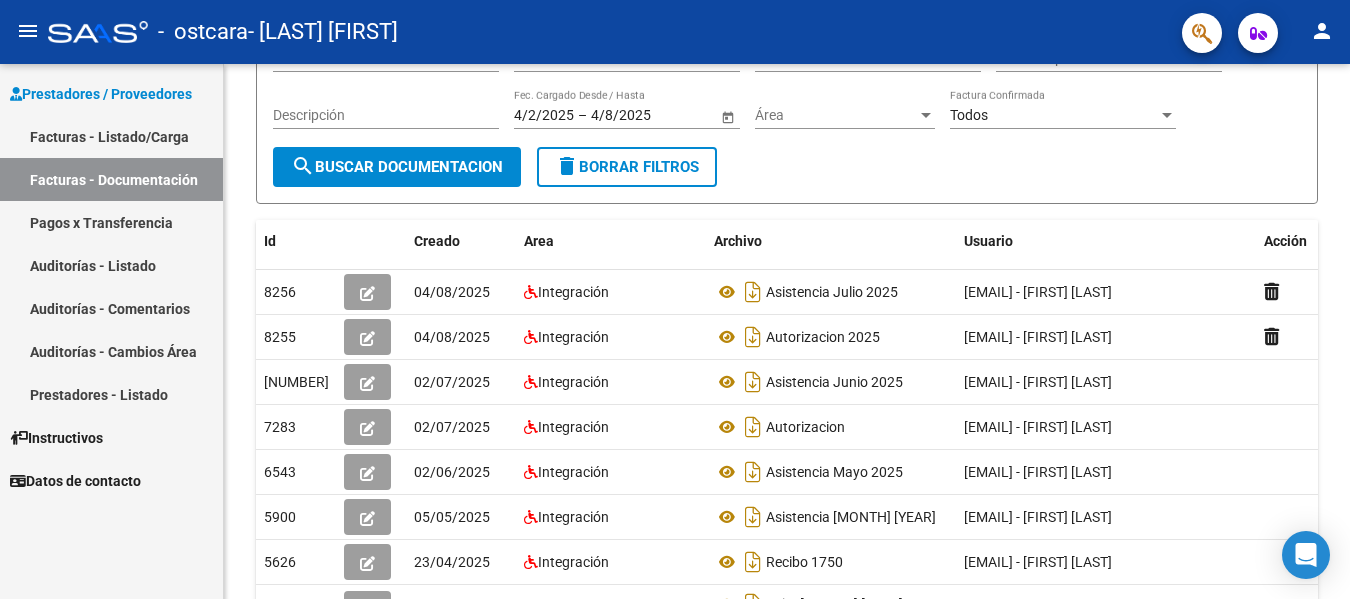click on "Facturas - Listado/Carga" at bounding box center (111, 136) 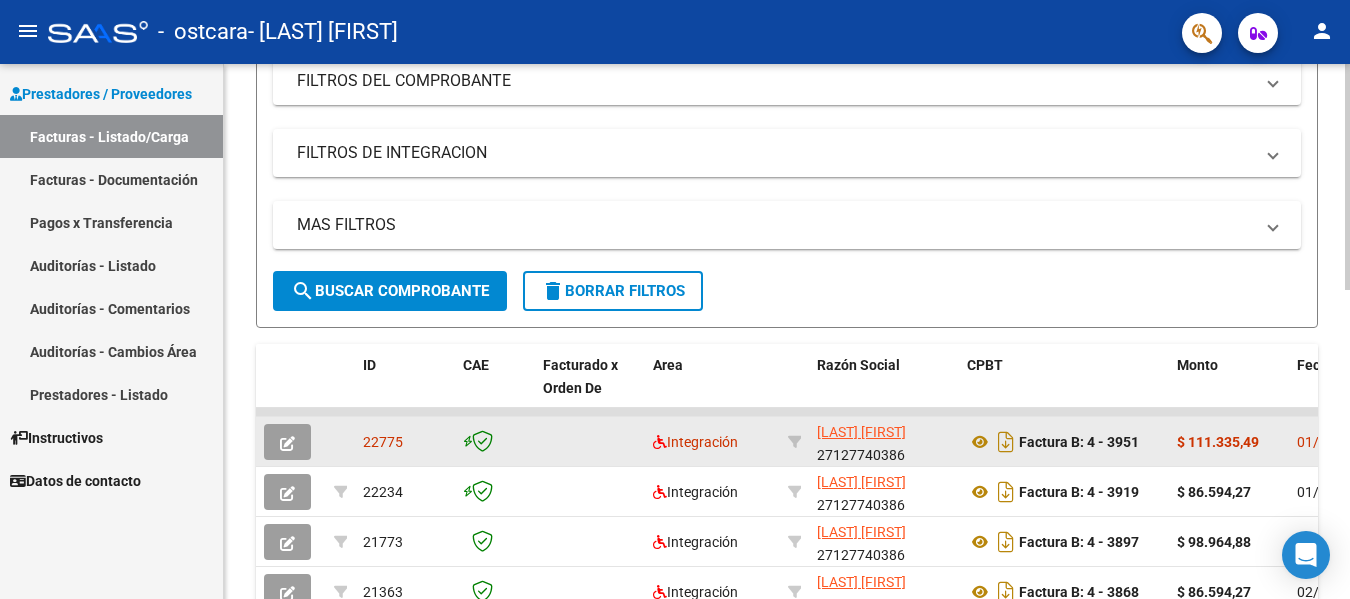 scroll, scrollTop: 300, scrollLeft: 0, axis: vertical 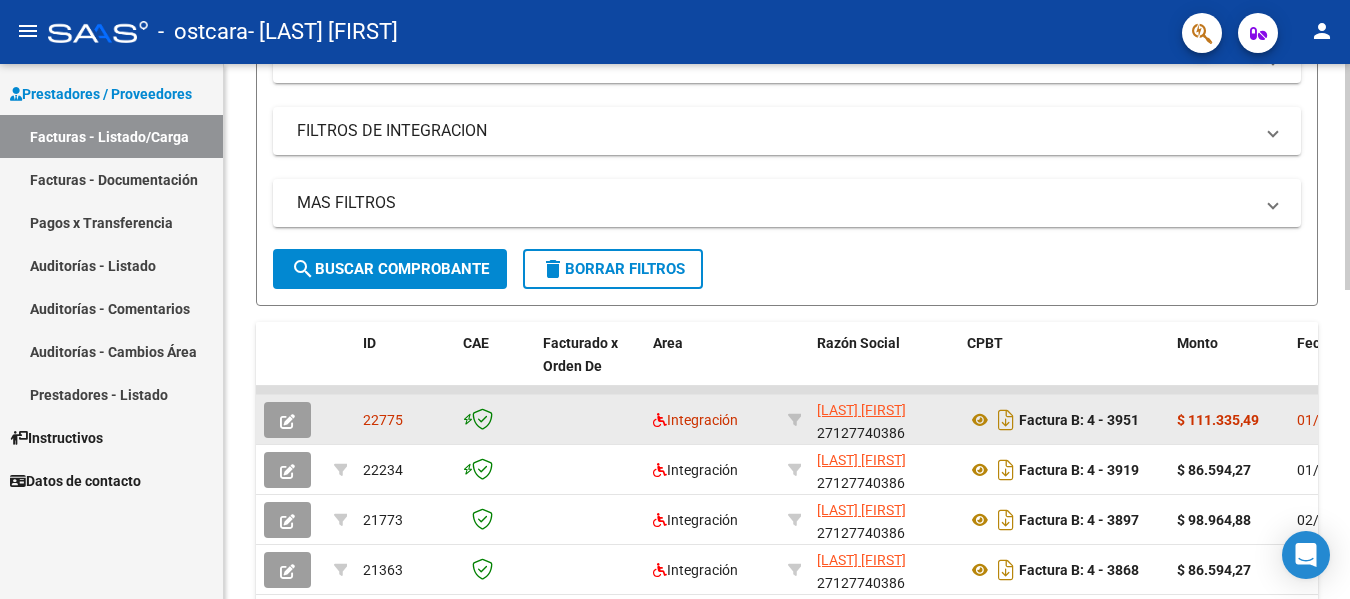 click 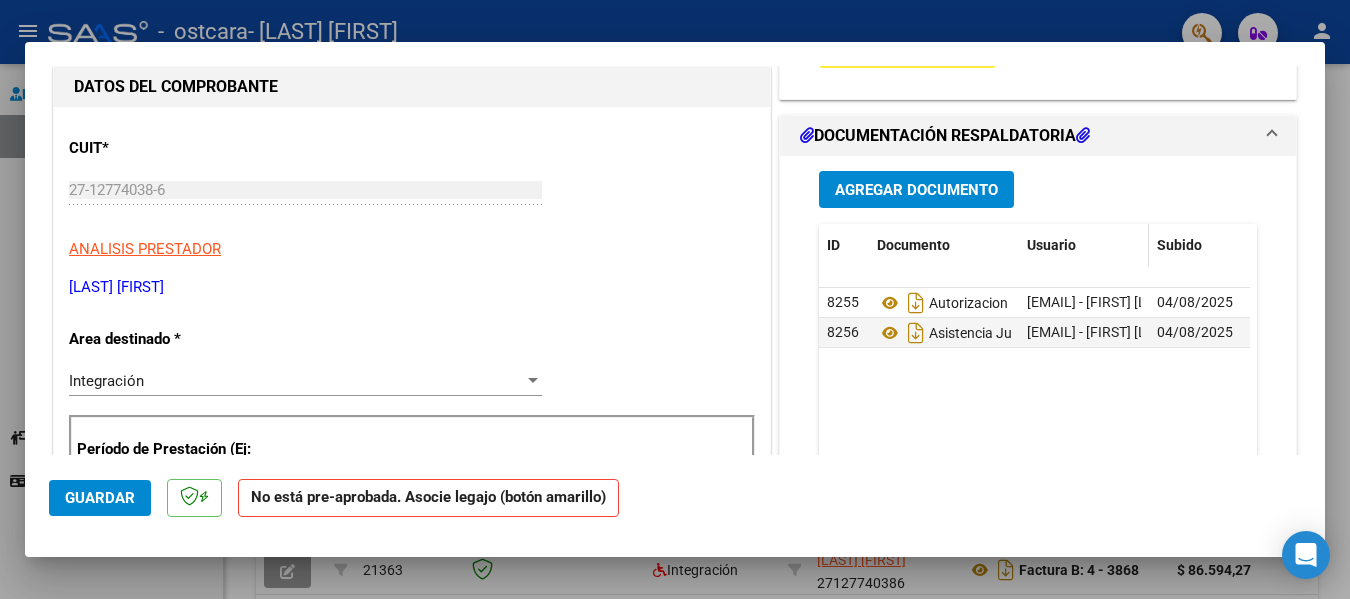 scroll, scrollTop: 200, scrollLeft: 0, axis: vertical 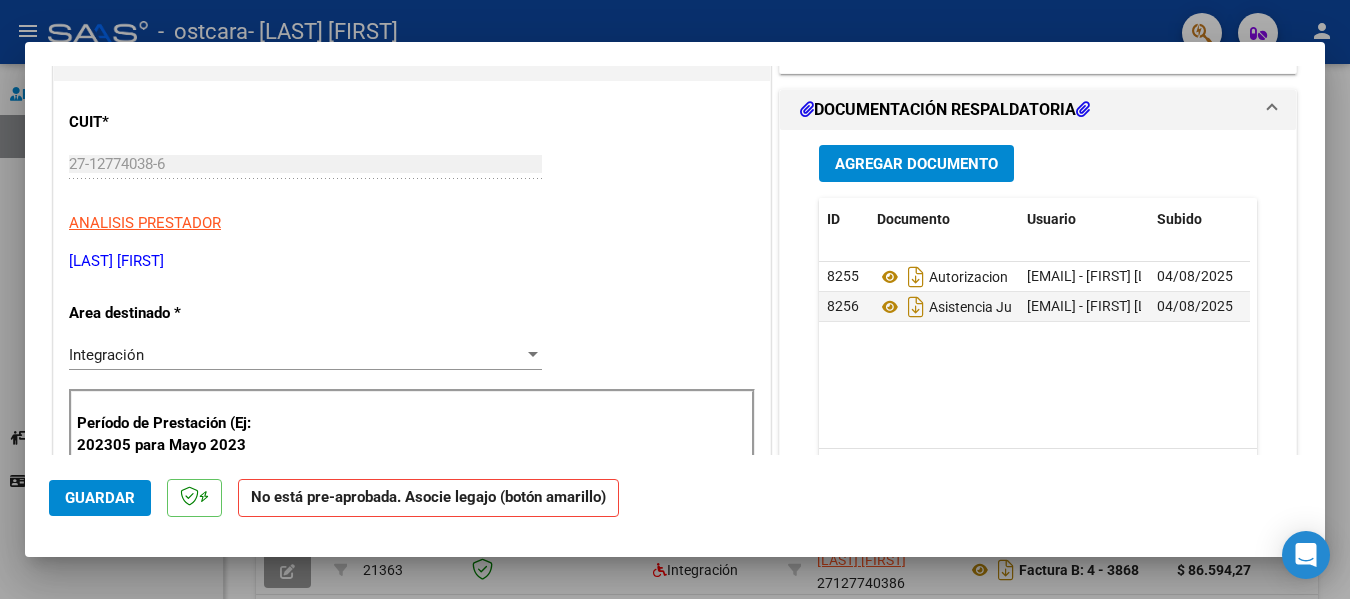 click on "CUIT  *   [CUIT] Ingresar CUIT  ANALISIS PRESTADOR  [LAST] [FIRST]  ARCA Padrón  Area destinado * Integración Seleccionar Area Período de Prestación (Ej: 202305 para Mayo 2023    [YEAR][MONTH] Ingrese el Período de Prestación como indica el ejemplo   Comprobante Tipo * Factura B Seleccionar Tipo Punto de Venta  *   4 Ingresar el Nro.  Número  *   3951 Ingresar el Nro.  Monto  *   $ 111.335,49 Ingresar el monto  Fecha del Cpbt.  *   [DATE] Ingresar la fecha  CAE / CAEA (no ingrese CAI)    [NUMBER] Ingresar el CAE o CAEA (no ingrese CAI)  Fecha de Vencimiento    [DATE] Ingresar la fecha  Ref. Externa    Ingresar la ref.  N° Liquidación    Ingresar el N° Liquidación" at bounding box center [412, 803] 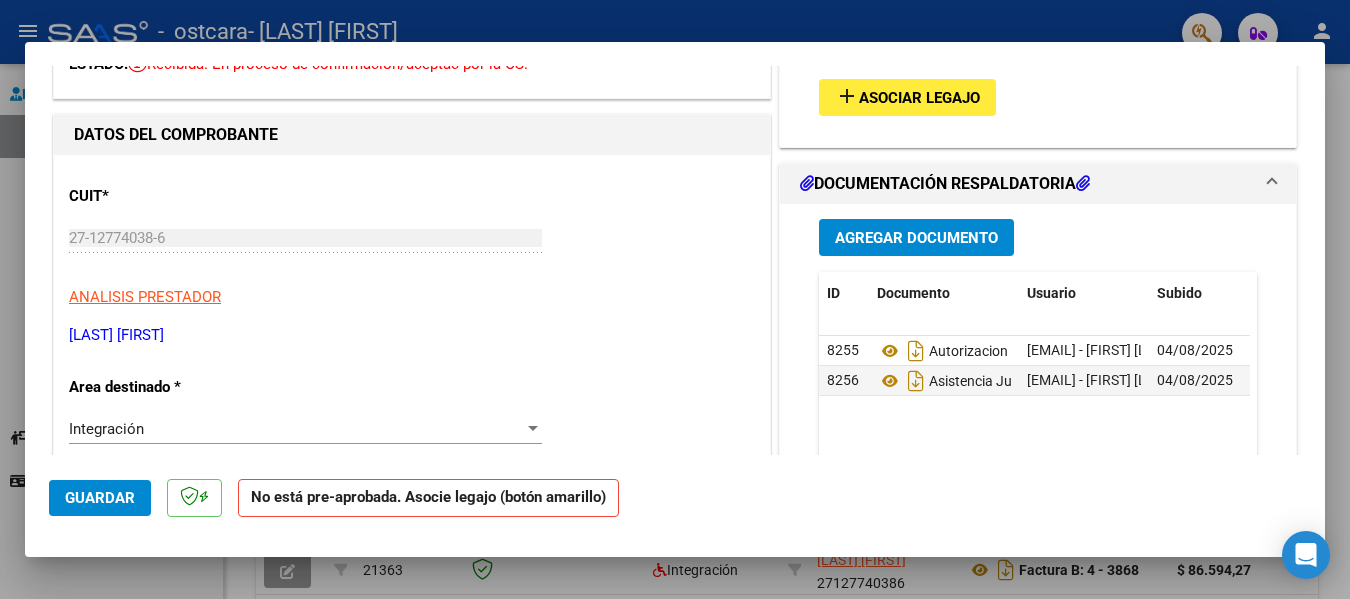 scroll, scrollTop: 75, scrollLeft: 0, axis: vertical 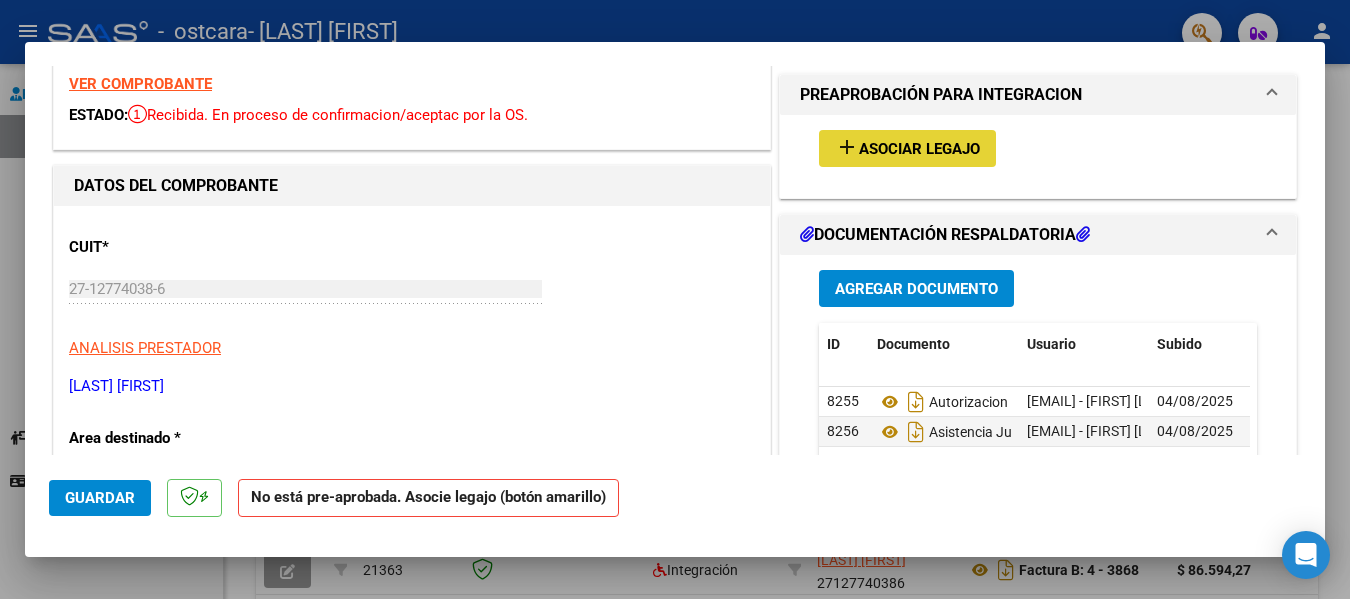 click on "Asociar Legajo" at bounding box center (919, 149) 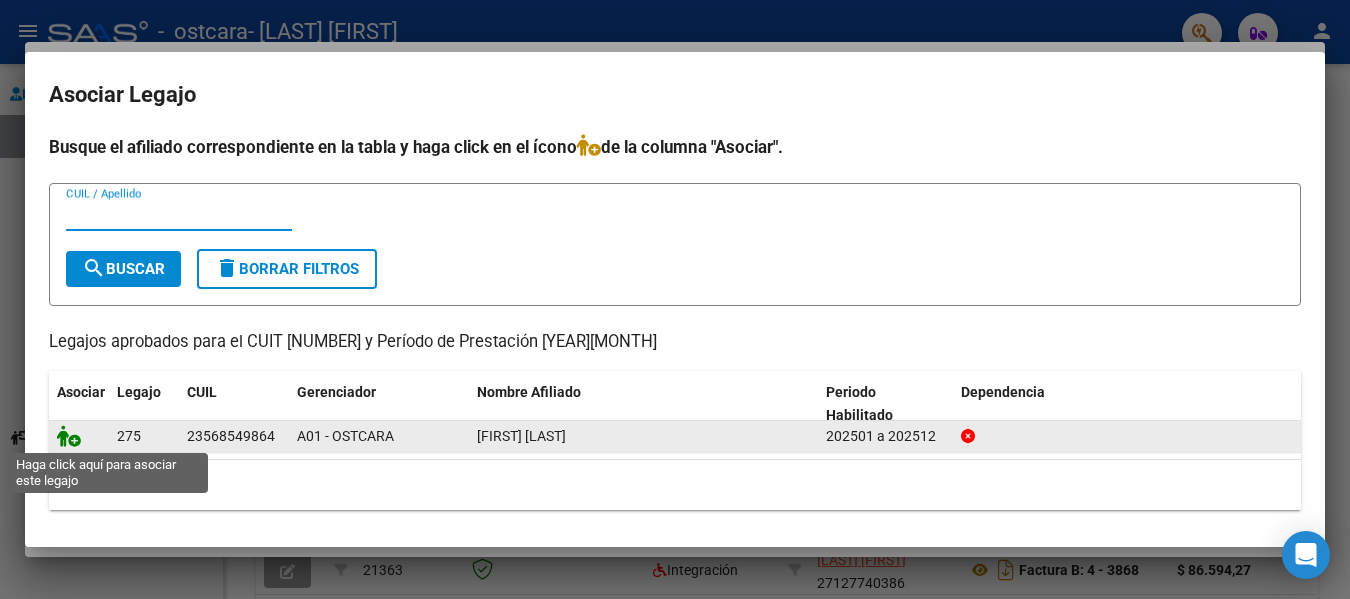 click 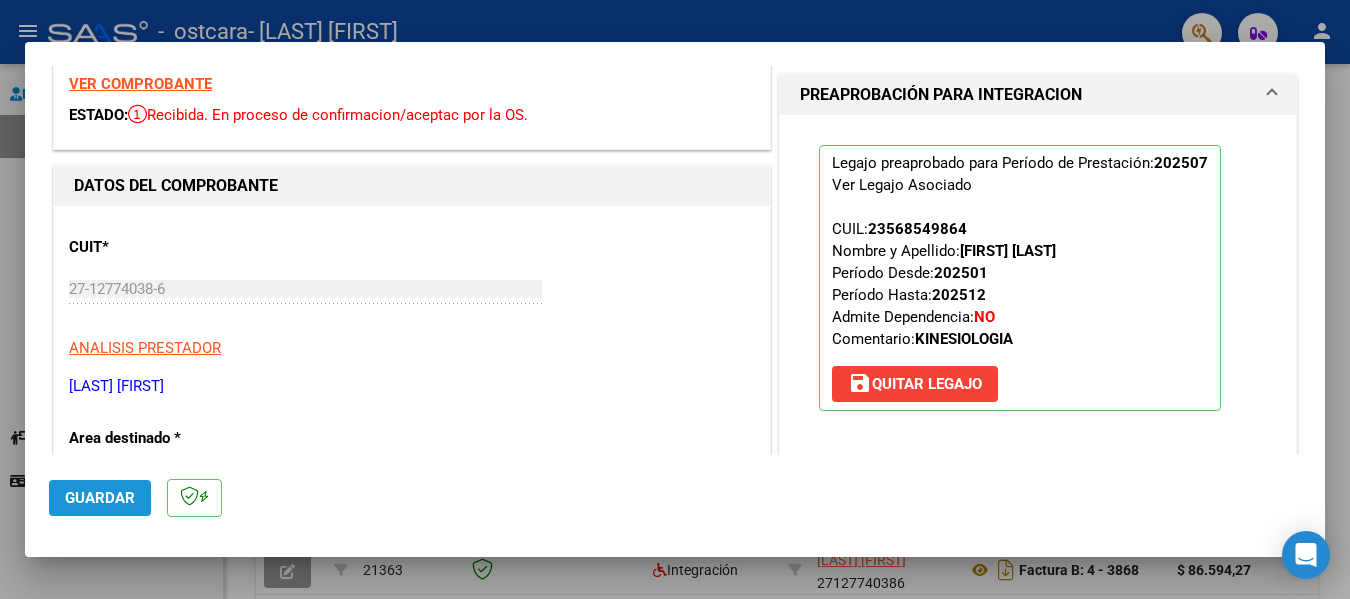 click on "Guardar" 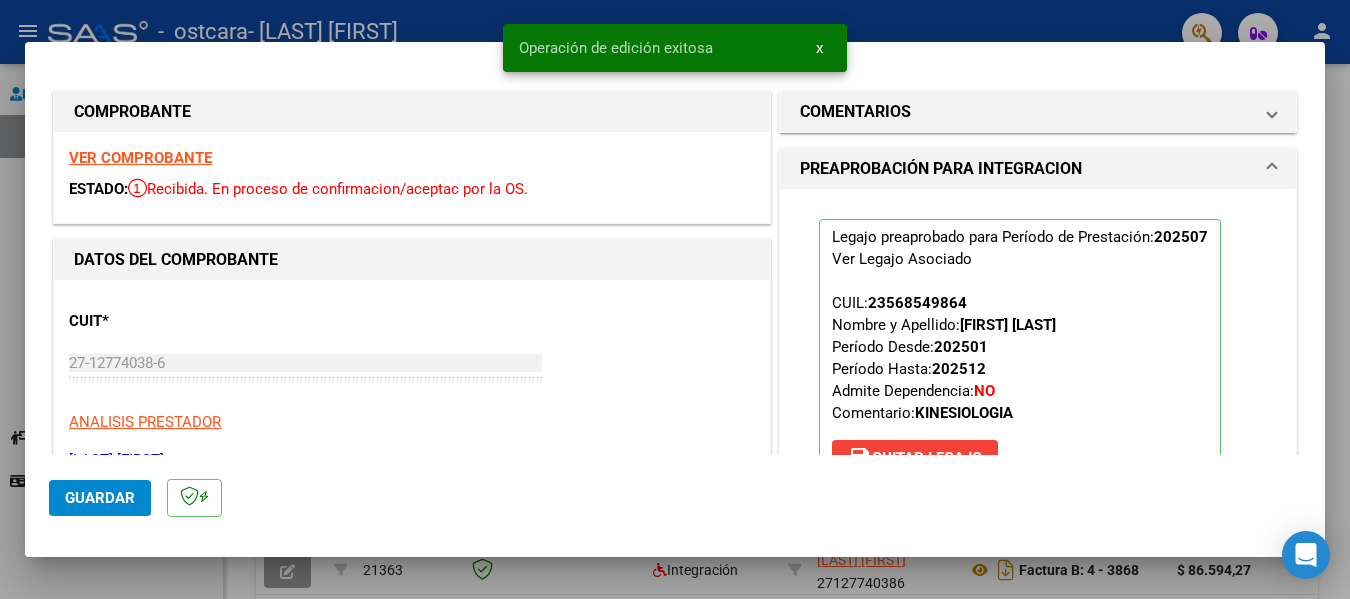 scroll, scrollTop: 0, scrollLeft: 0, axis: both 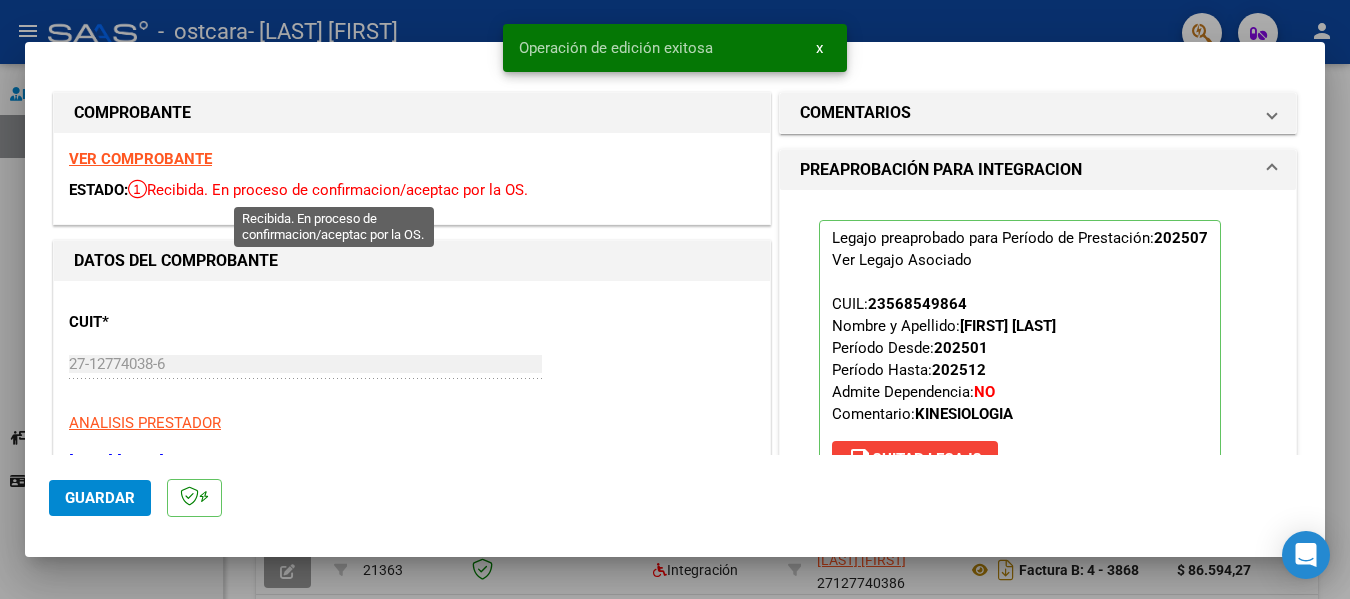click on "Recibida. En proceso de confirmacion/aceptac por la OS." at bounding box center (328, 190) 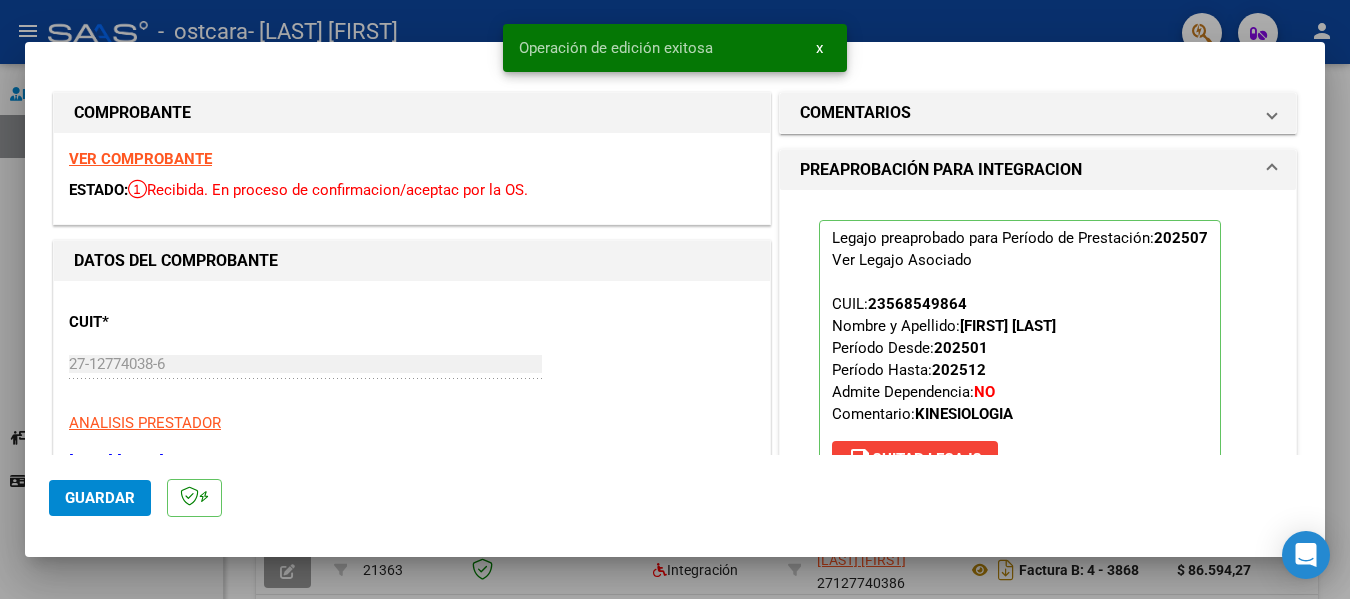 click on "VER COMPROBANTE       ESTADO:   Recibida. En proceso de confirmacion/aceptac por la OS." at bounding box center (412, 178) 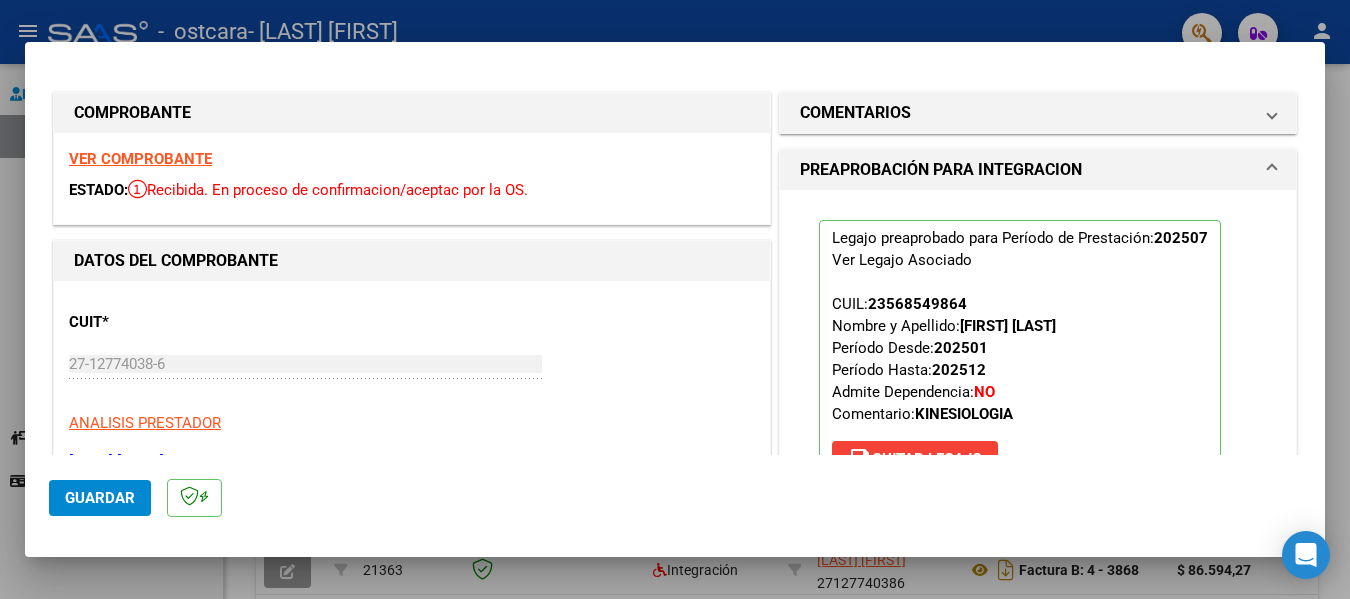 click on "VER COMPROBANTE" at bounding box center [140, 159] 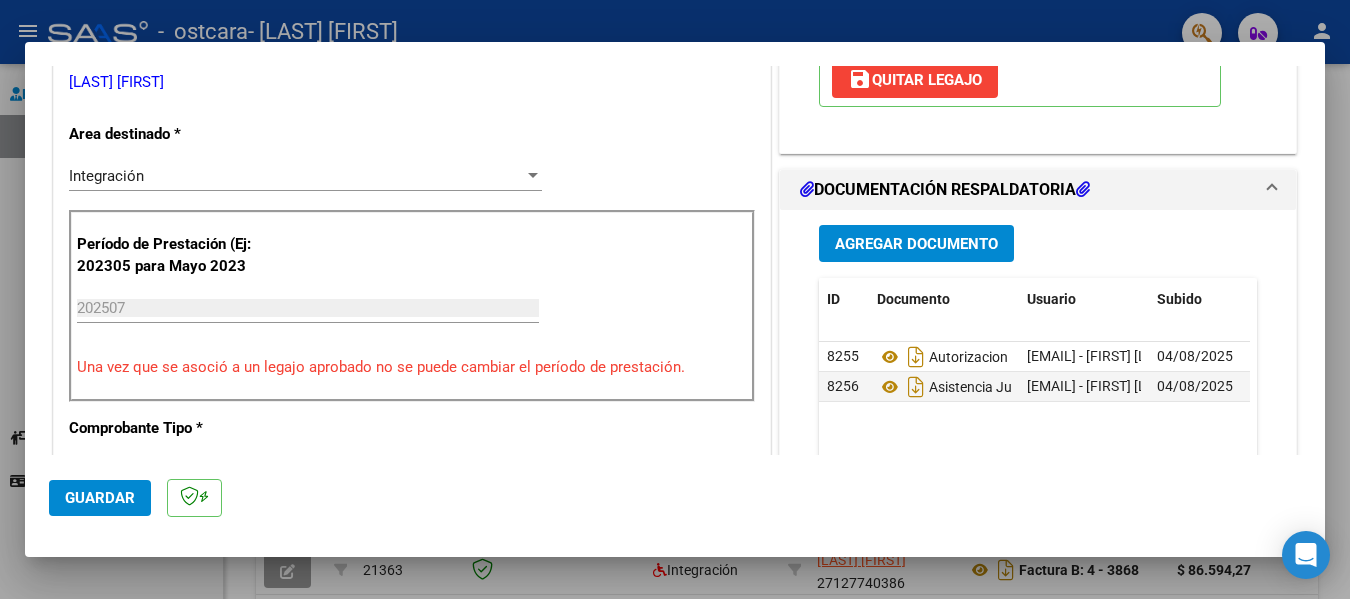 scroll, scrollTop: 400, scrollLeft: 0, axis: vertical 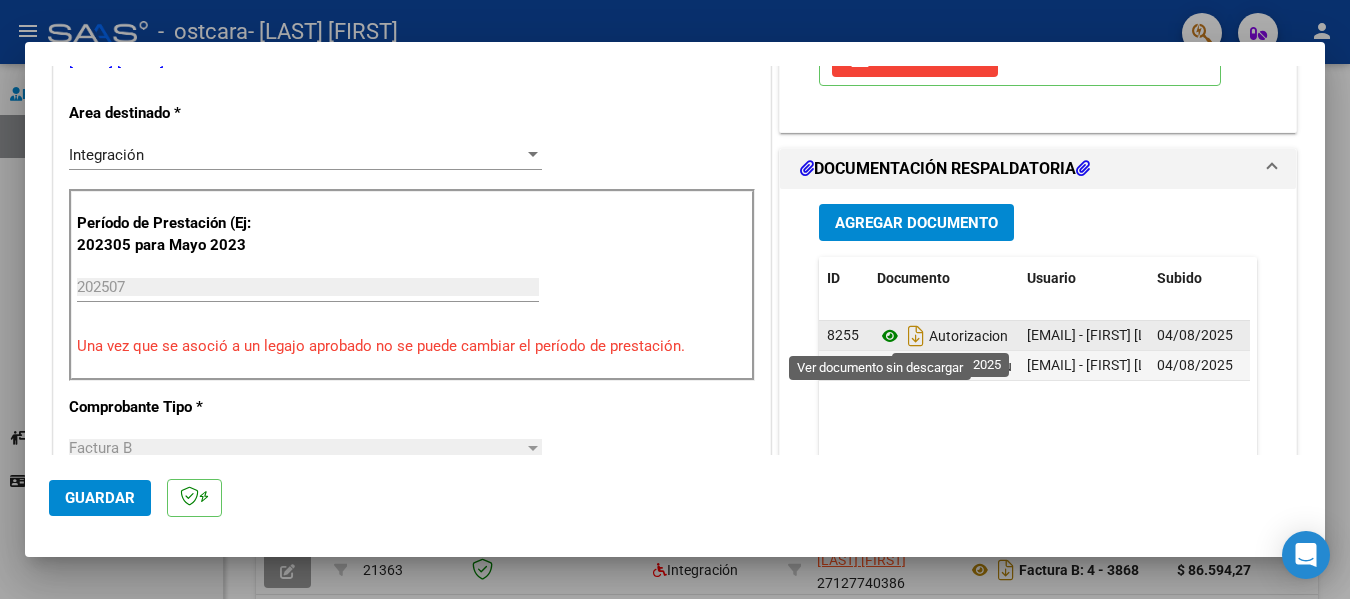click 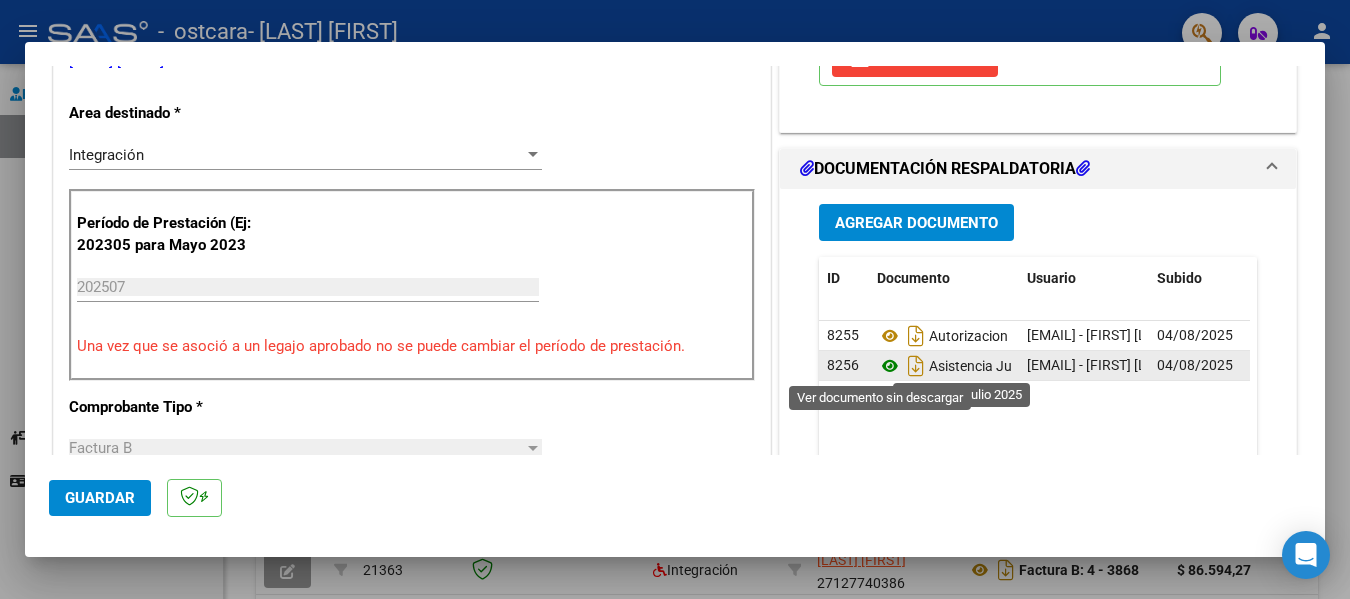 click 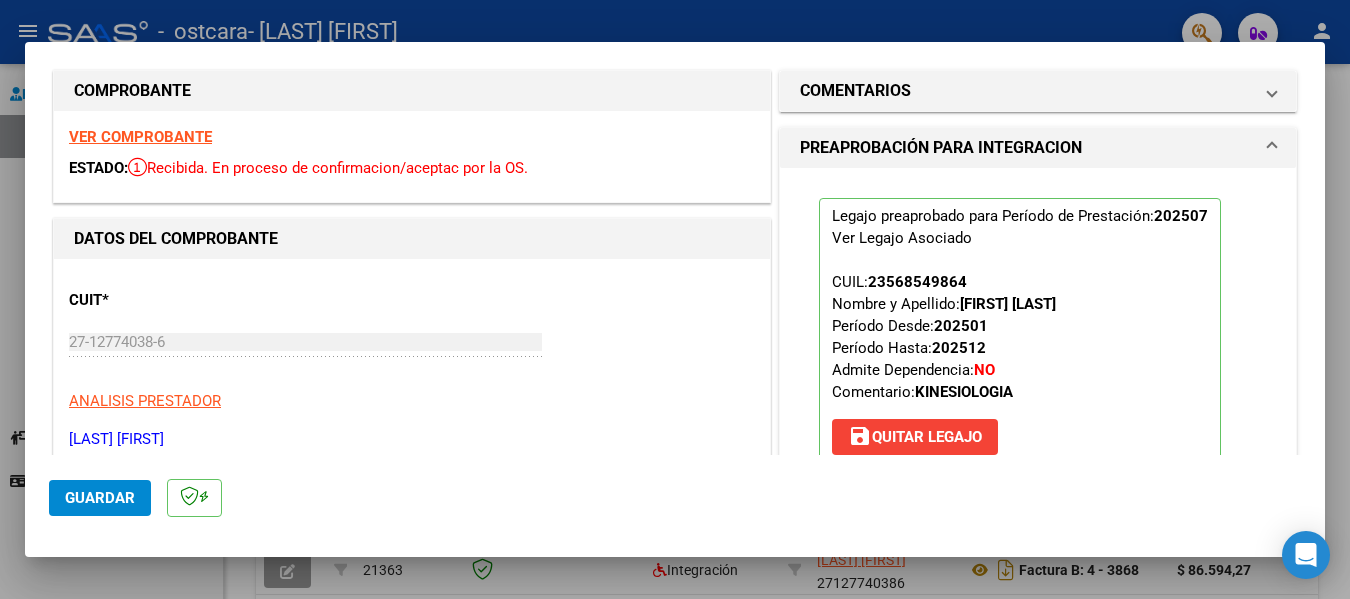 scroll, scrollTop: 0, scrollLeft: 0, axis: both 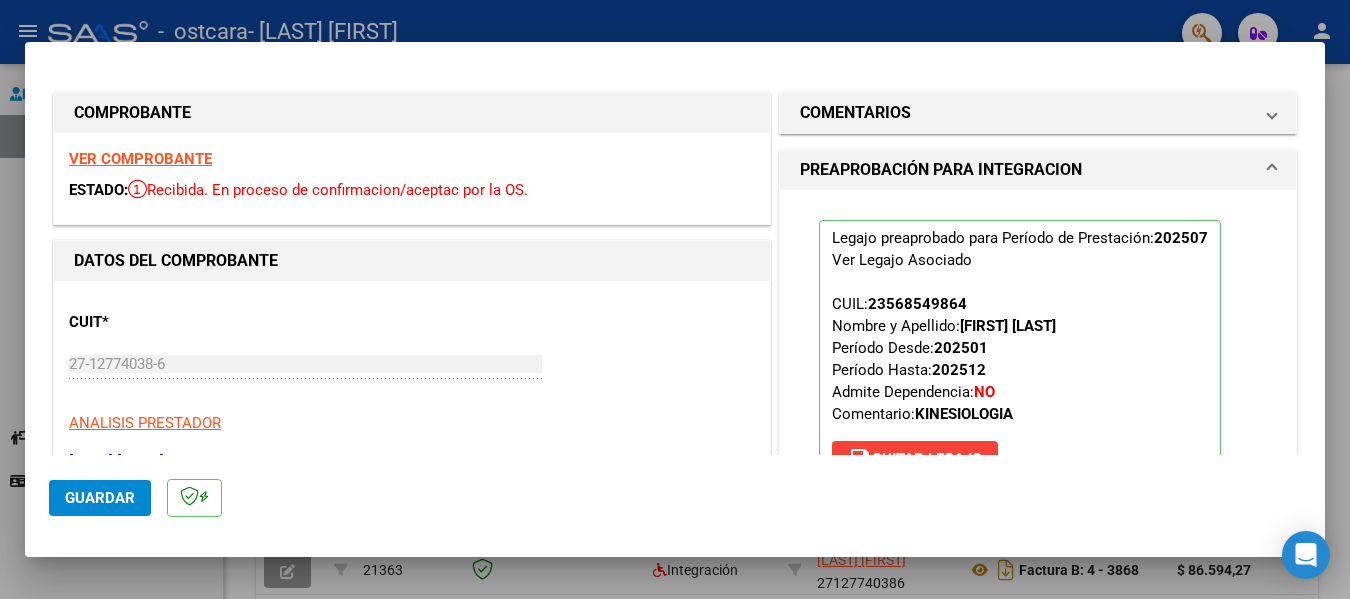 click at bounding box center (675, 299) 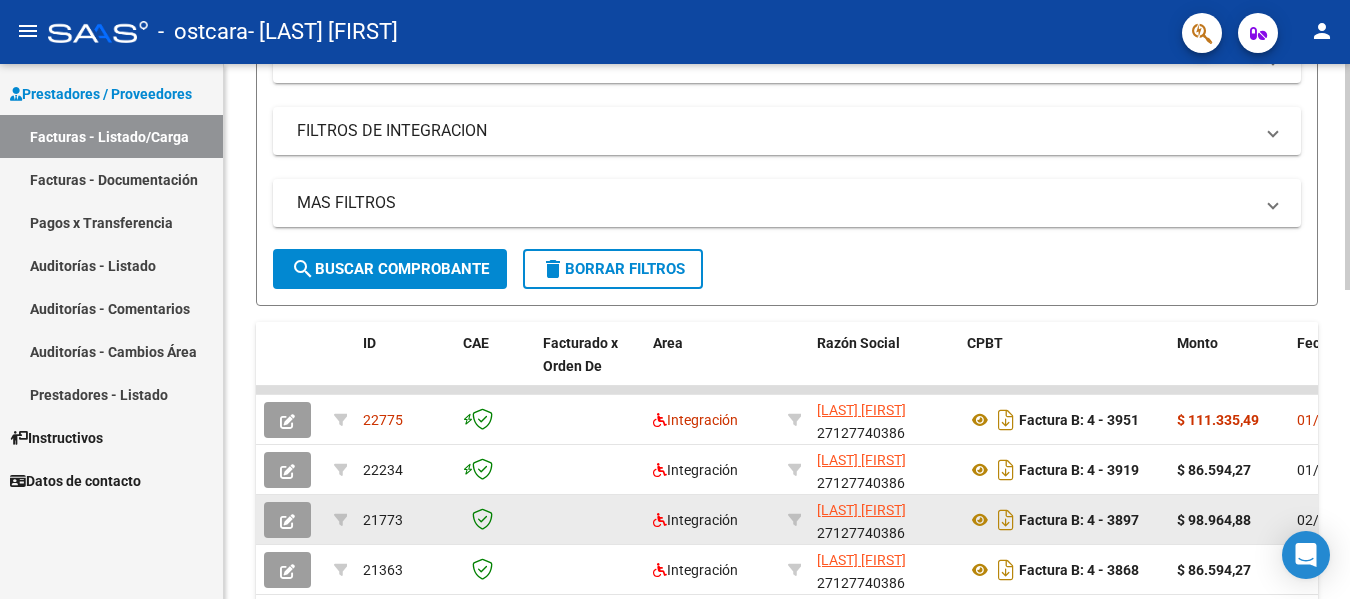 scroll, scrollTop: 1, scrollLeft: 0, axis: vertical 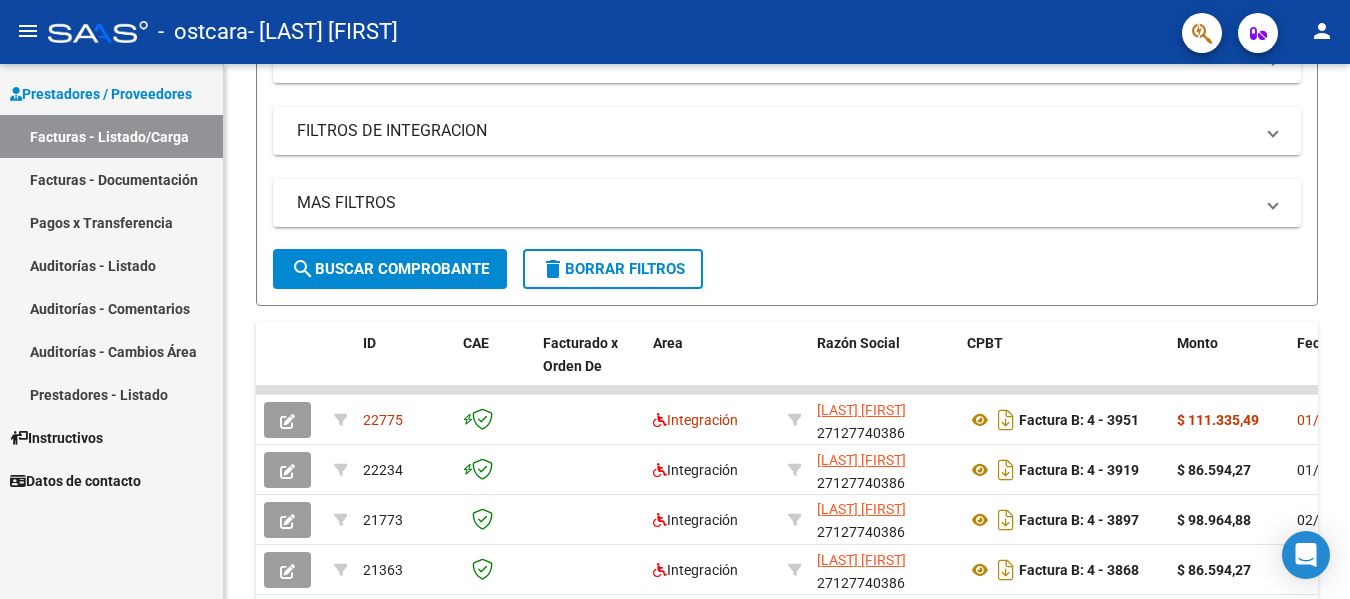 click on "Prestadores / Proveedores" at bounding box center (101, 94) 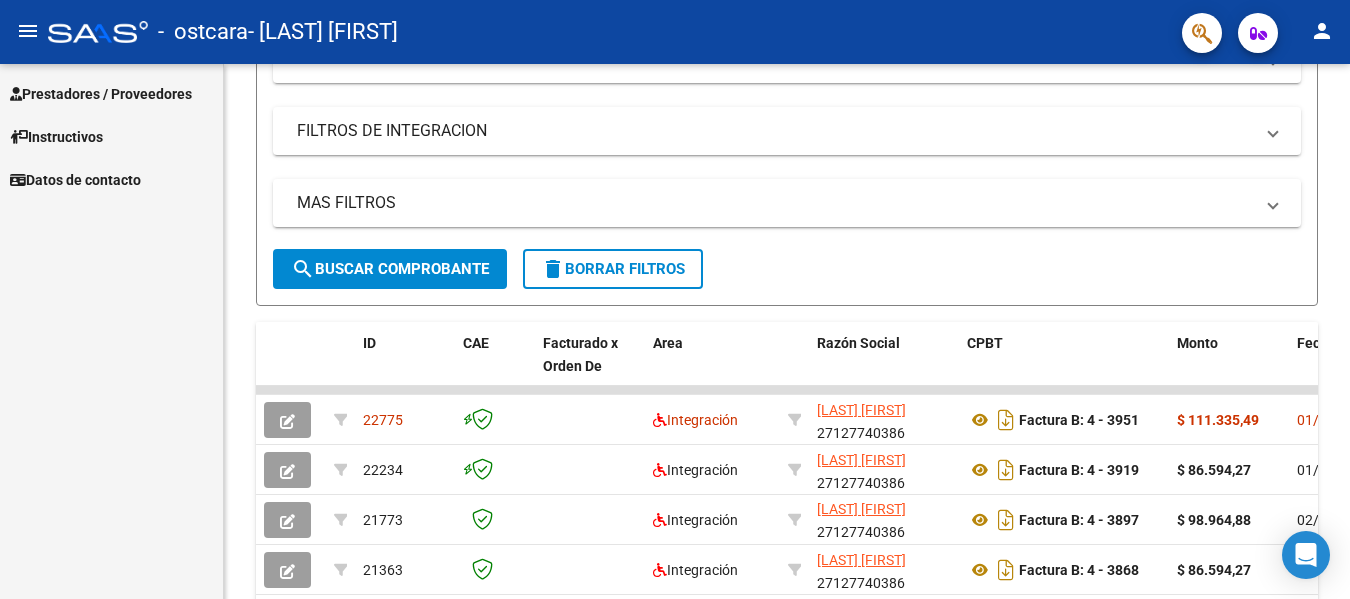 click on "Prestadores / Proveedores" at bounding box center (101, 94) 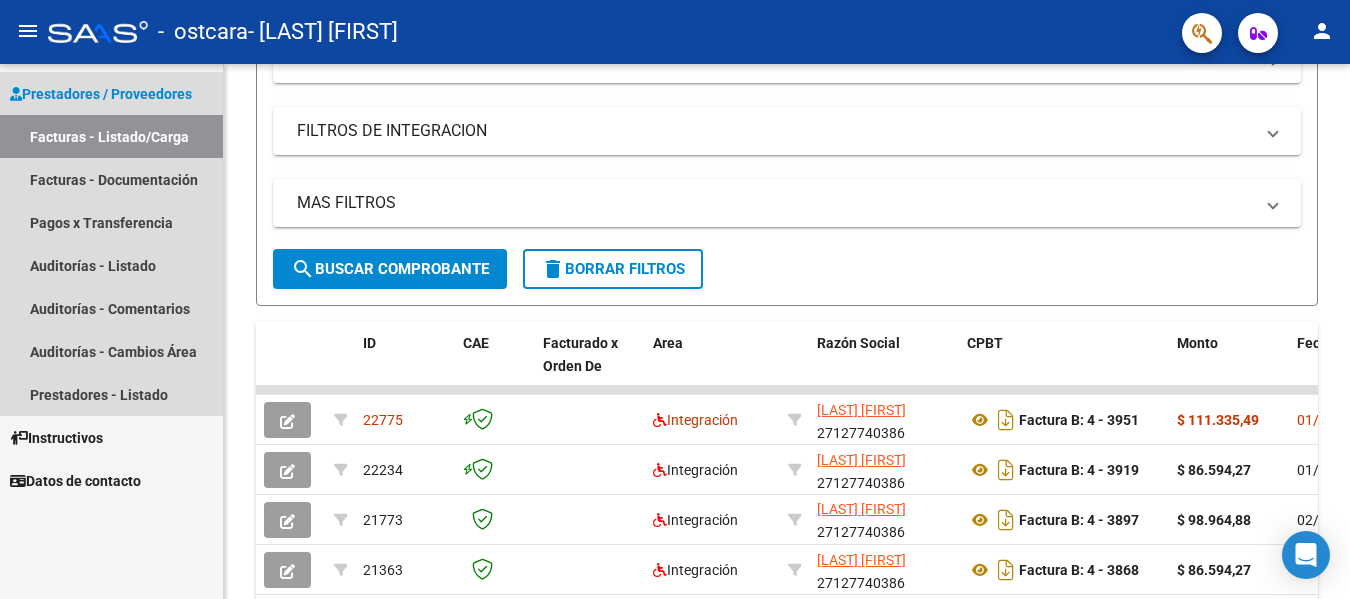 click on "Facturas - Listado/Carga" at bounding box center (111, 136) 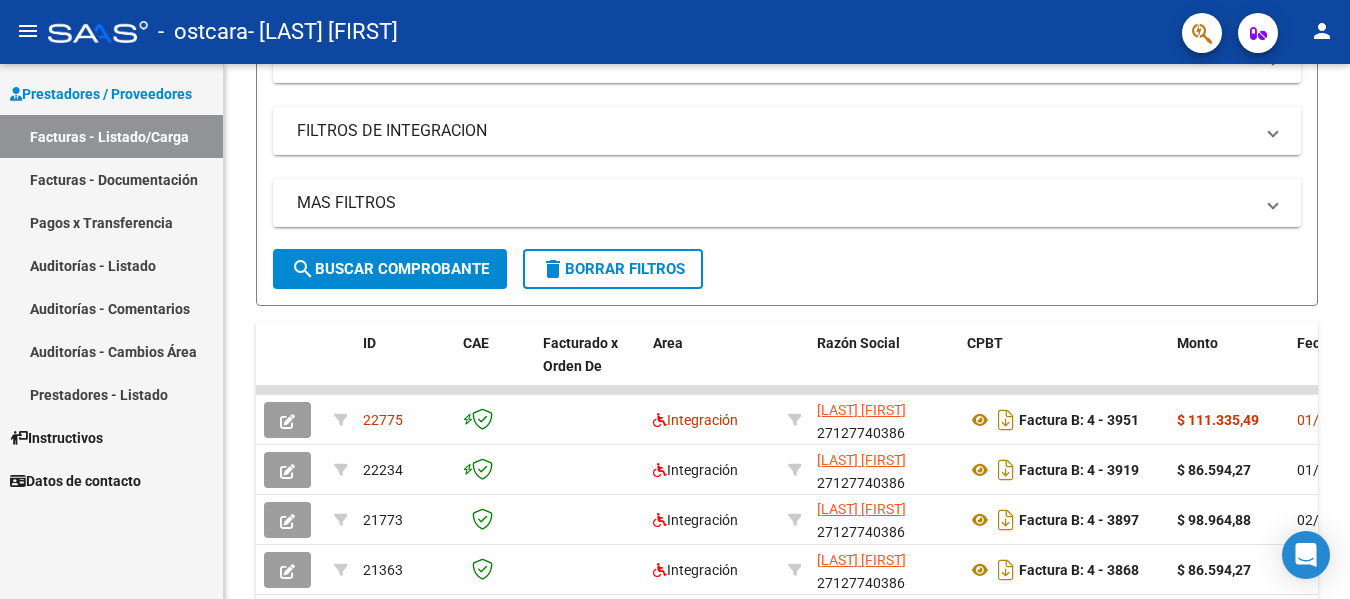 click on "Facturas - Documentación" at bounding box center [111, 179] 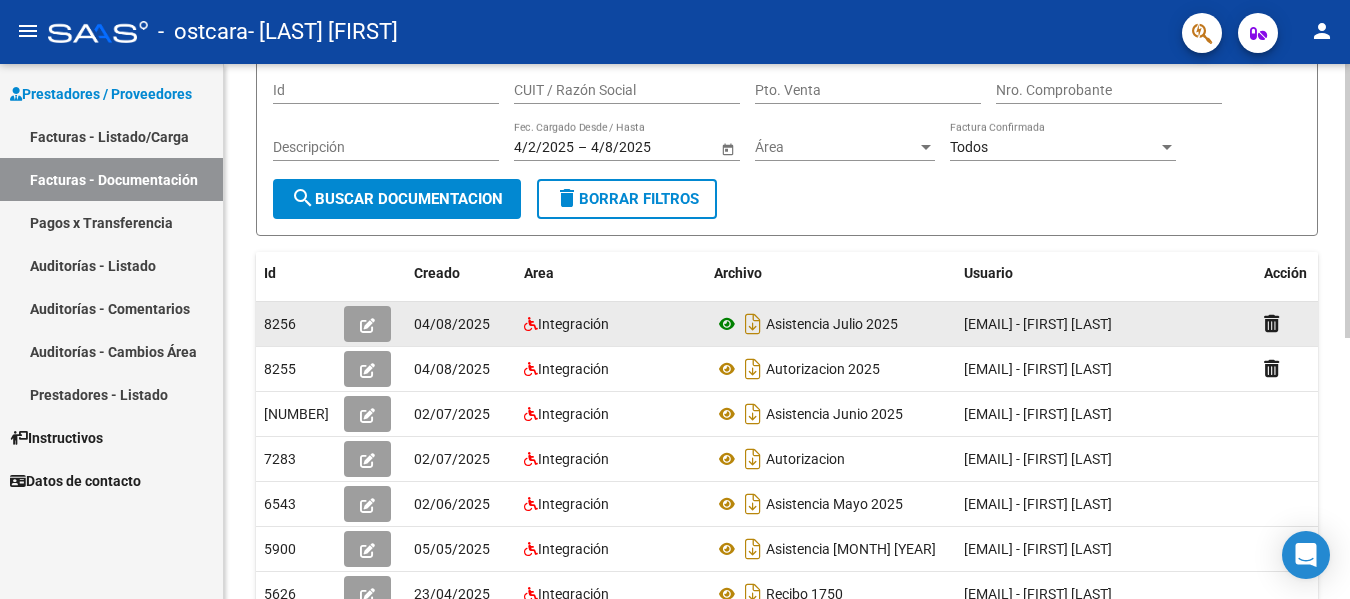 scroll, scrollTop: 200, scrollLeft: 0, axis: vertical 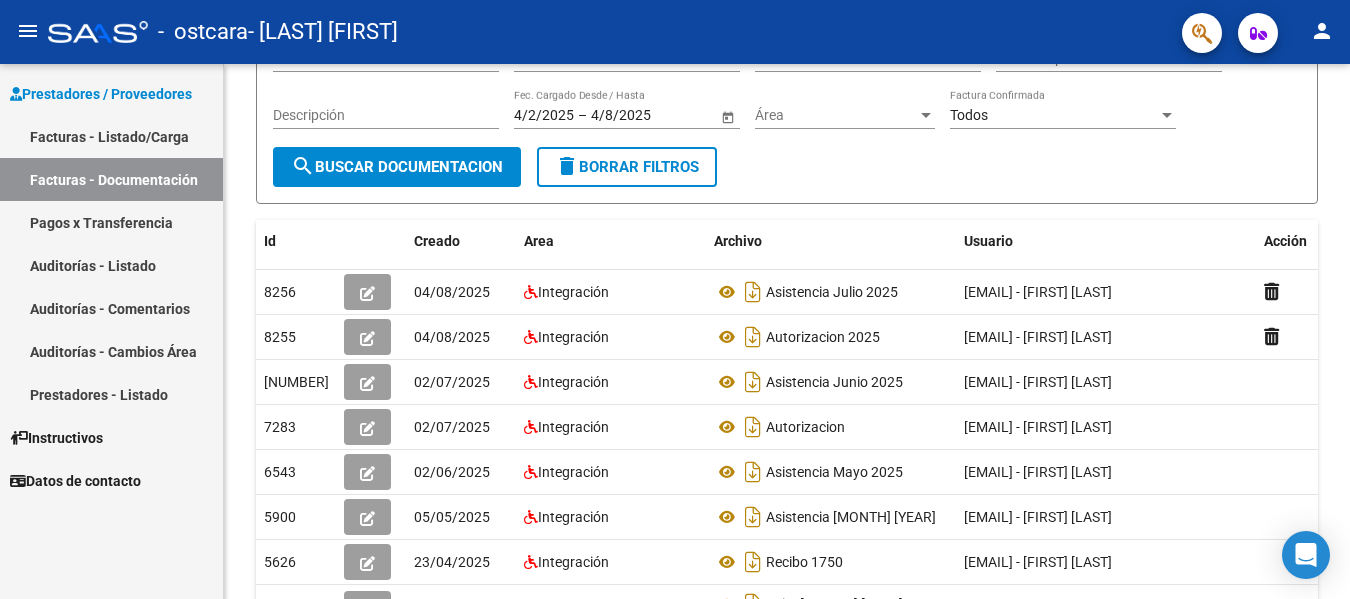 click on "Pagos x Transferencia" at bounding box center [111, 222] 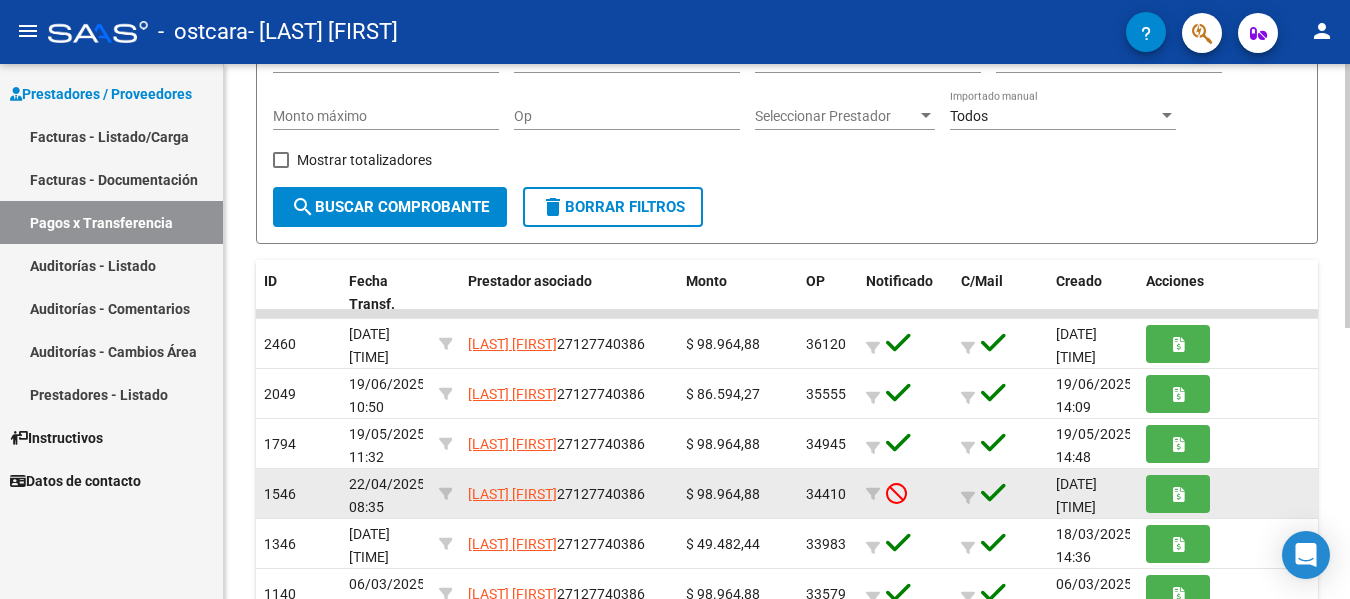 scroll, scrollTop: 300, scrollLeft: 0, axis: vertical 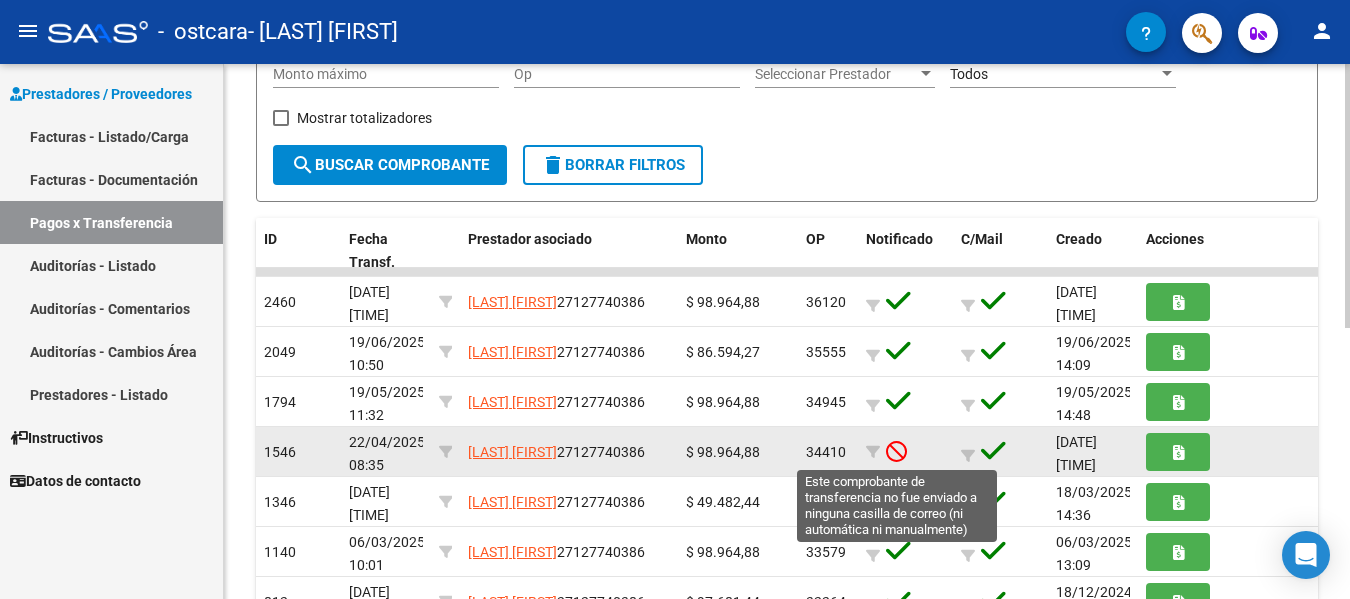 click 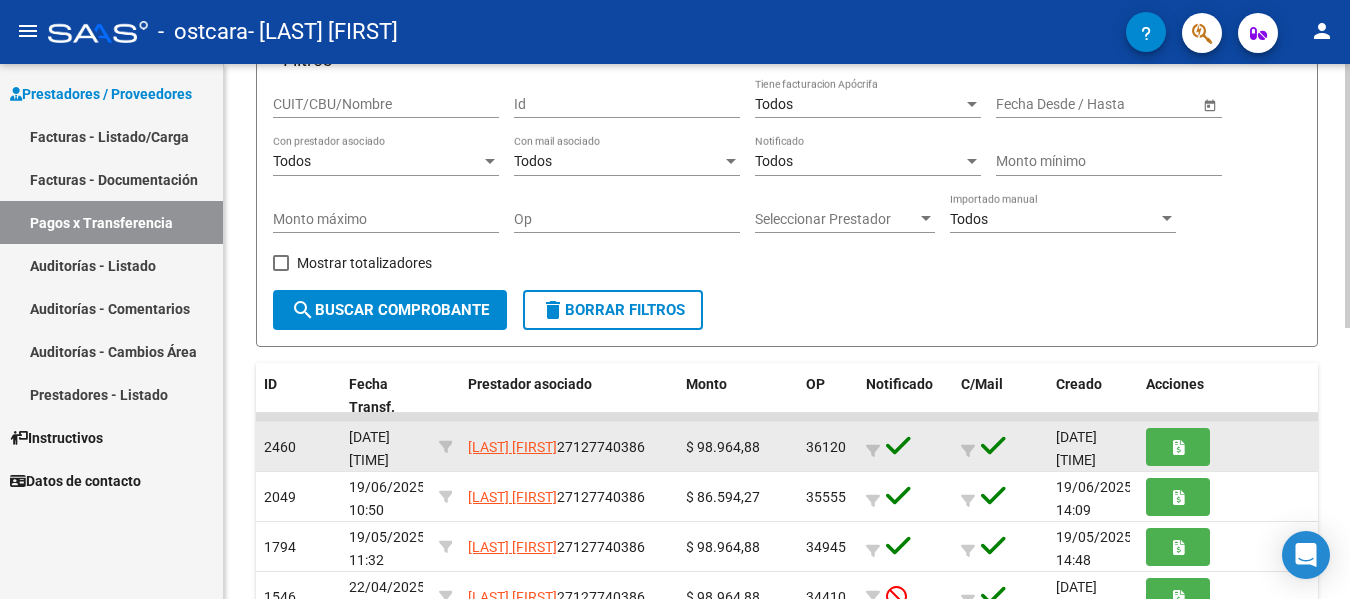 scroll, scrollTop: 300, scrollLeft: 0, axis: vertical 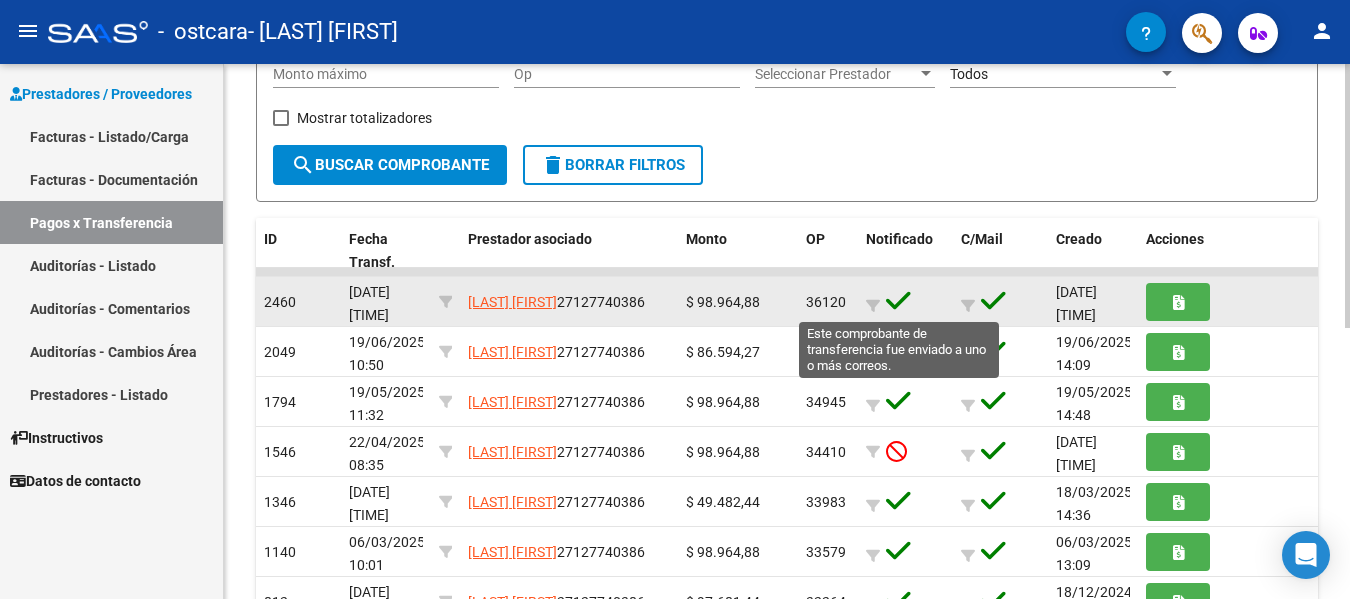 click 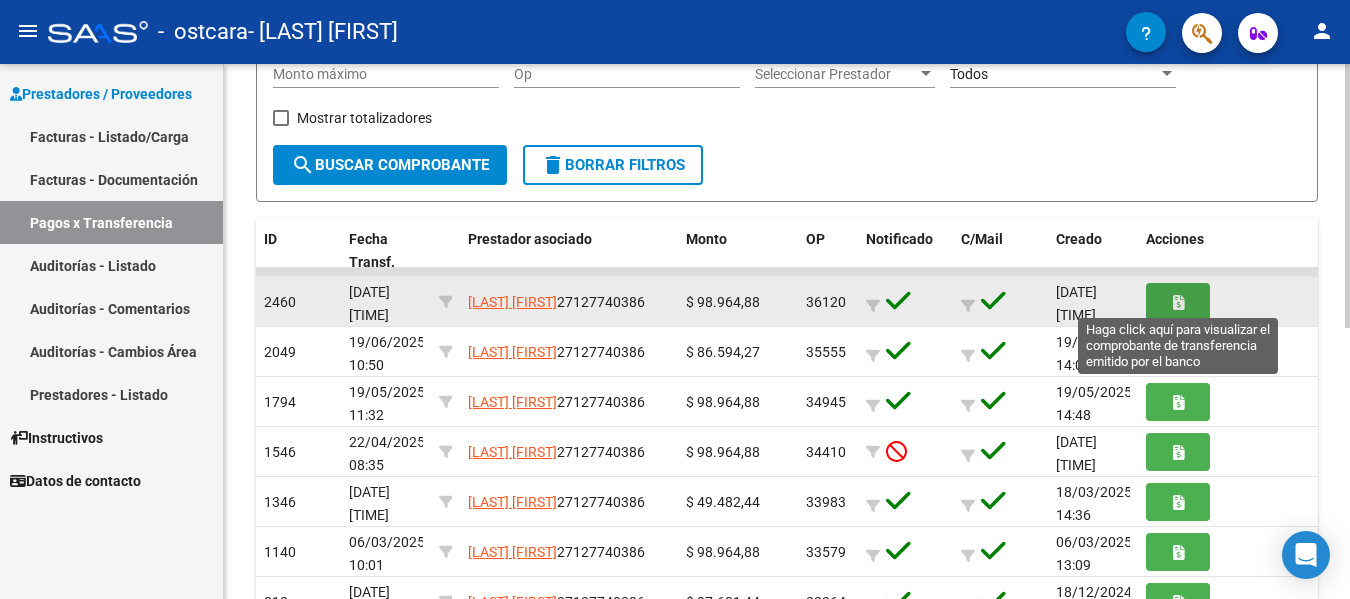 click 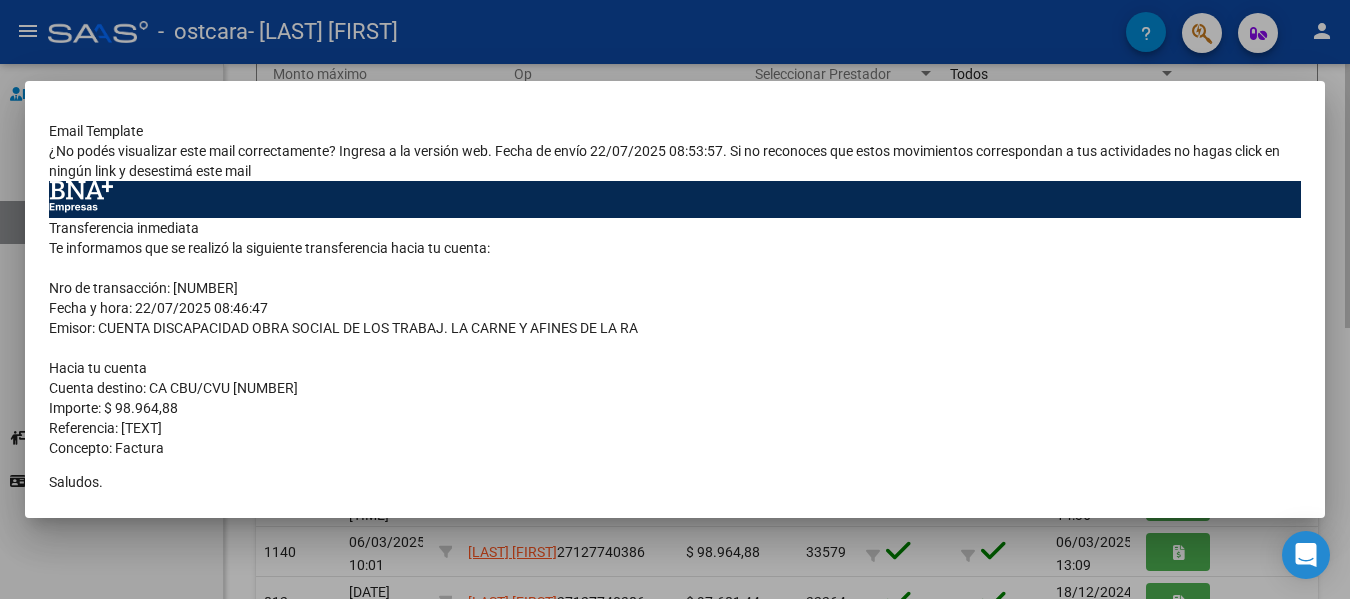 scroll, scrollTop: 190, scrollLeft: 0, axis: vertical 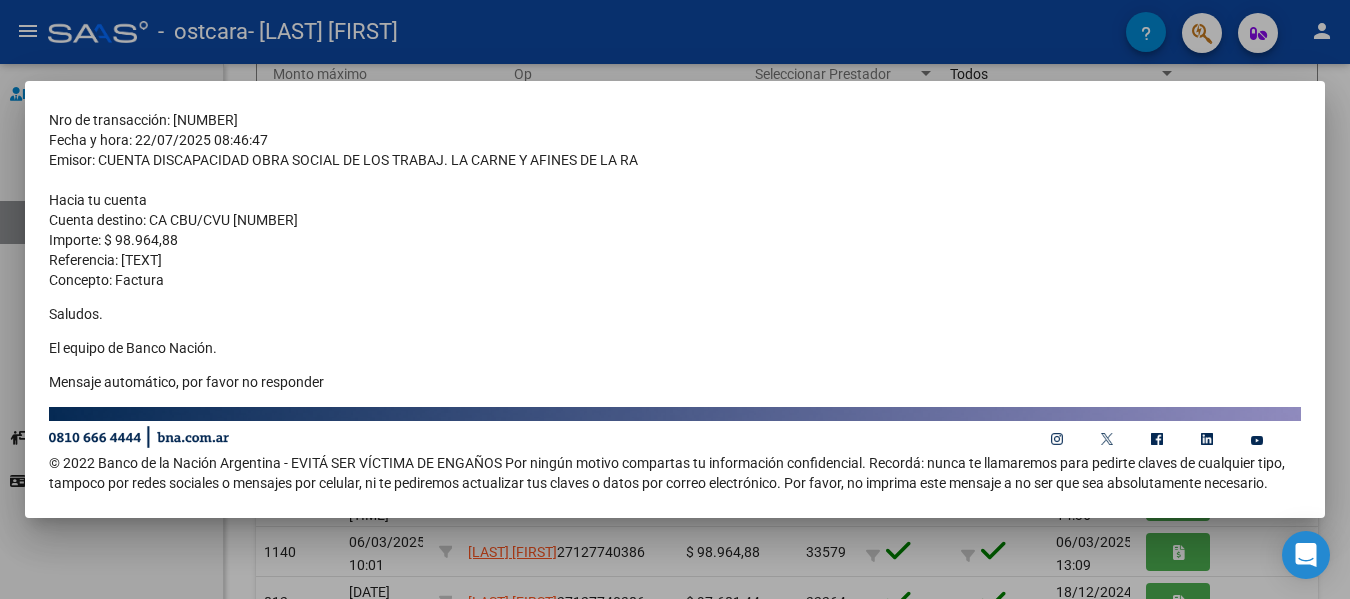 click on "El equipo de Banco Nación." at bounding box center (675, 348) 